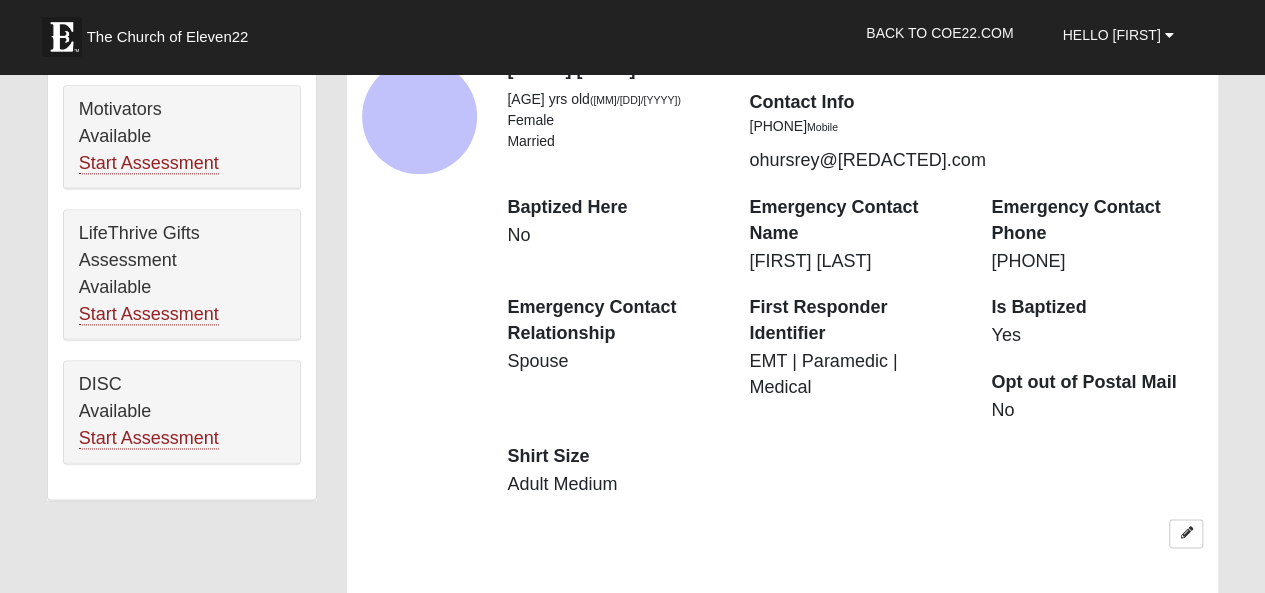 scroll, scrollTop: 1200, scrollLeft: 0, axis: vertical 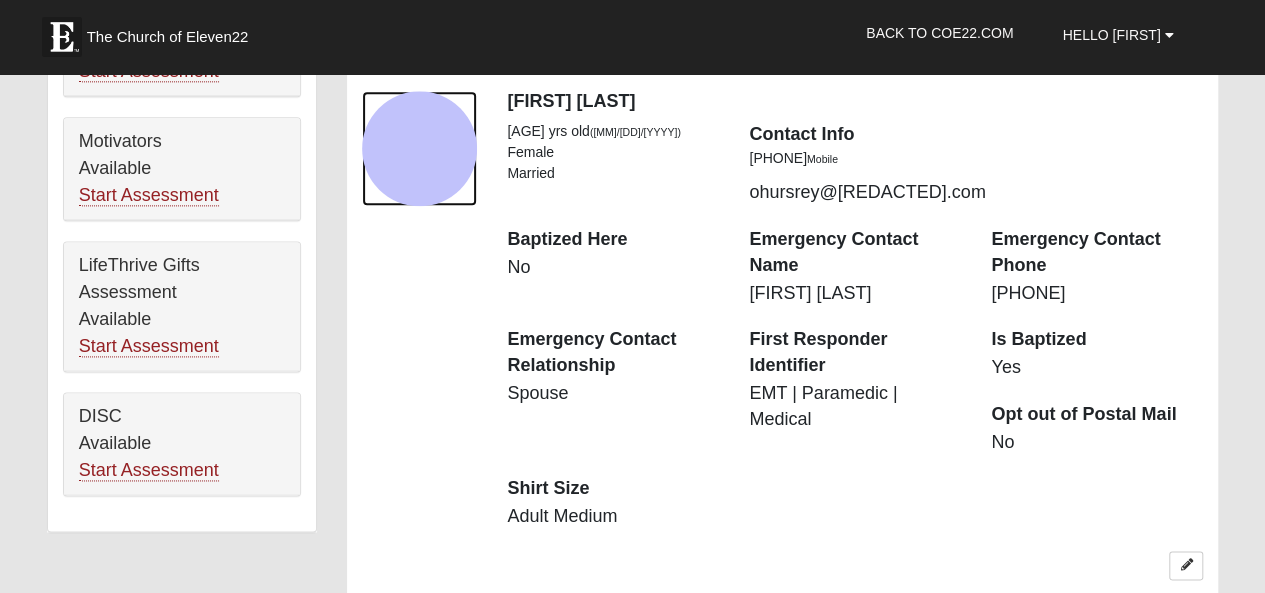 click at bounding box center [419, 148] 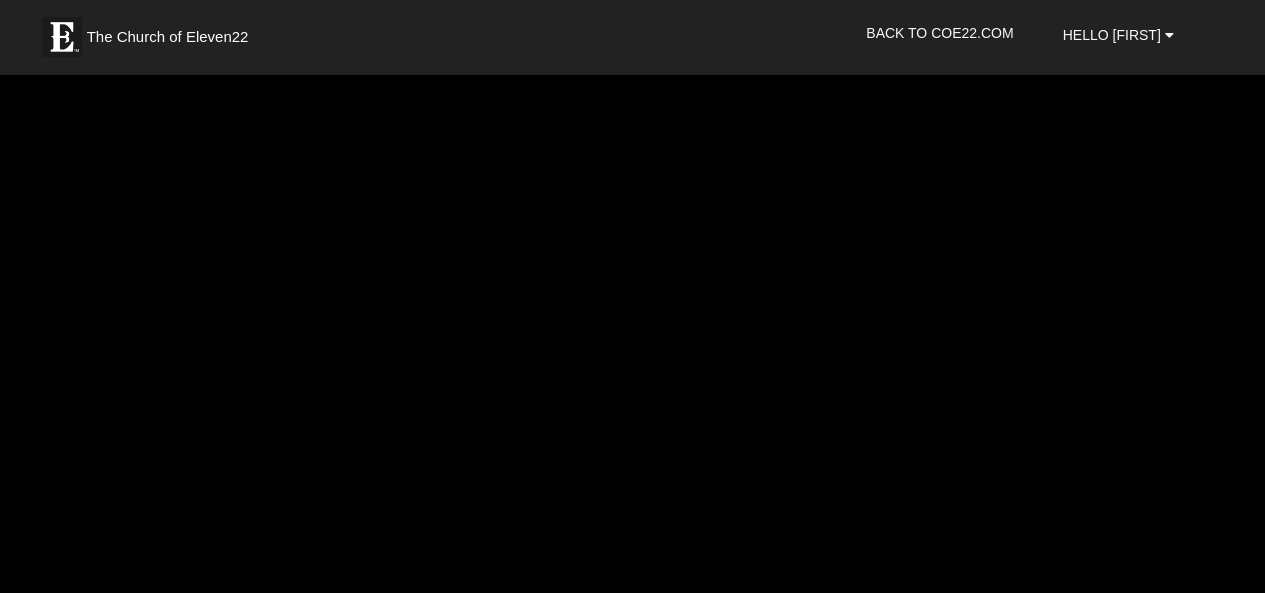 scroll, scrollTop: 2500, scrollLeft: 0, axis: vertical 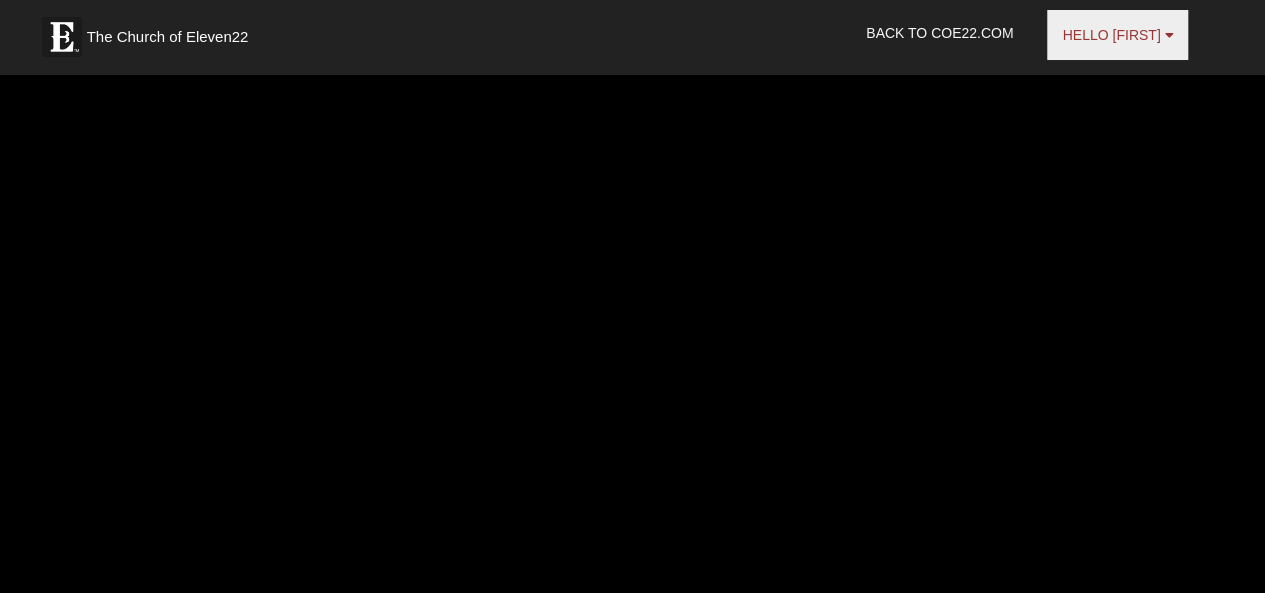 click on "Hello [FIRST]" at bounding box center (1117, 35) 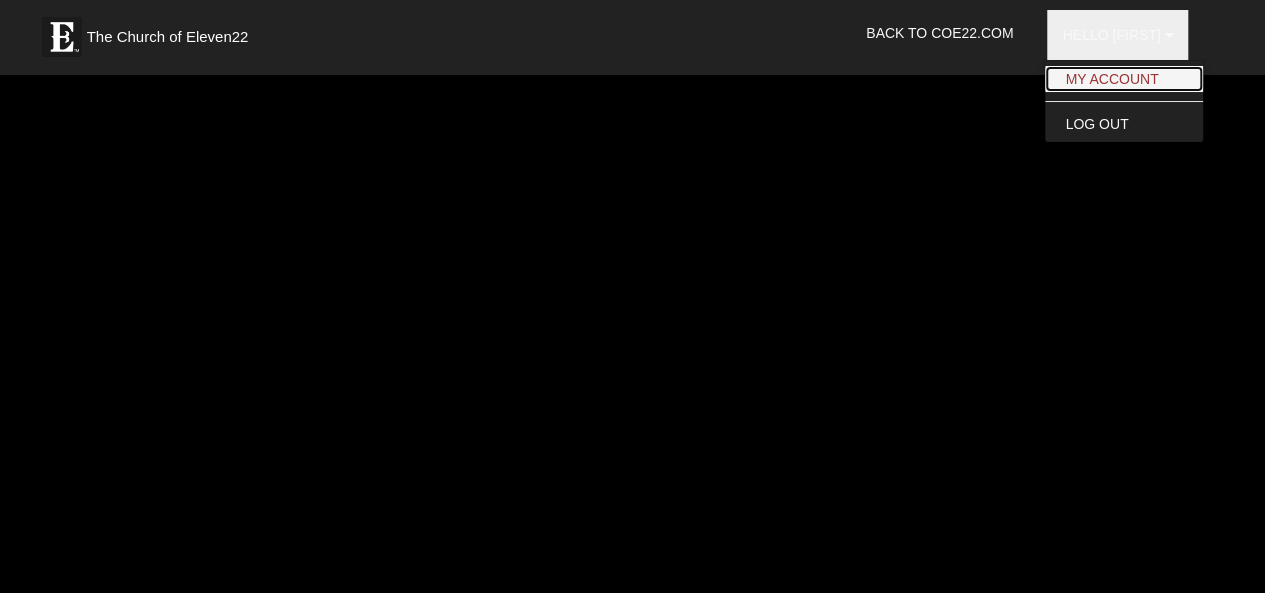 click on "My Account" at bounding box center (1124, 79) 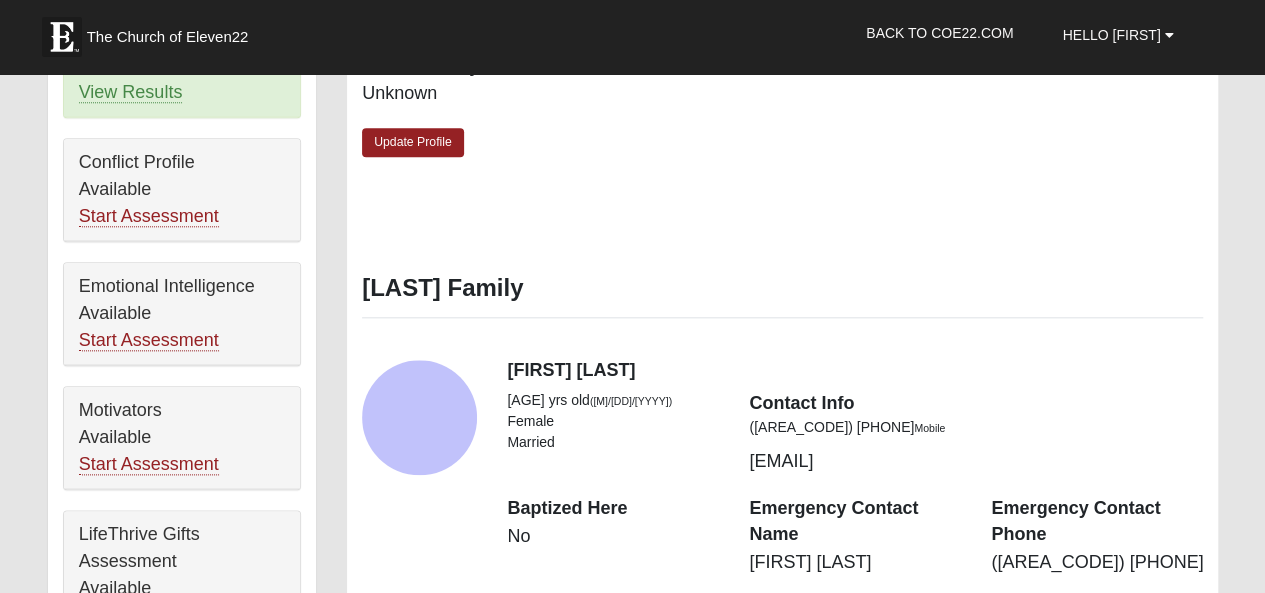 scroll, scrollTop: 900, scrollLeft: 0, axis: vertical 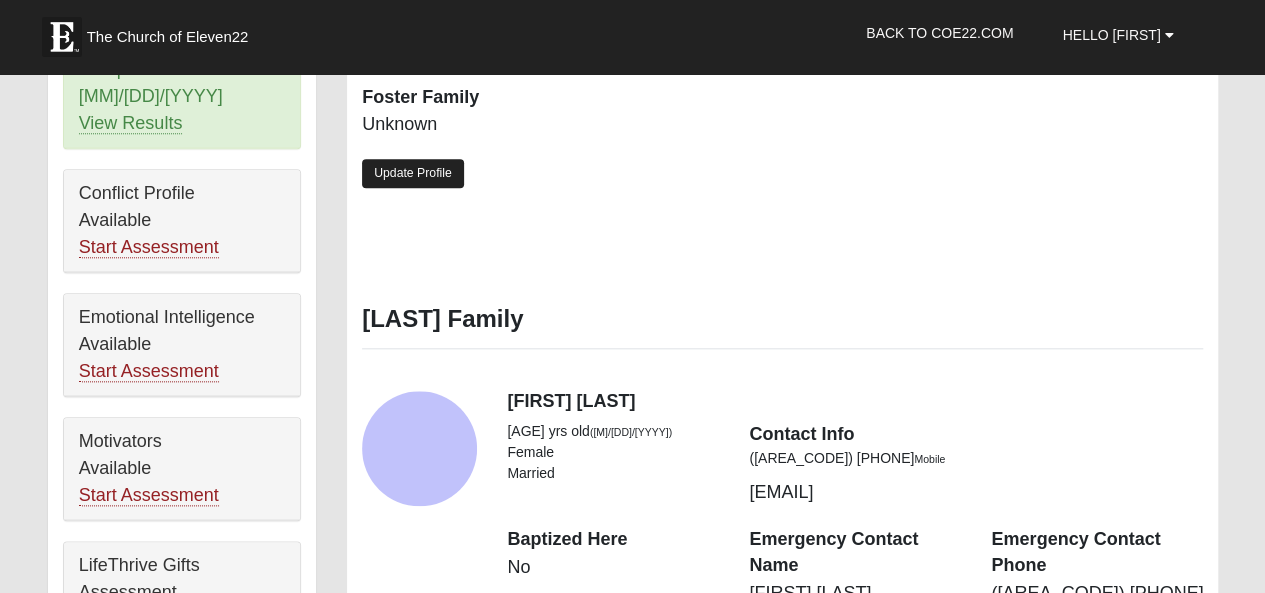 click on "Update Profile" at bounding box center [413, 173] 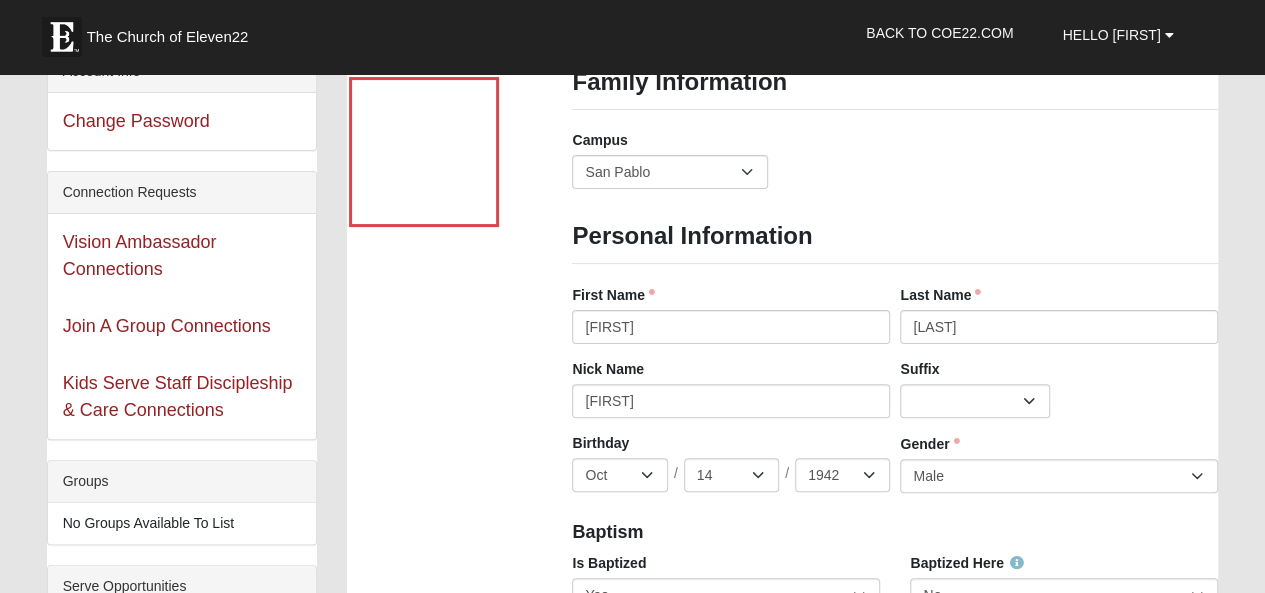 scroll, scrollTop: 0, scrollLeft: 0, axis: both 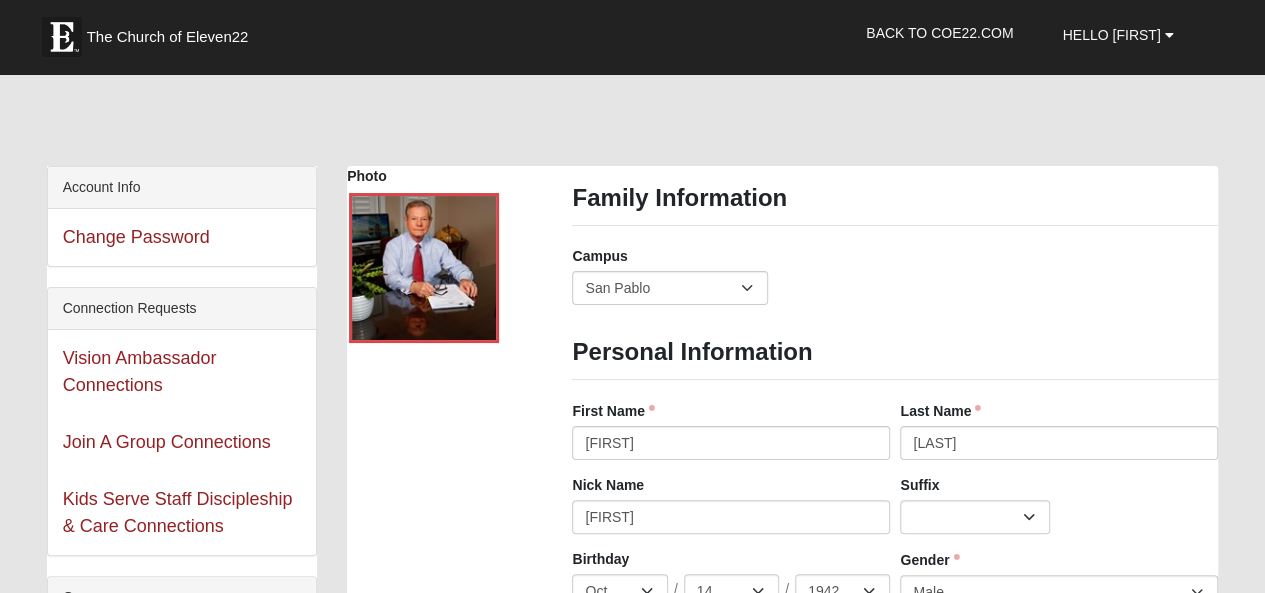 click on "Account Info" at bounding box center [182, 188] 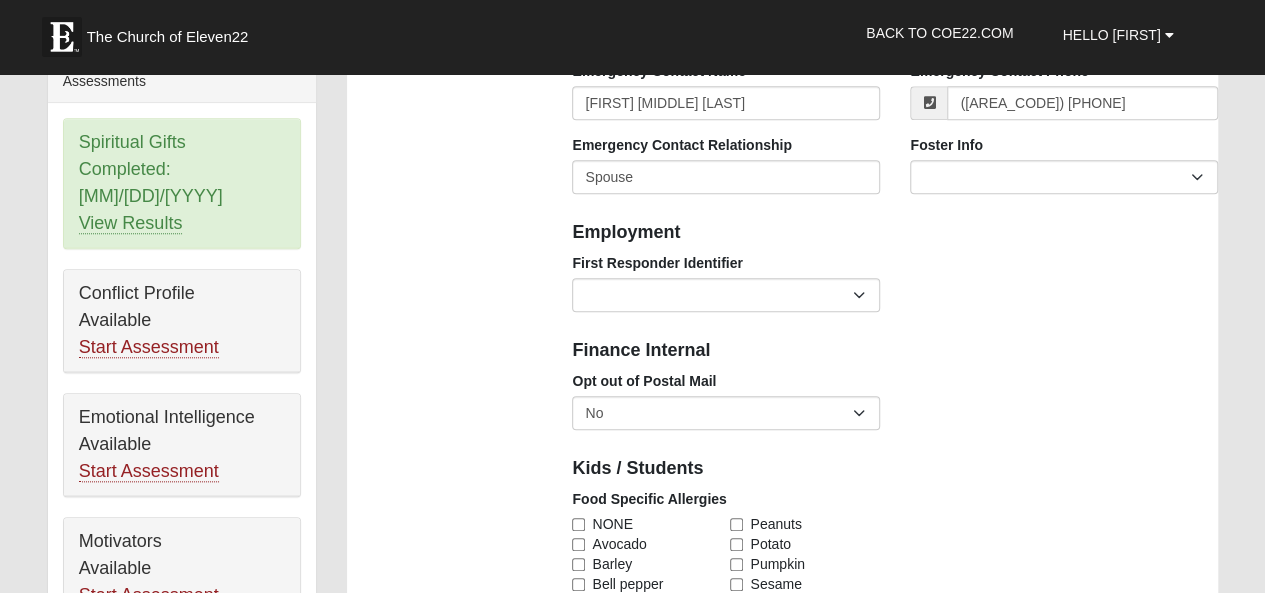 scroll, scrollTop: 900, scrollLeft: 0, axis: vertical 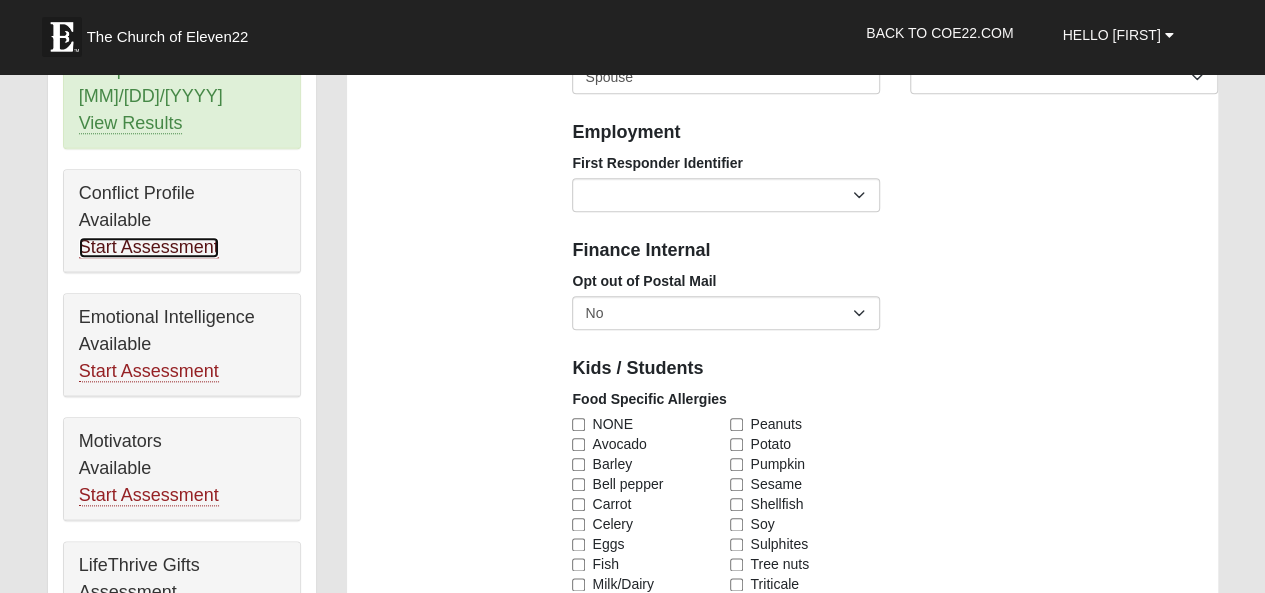 click on "Start Assessment" at bounding box center (149, 247) 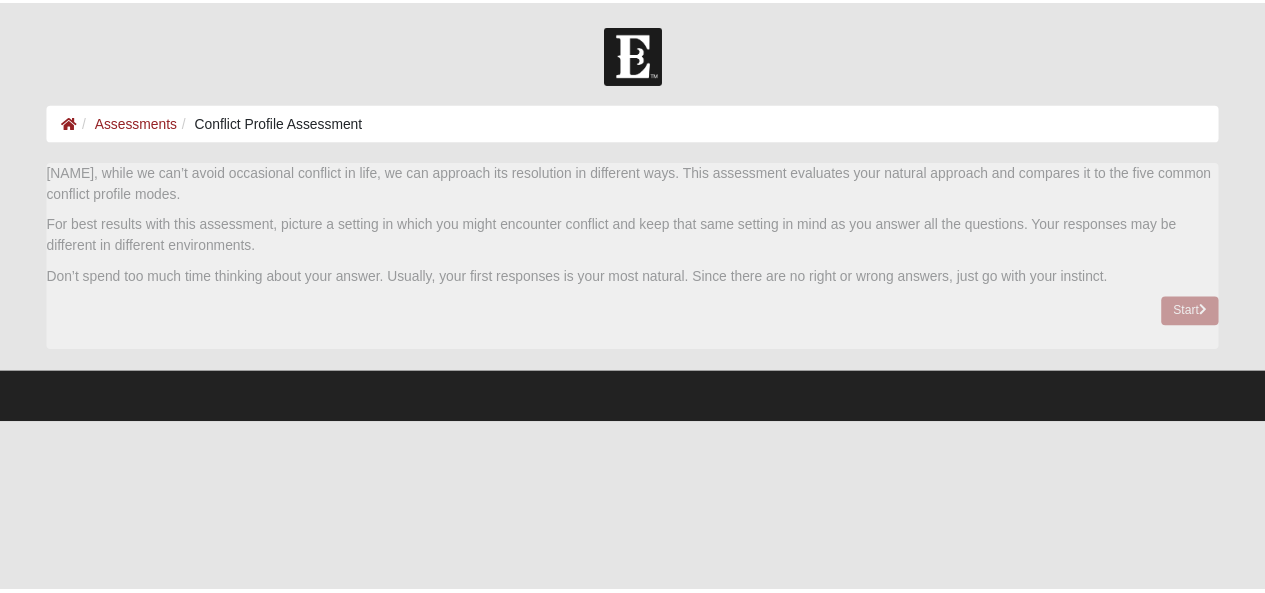 scroll, scrollTop: 0, scrollLeft: 0, axis: both 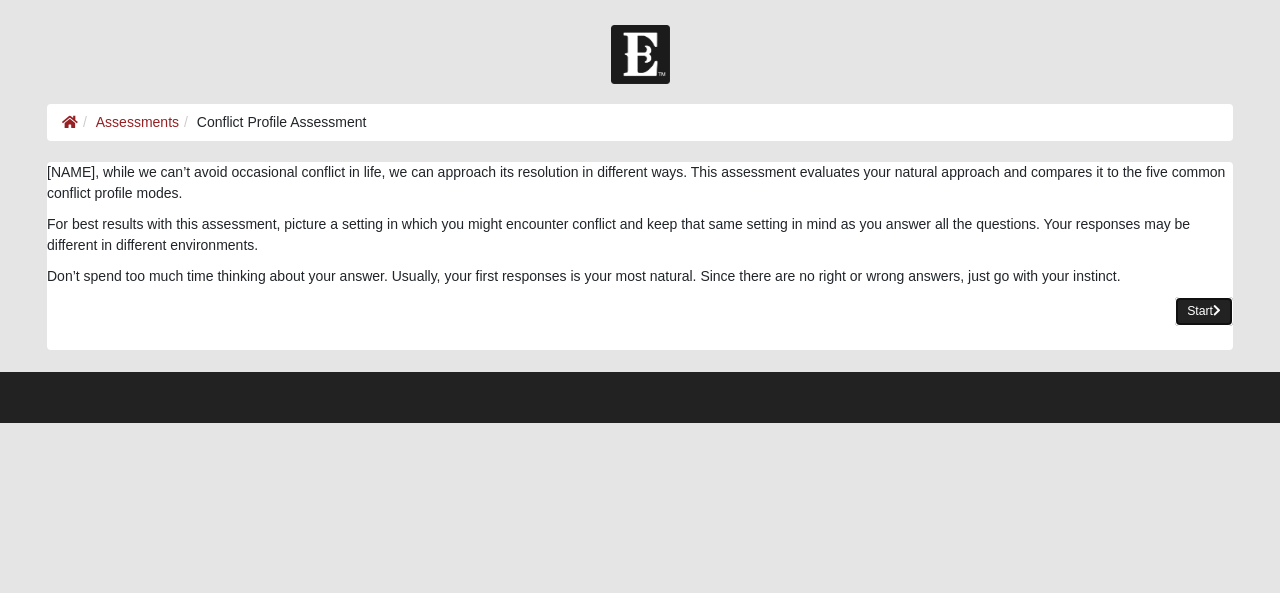click on "Start" at bounding box center (1204, 311) 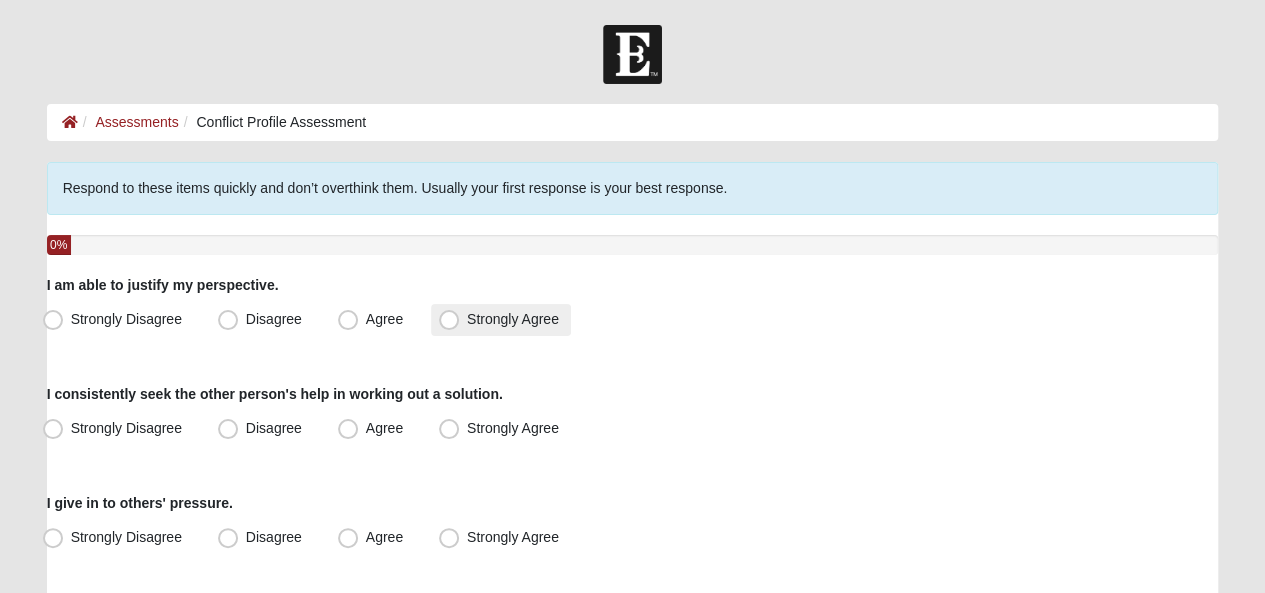 click on "Strongly Agree" at bounding box center (513, 319) 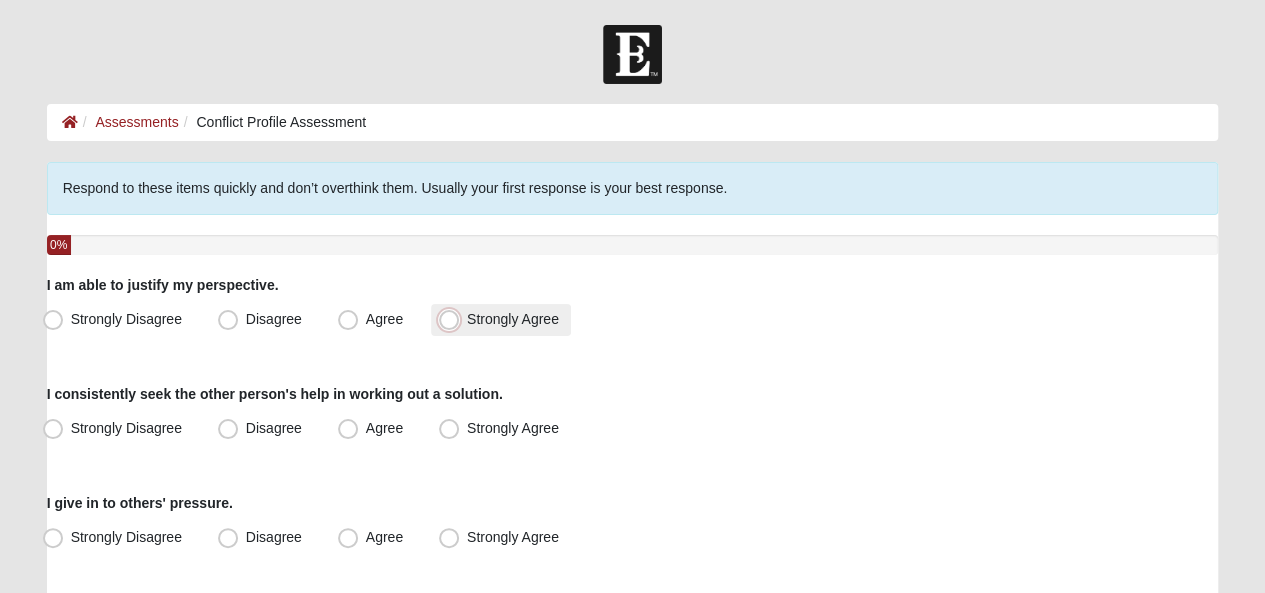 click on "Strongly Agree" at bounding box center (453, 319) 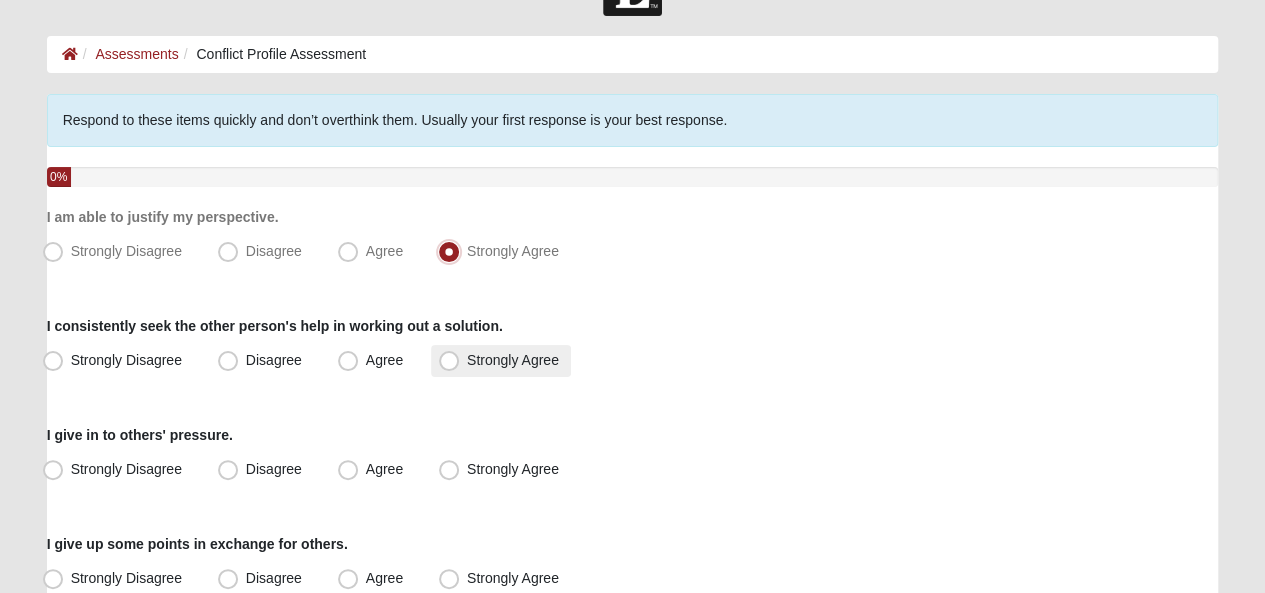 scroll, scrollTop: 100, scrollLeft: 0, axis: vertical 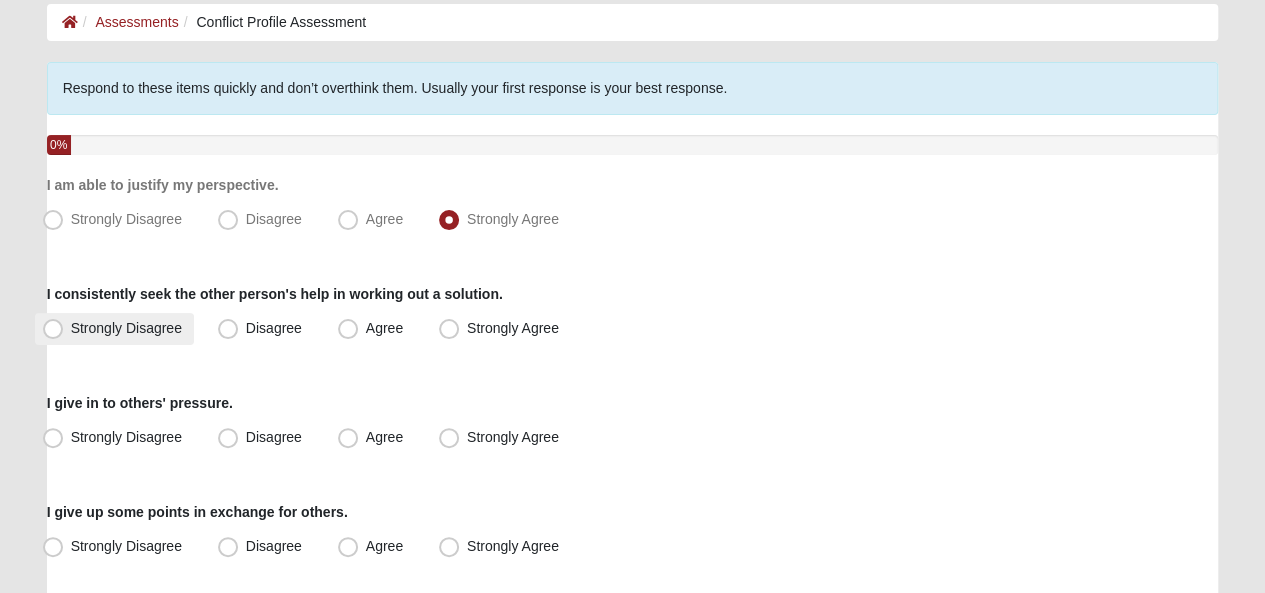 click on "Strongly Disagree" at bounding box center [126, 328] 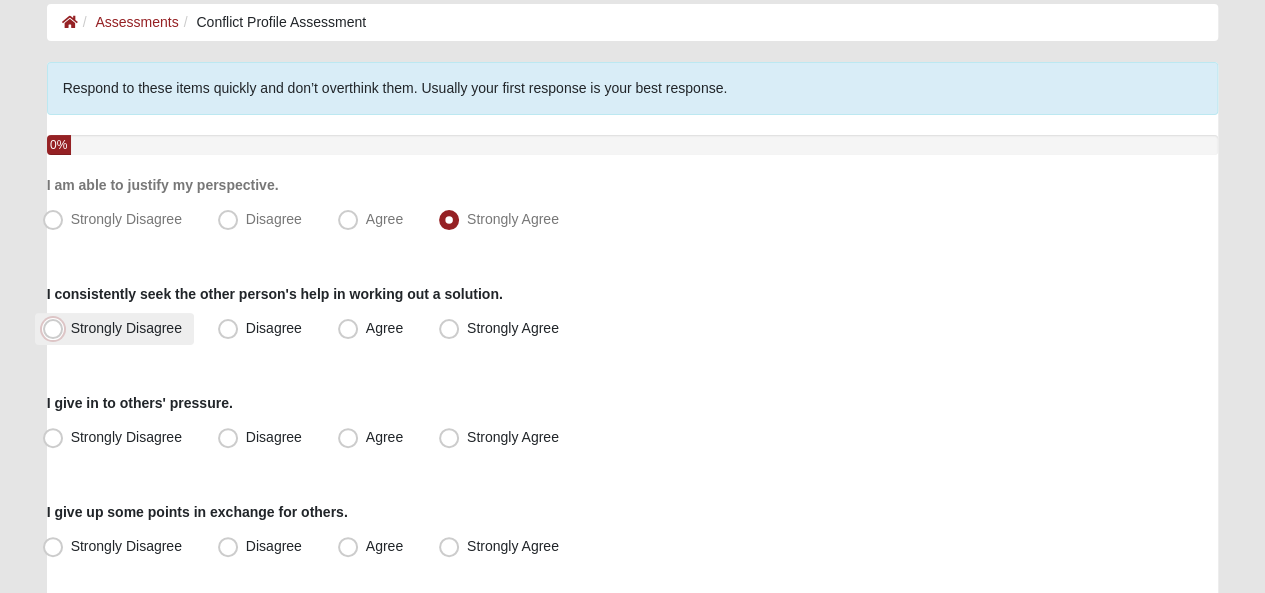 click on "Strongly Disagree" at bounding box center [57, 328] 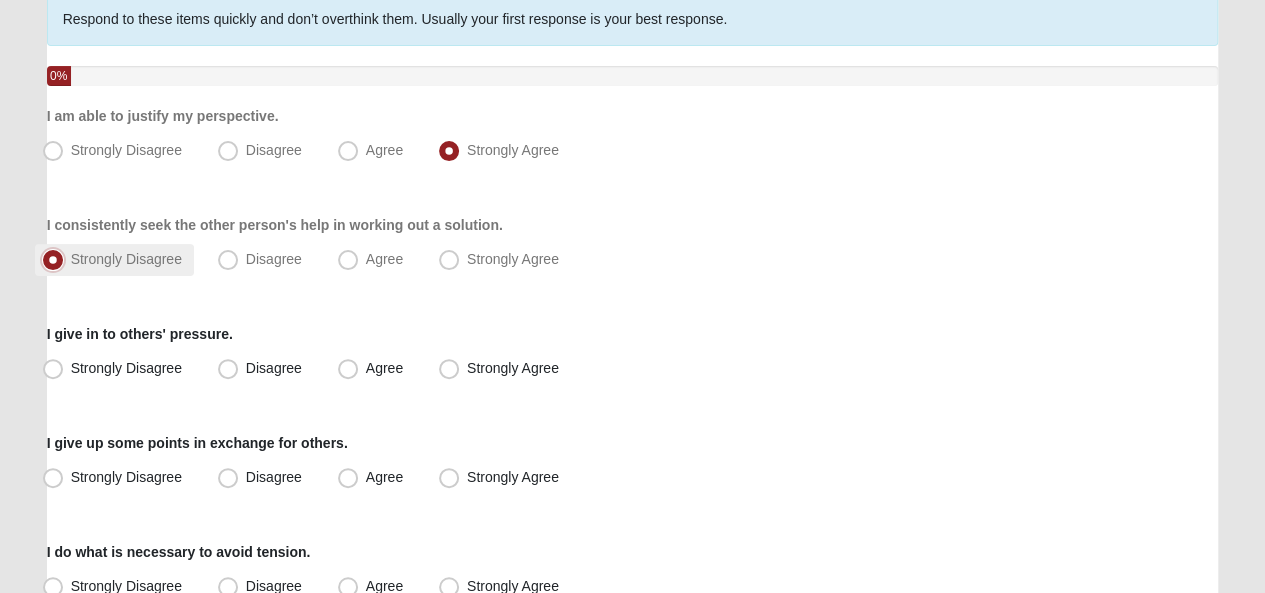 scroll, scrollTop: 200, scrollLeft: 0, axis: vertical 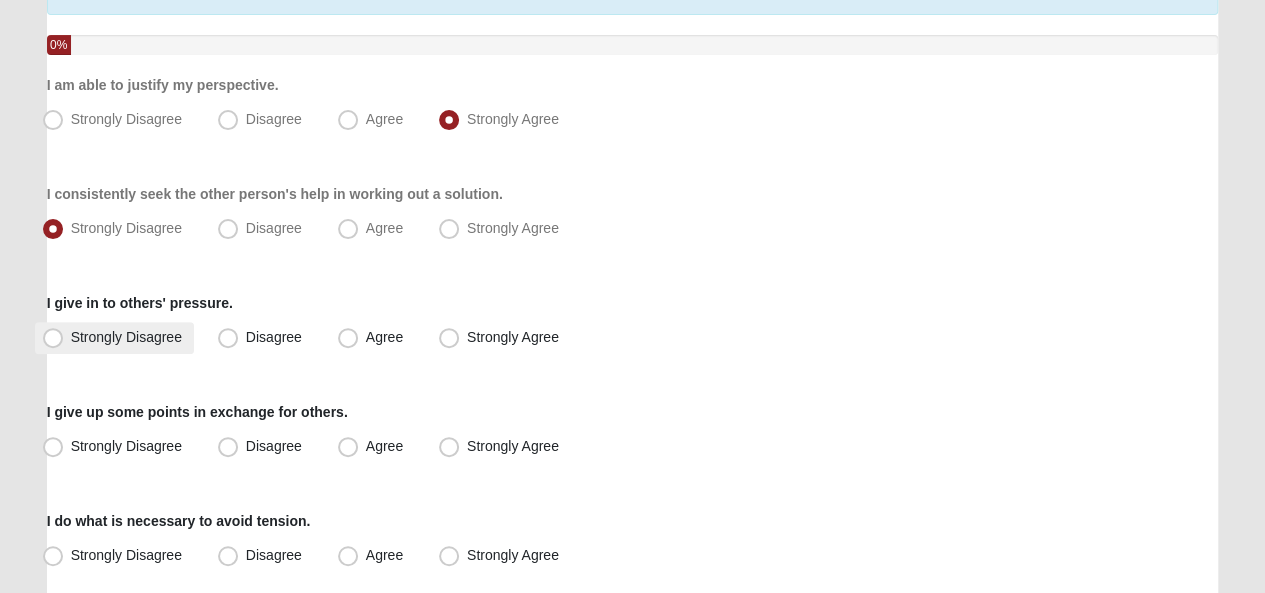 click on "Strongly Disagree" at bounding box center (114, 338) 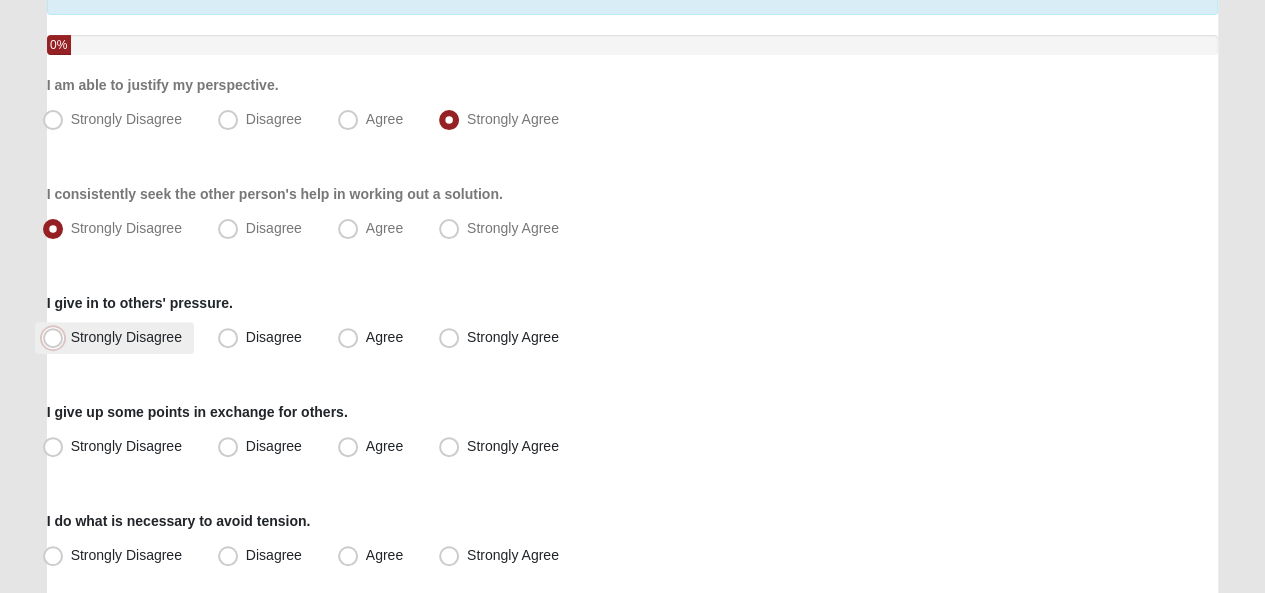 radio on "true" 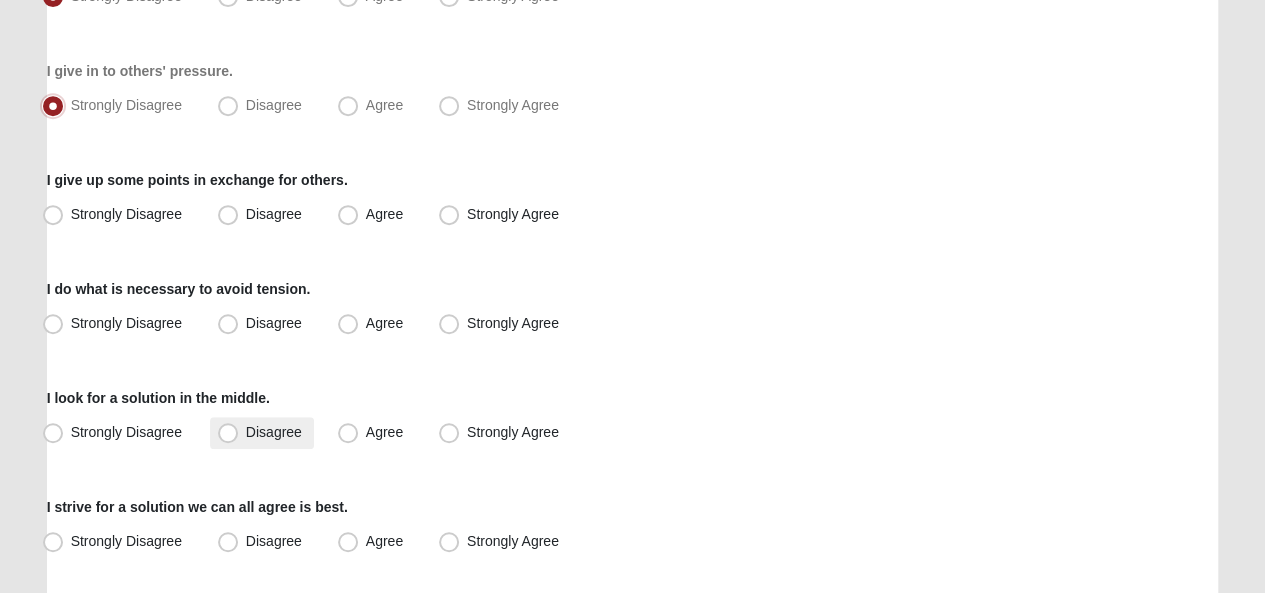 scroll, scrollTop: 400, scrollLeft: 0, axis: vertical 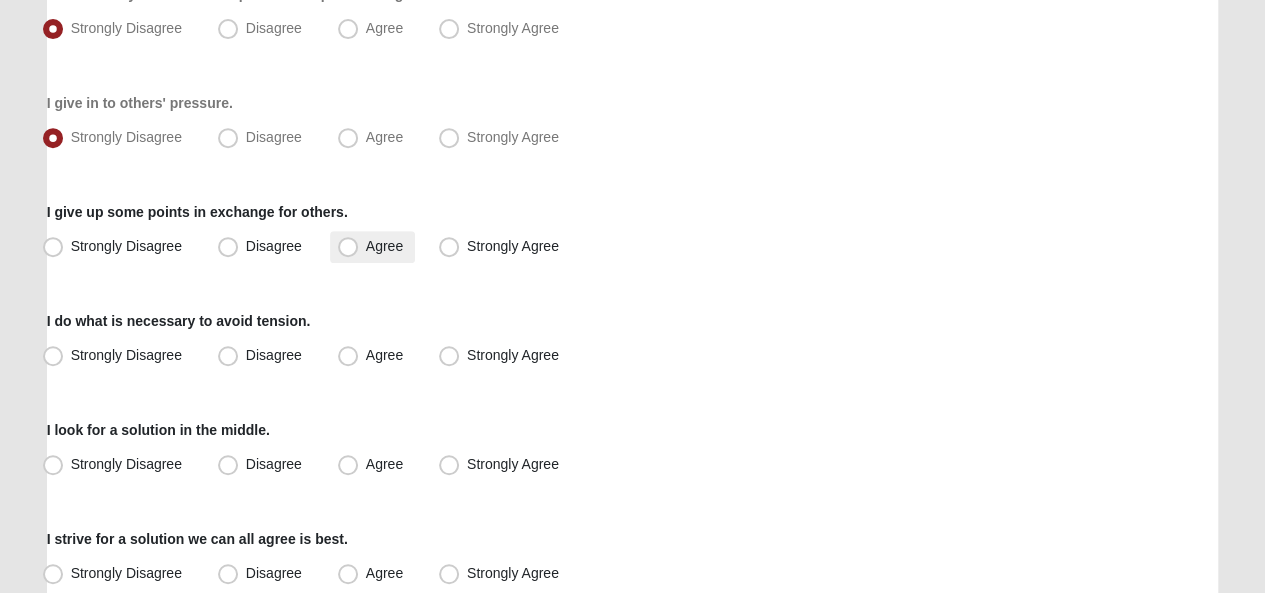 click on "Agree" at bounding box center (384, 246) 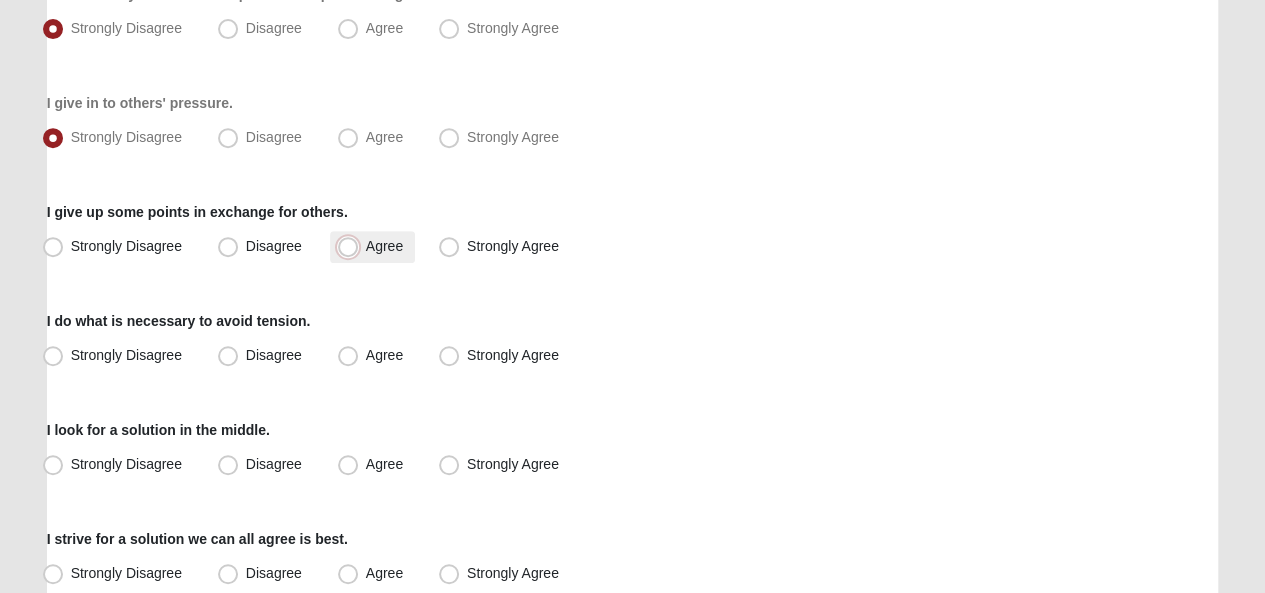 click on "Agree" at bounding box center (352, 246) 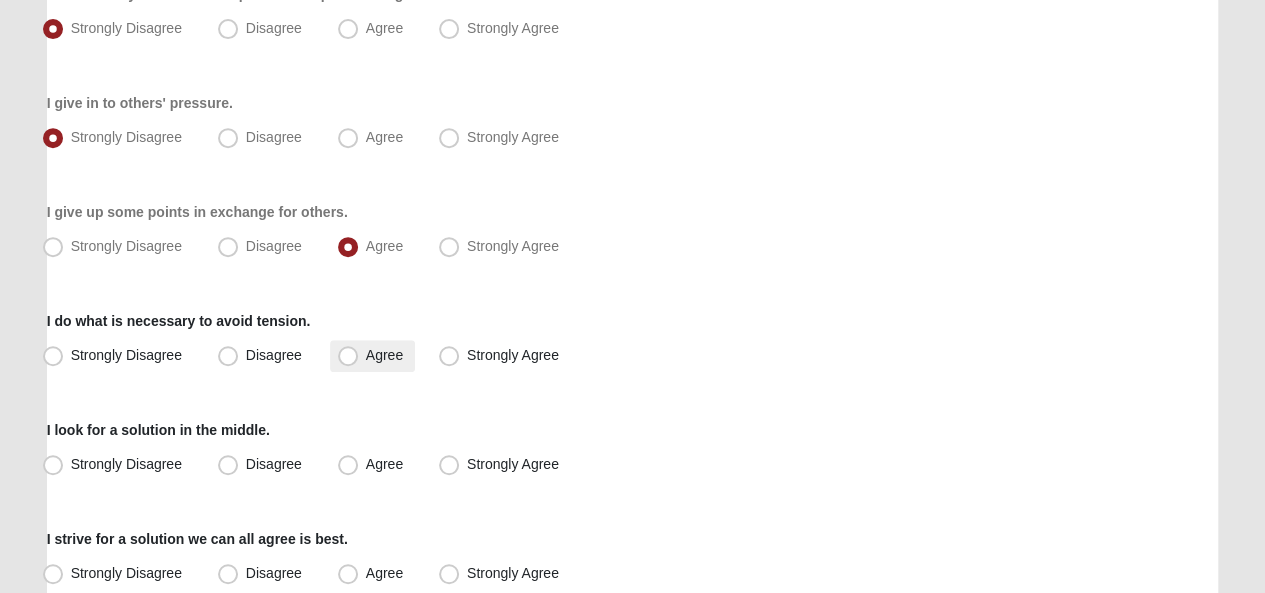 click on "Agree" at bounding box center (384, 355) 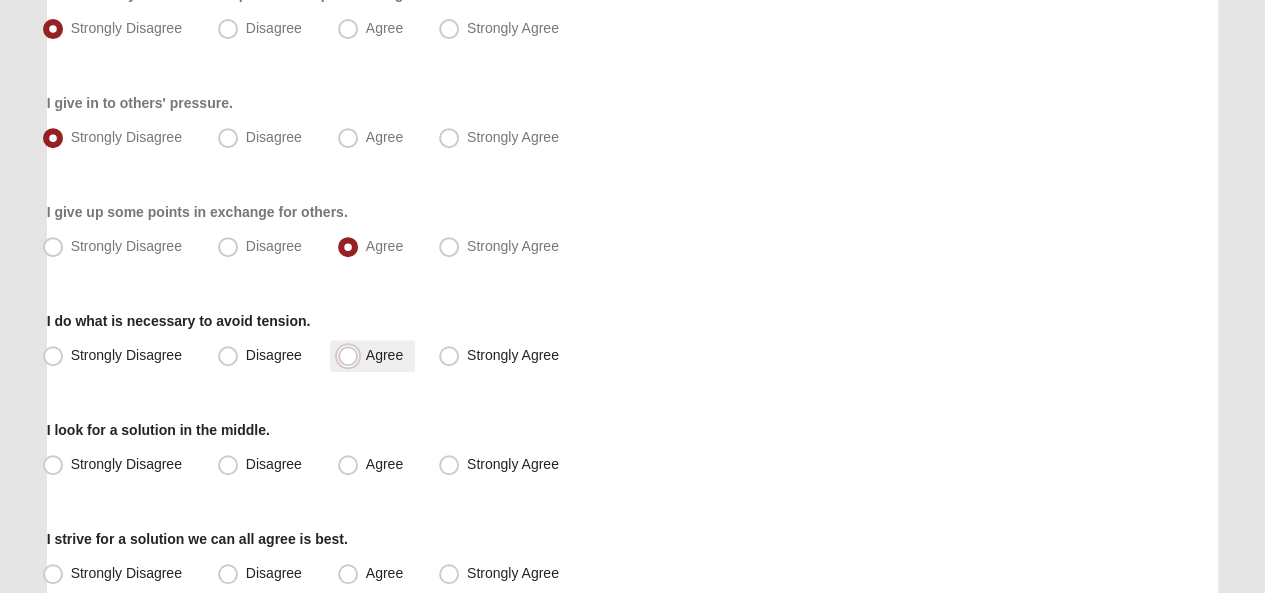 click on "Agree" at bounding box center (352, 355) 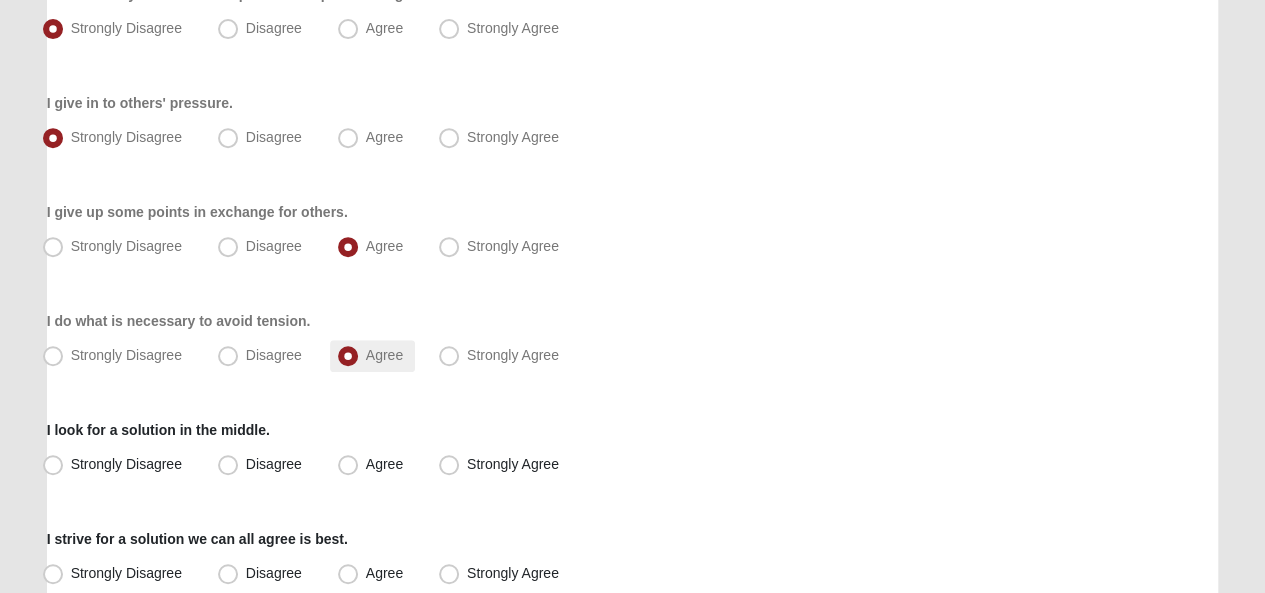 click on "Agree" at bounding box center (384, 355) 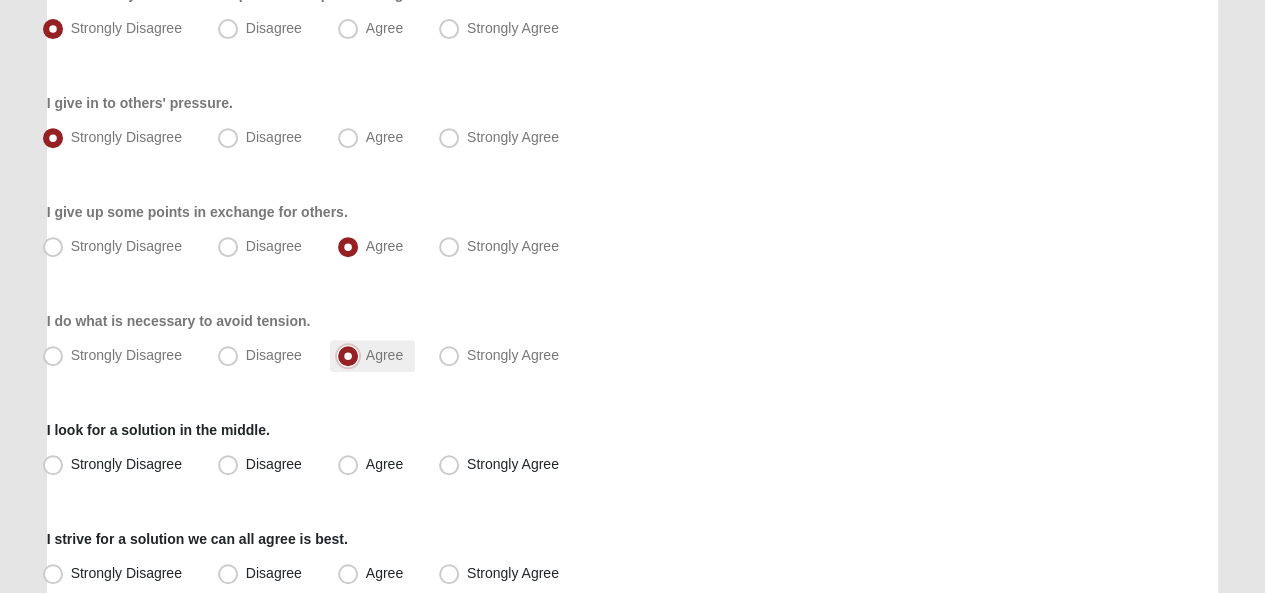 click on "Agree" at bounding box center [352, 355] 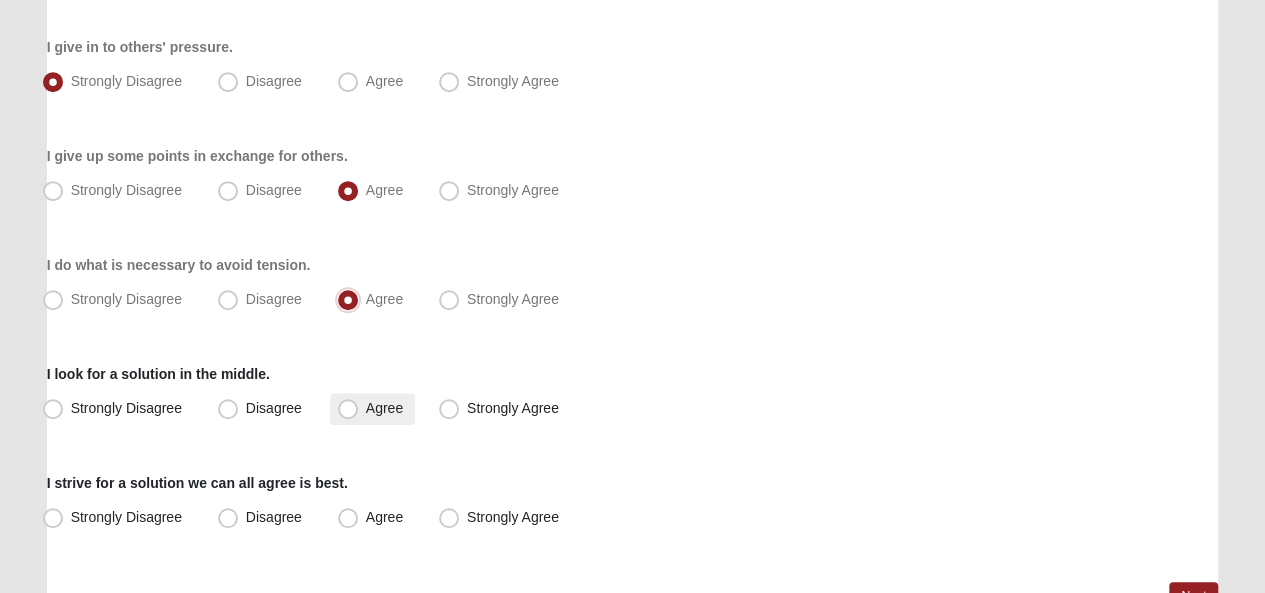 scroll, scrollTop: 500, scrollLeft: 0, axis: vertical 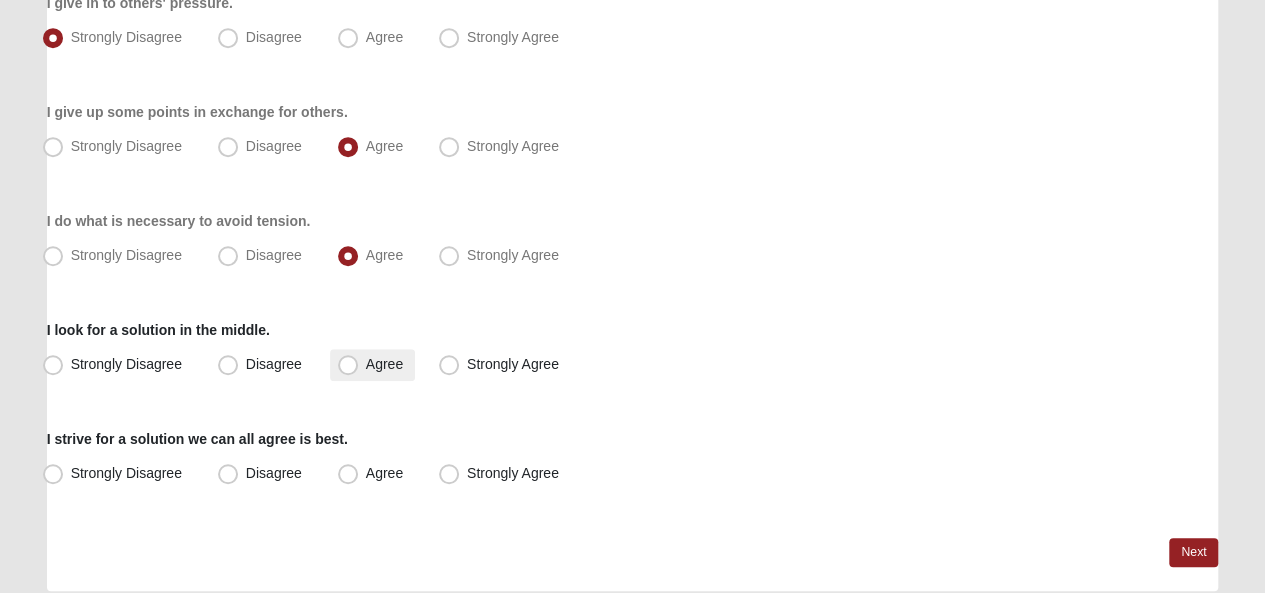 click on "Agree" at bounding box center (384, 364) 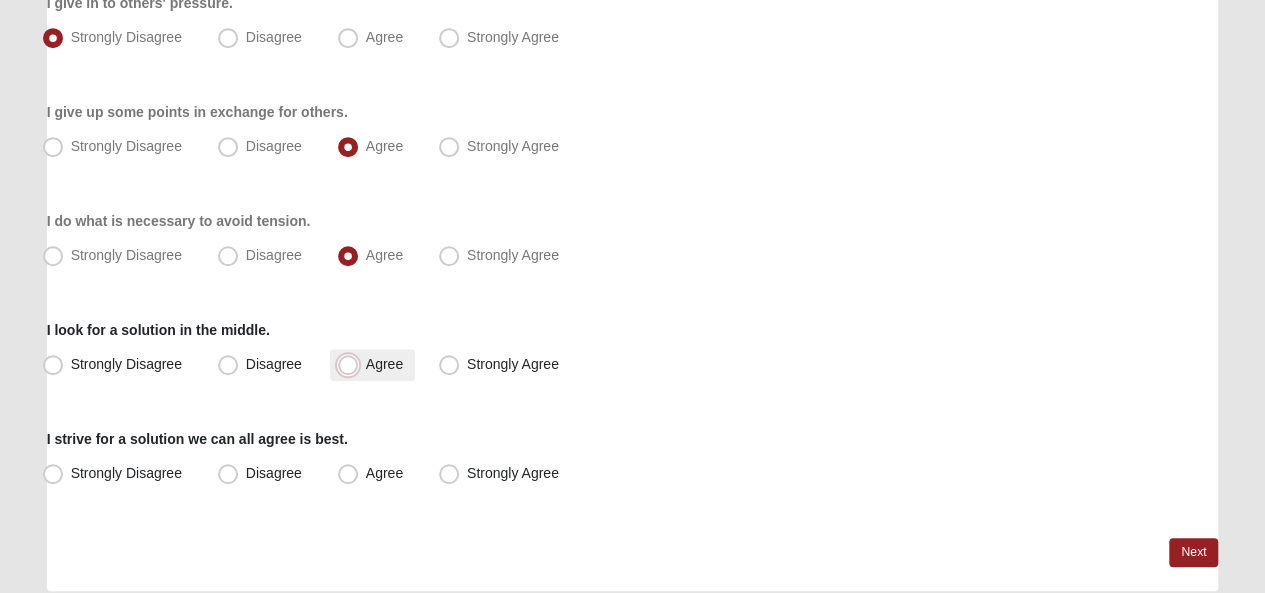click on "Agree" at bounding box center [352, 364] 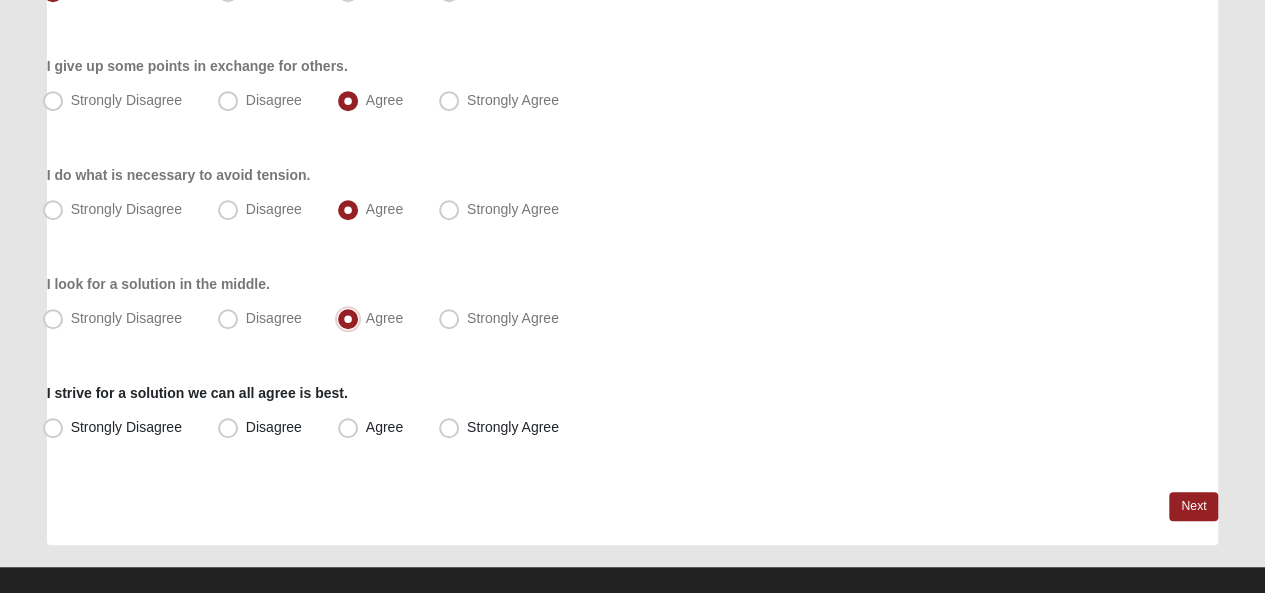 scroll, scrollTop: 584, scrollLeft: 0, axis: vertical 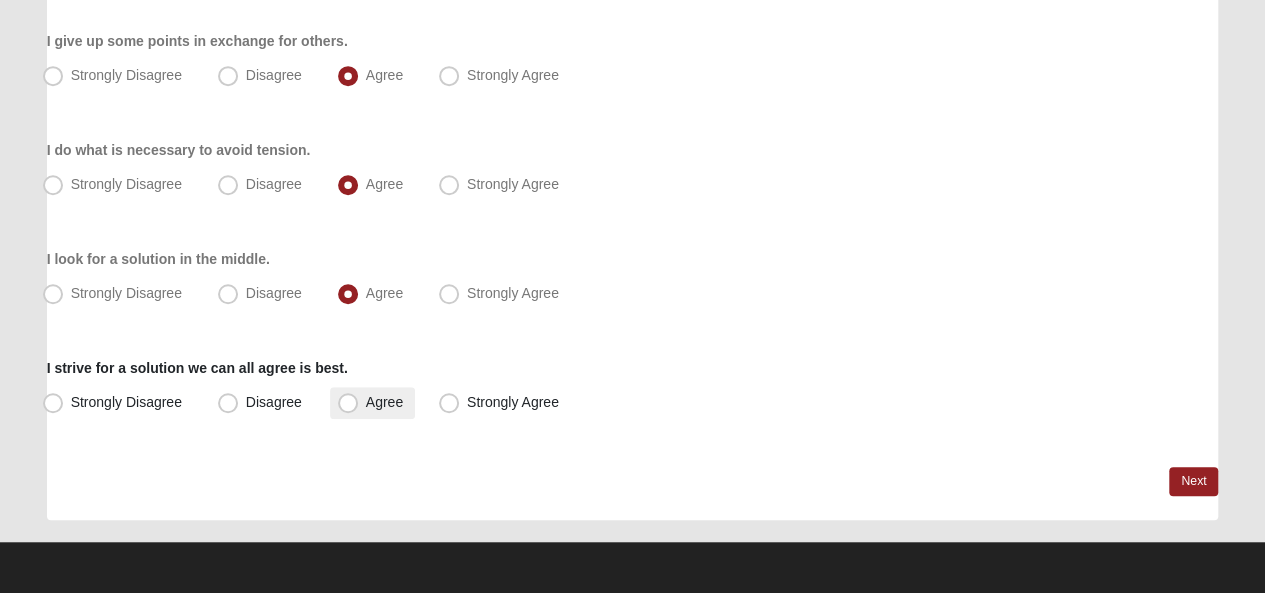 click on "Agree" at bounding box center [372, 403] 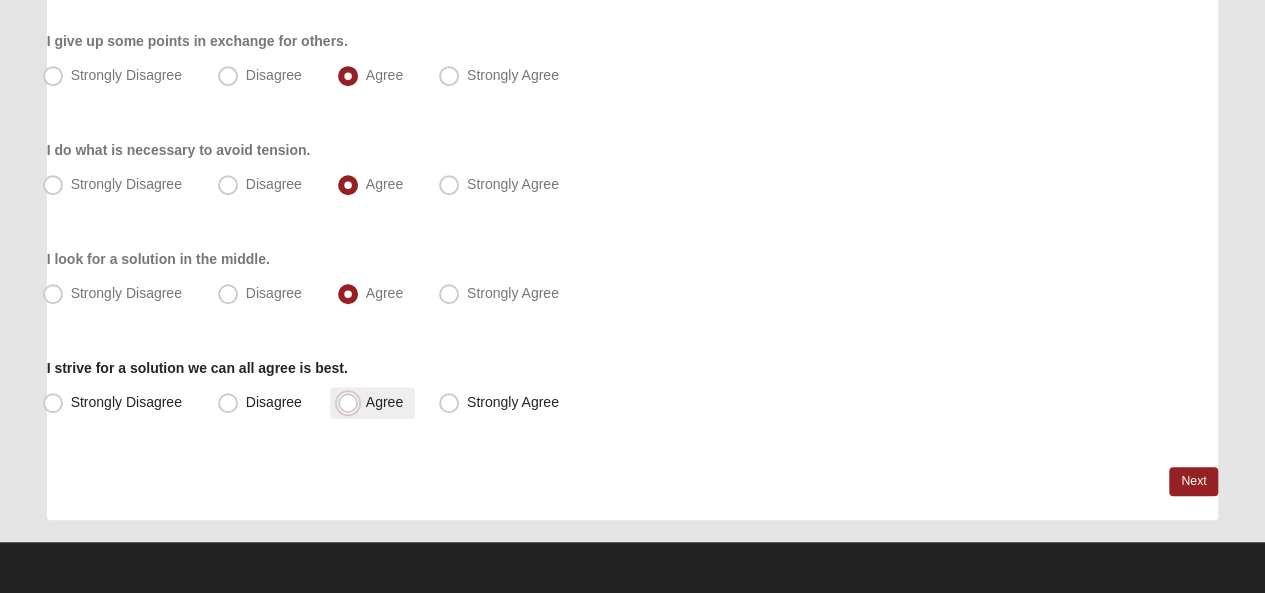 radio on "true" 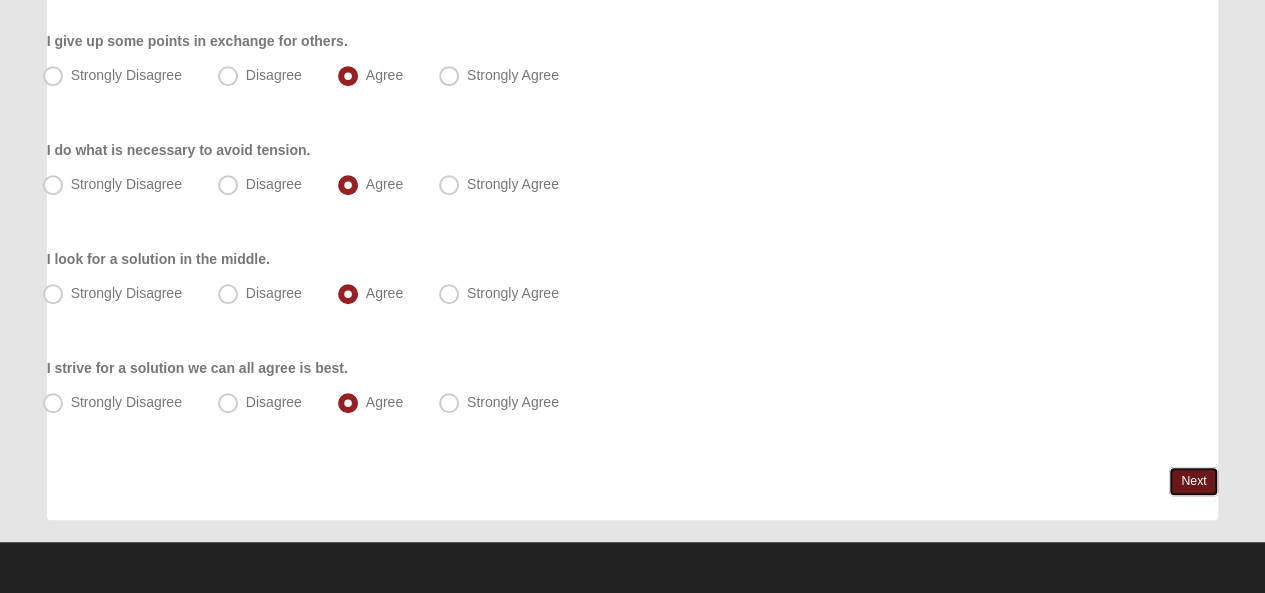 click on "Next" at bounding box center (1193, 481) 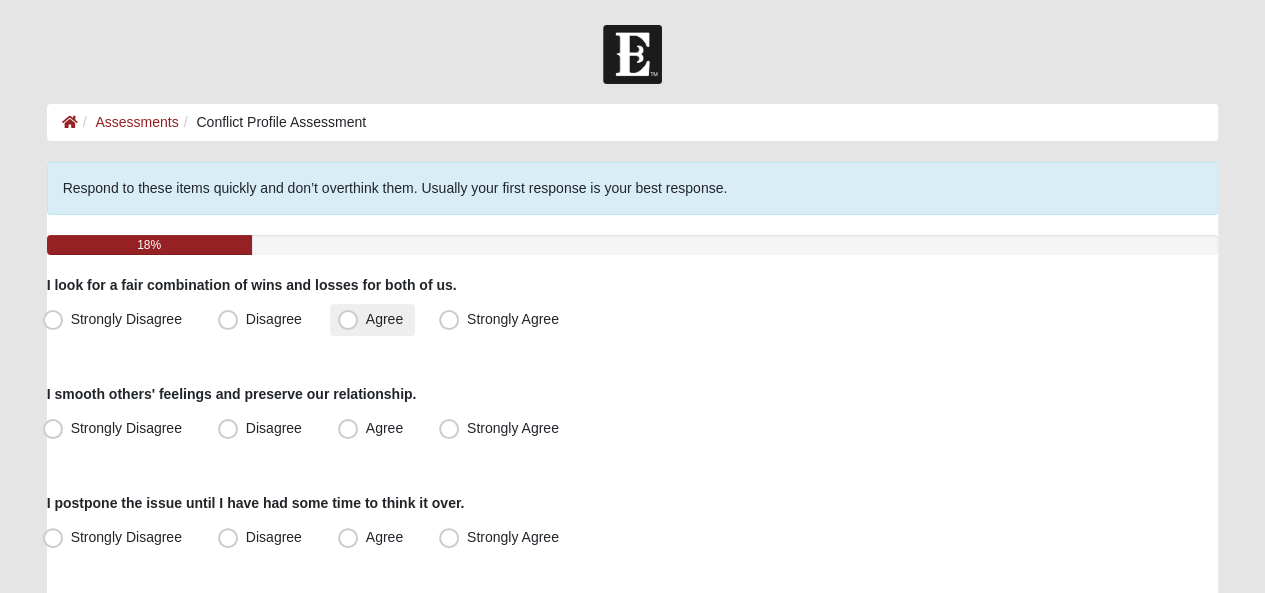 click on "Agree" at bounding box center [384, 319] 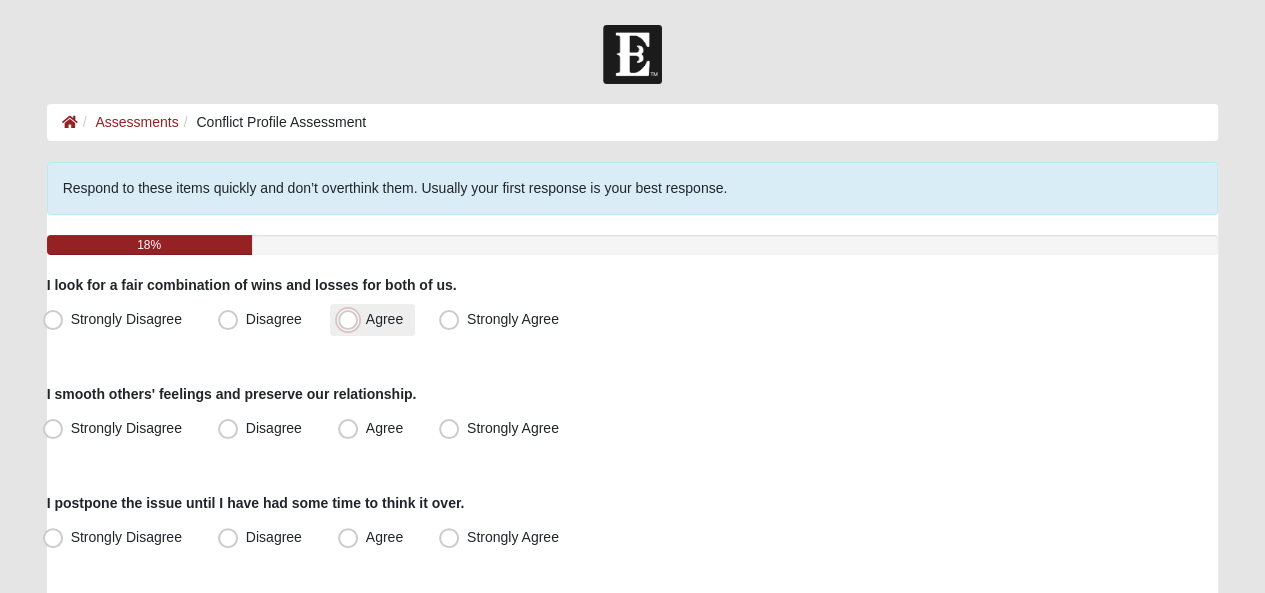 click on "Agree" at bounding box center (352, 319) 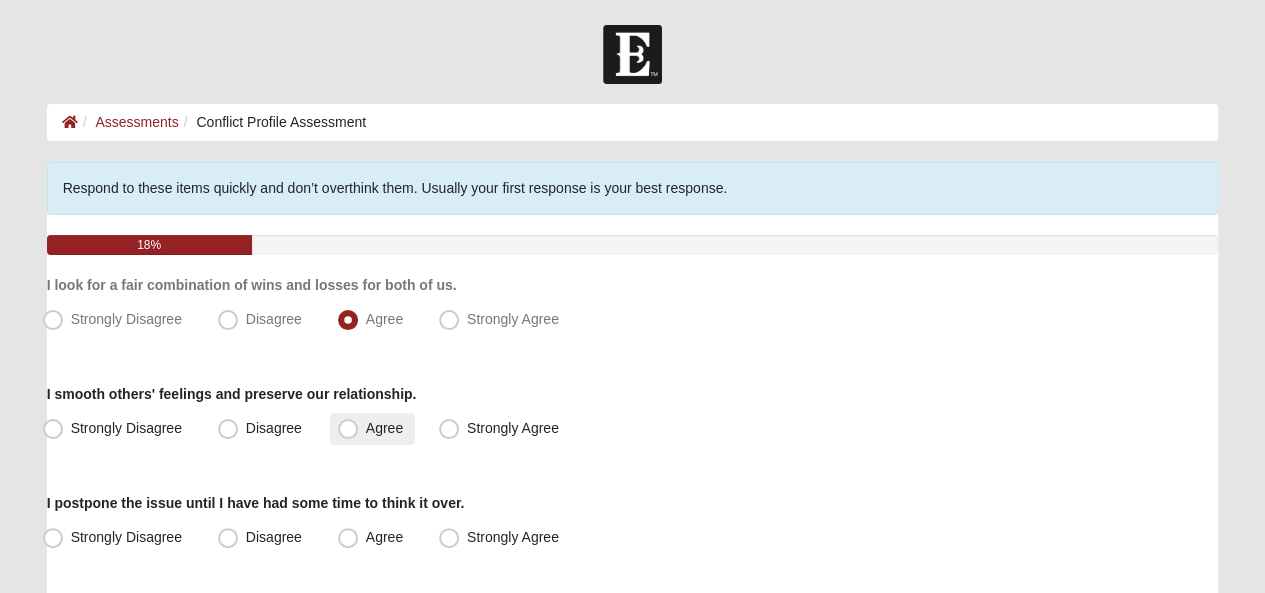 click on "Agree" at bounding box center (372, 429) 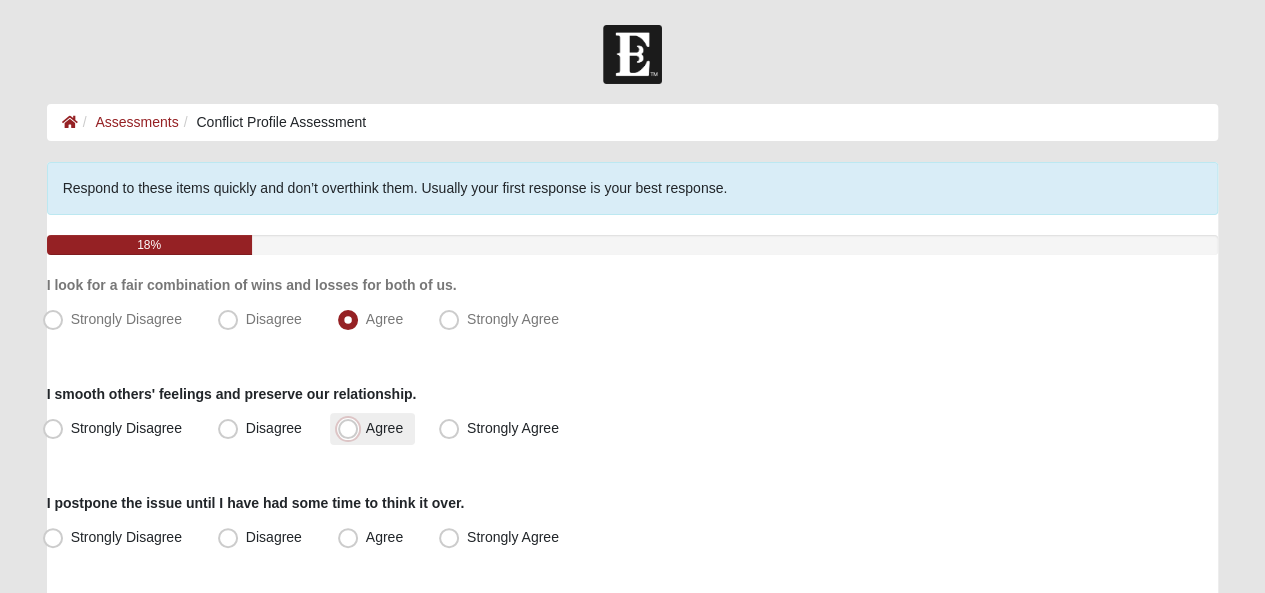 click on "Agree" at bounding box center [352, 428] 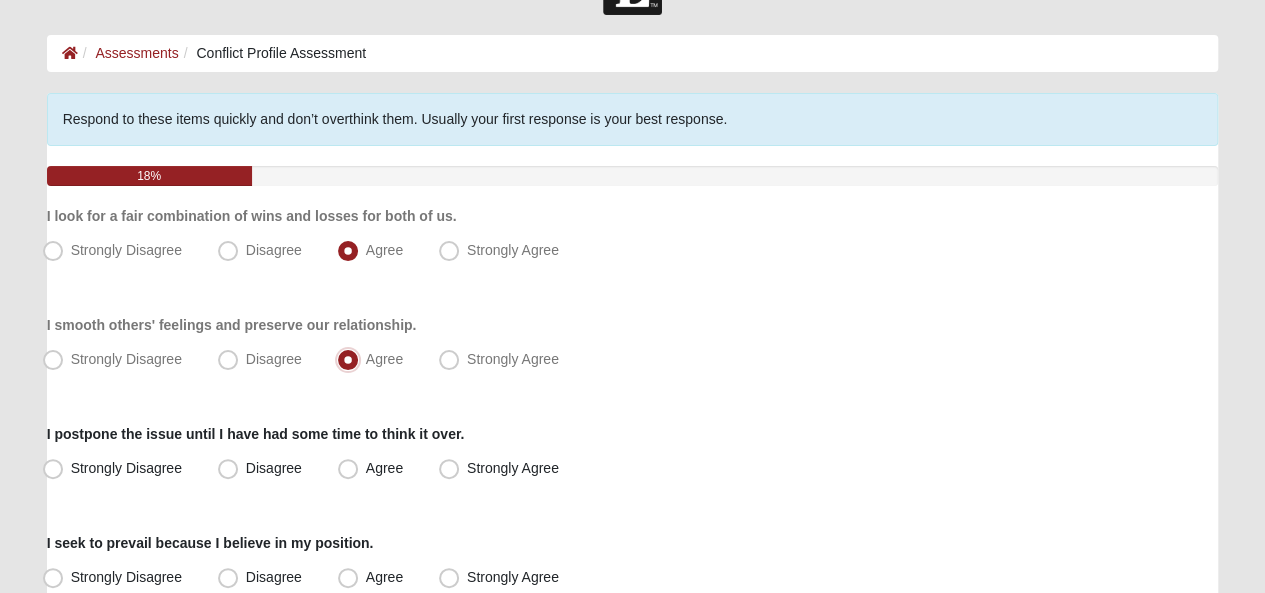 scroll, scrollTop: 100, scrollLeft: 0, axis: vertical 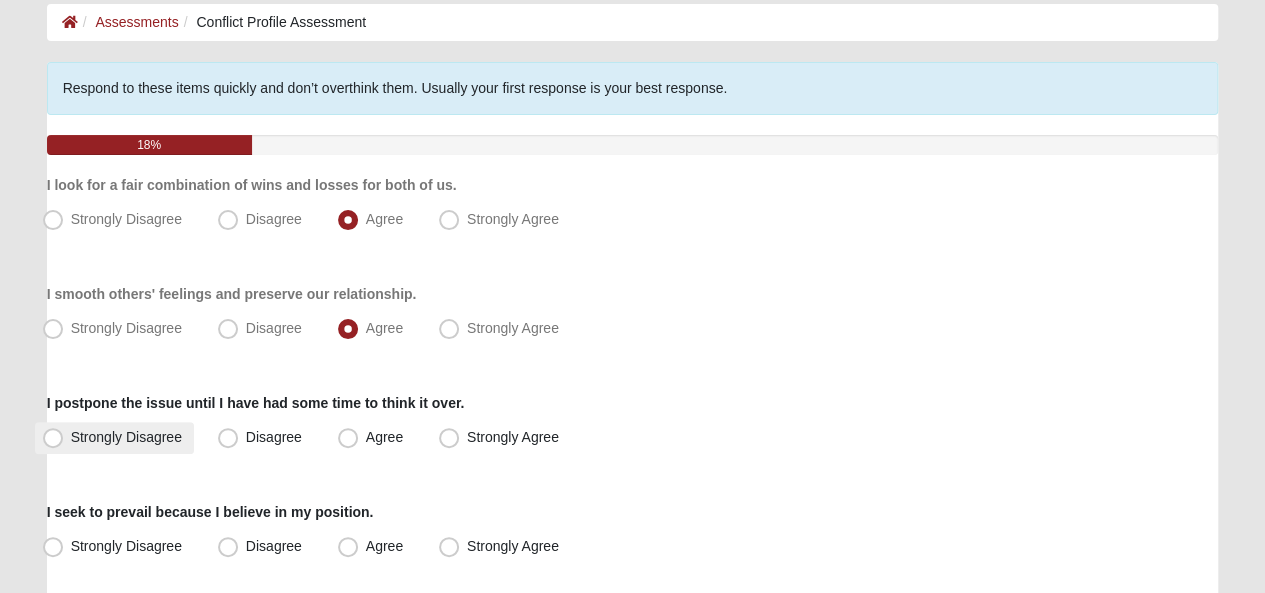 click on "Strongly Disagree" at bounding box center (126, 437) 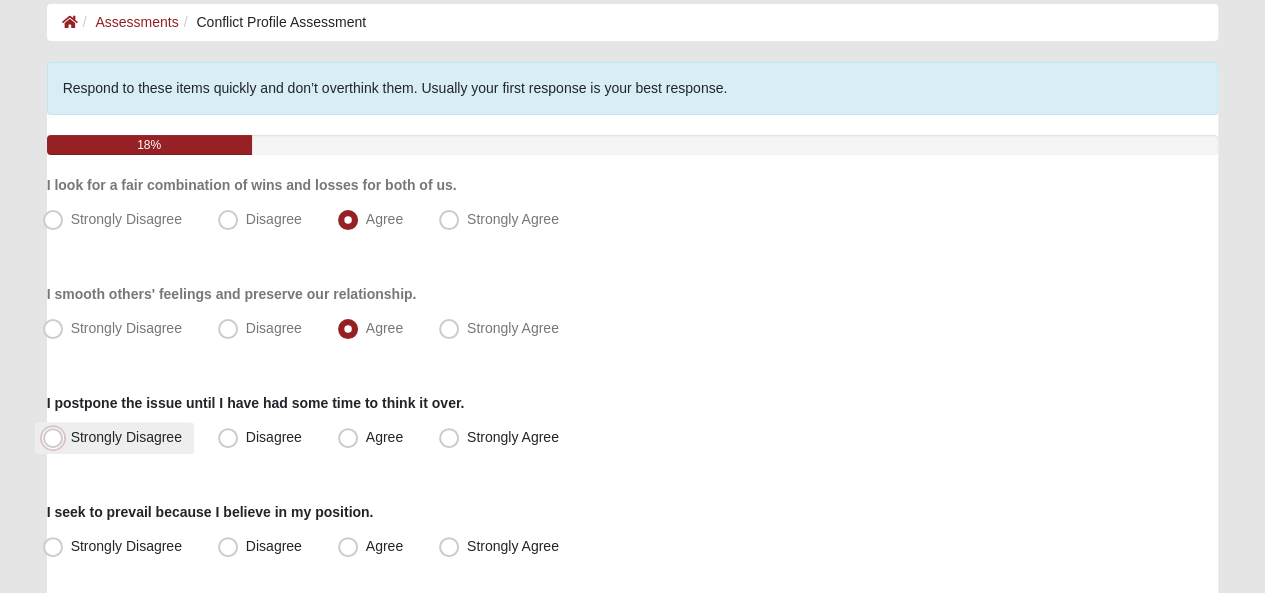 click on "Strongly Disagree" at bounding box center [57, 437] 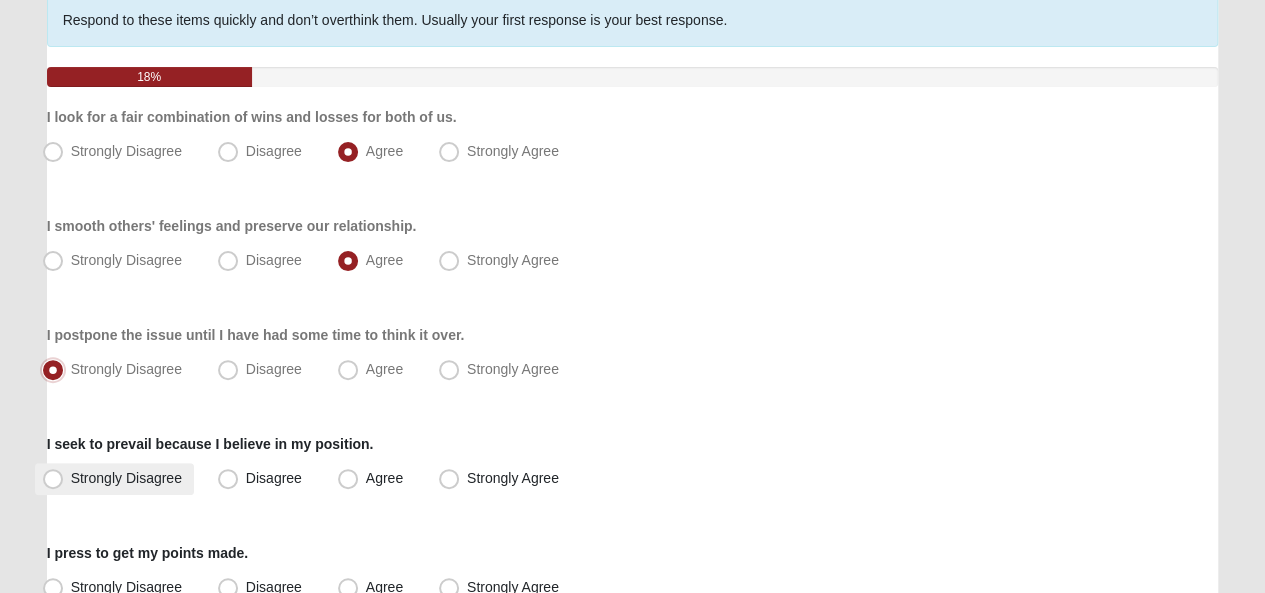 scroll, scrollTop: 200, scrollLeft: 0, axis: vertical 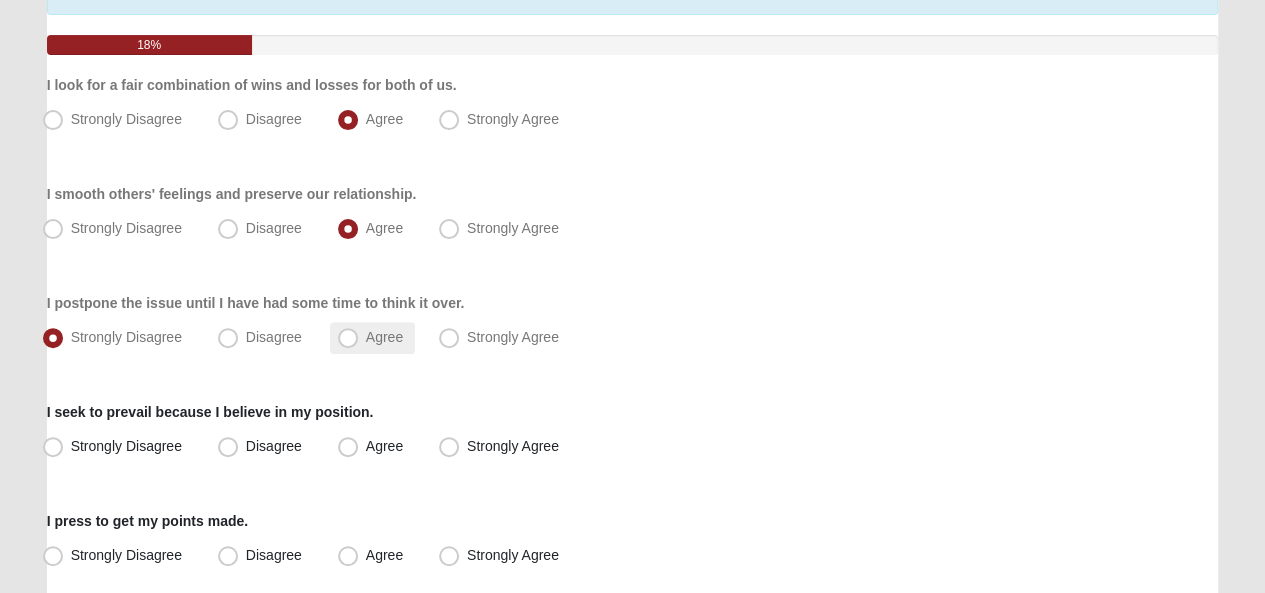 click on "Agree" at bounding box center (384, 337) 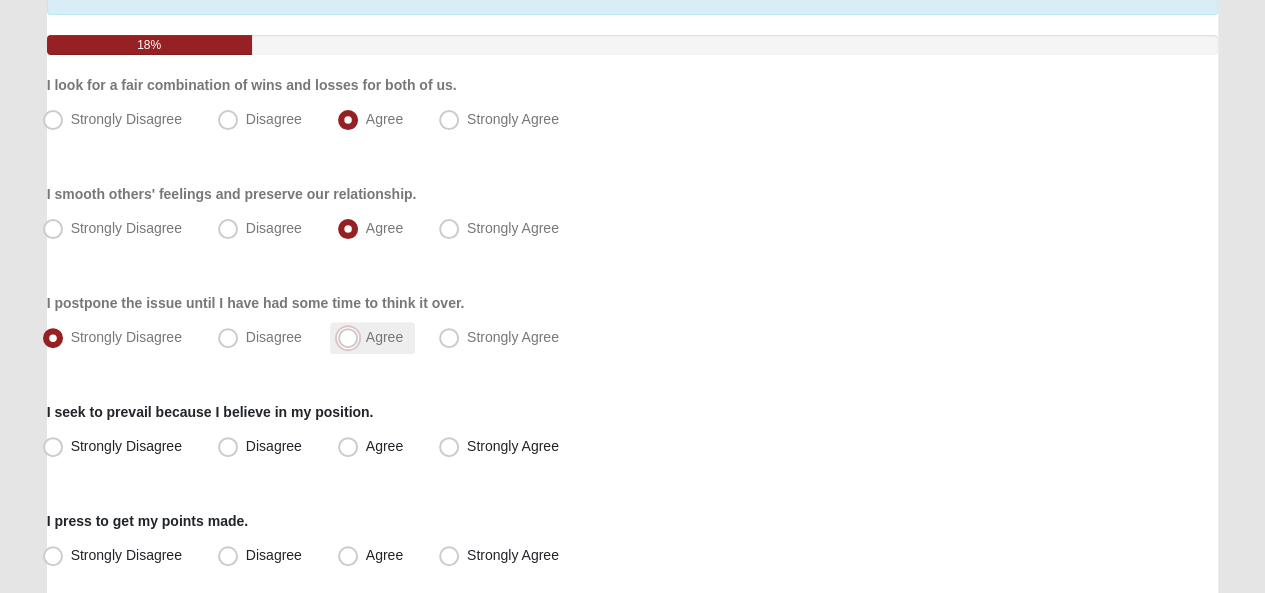 click on "Agree" at bounding box center (352, 337) 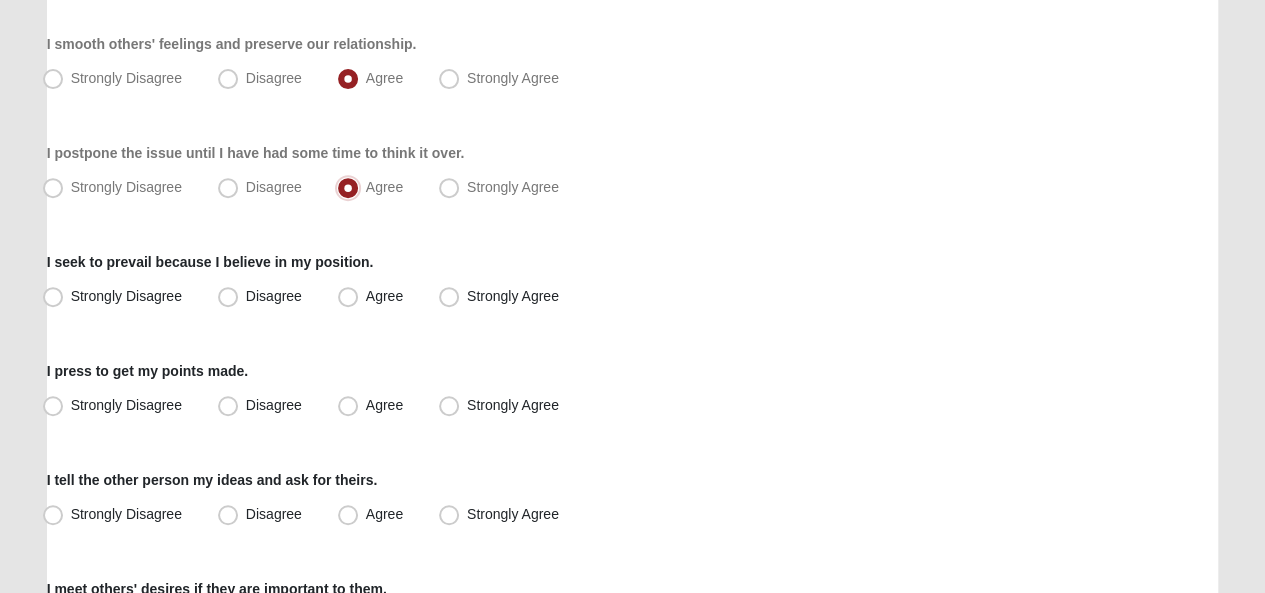 scroll, scrollTop: 400, scrollLeft: 0, axis: vertical 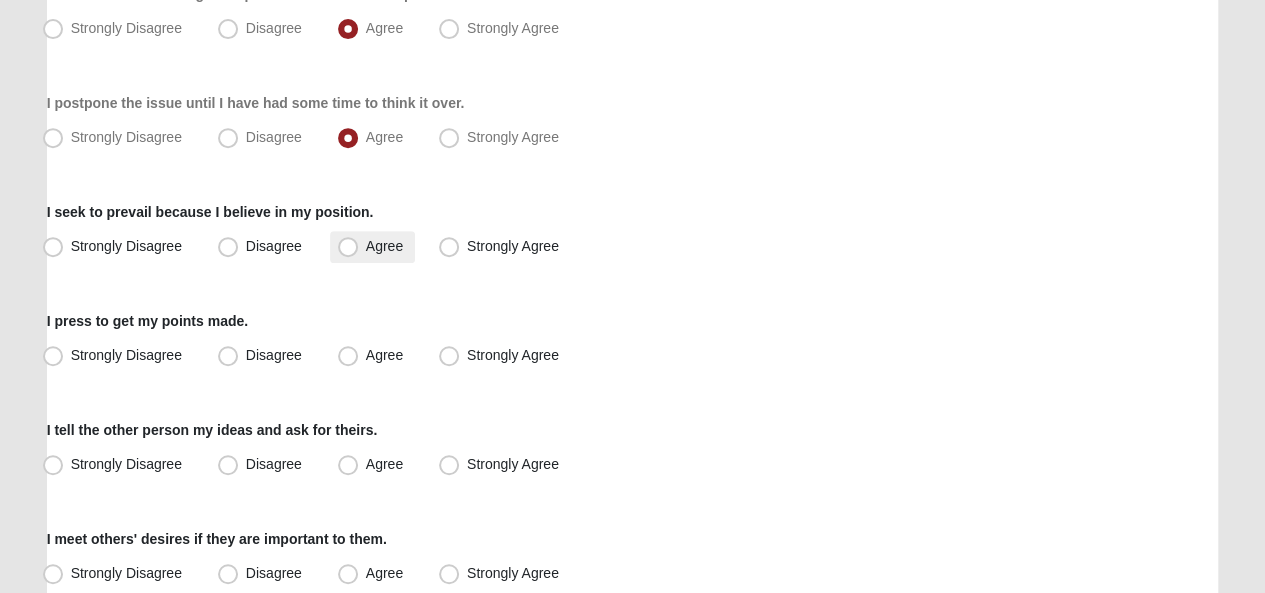 click on "Agree" at bounding box center (384, 246) 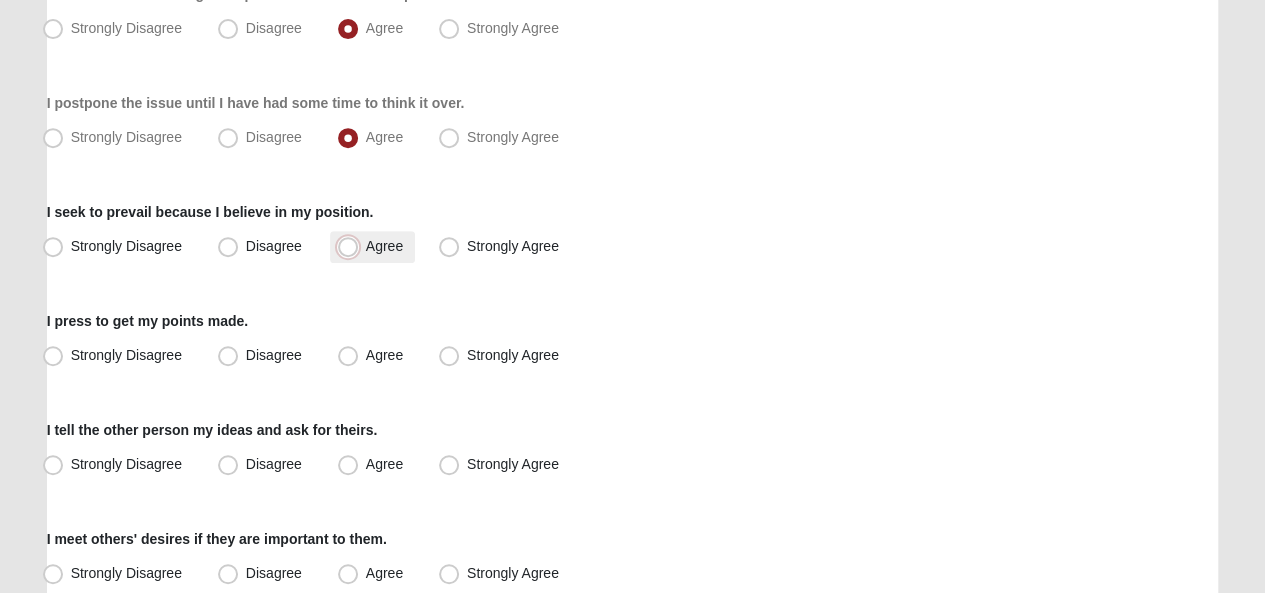 click on "Agree" at bounding box center [352, 246] 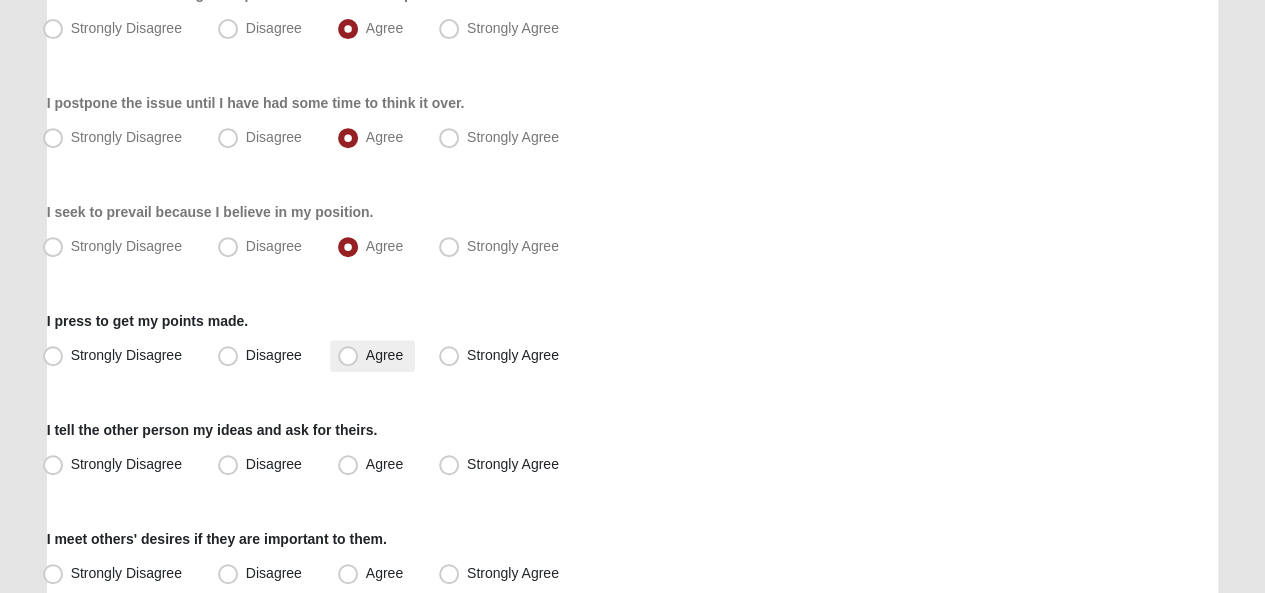 click on "Agree" at bounding box center (384, 355) 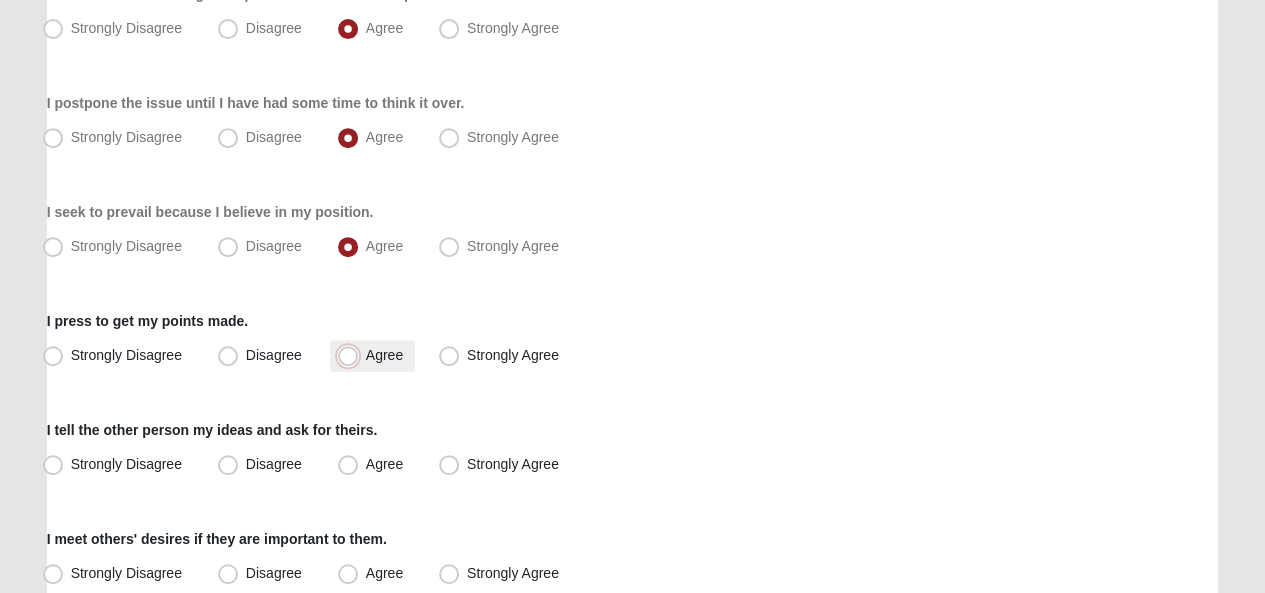 click on "Agree" at bounding box center (352, 355) 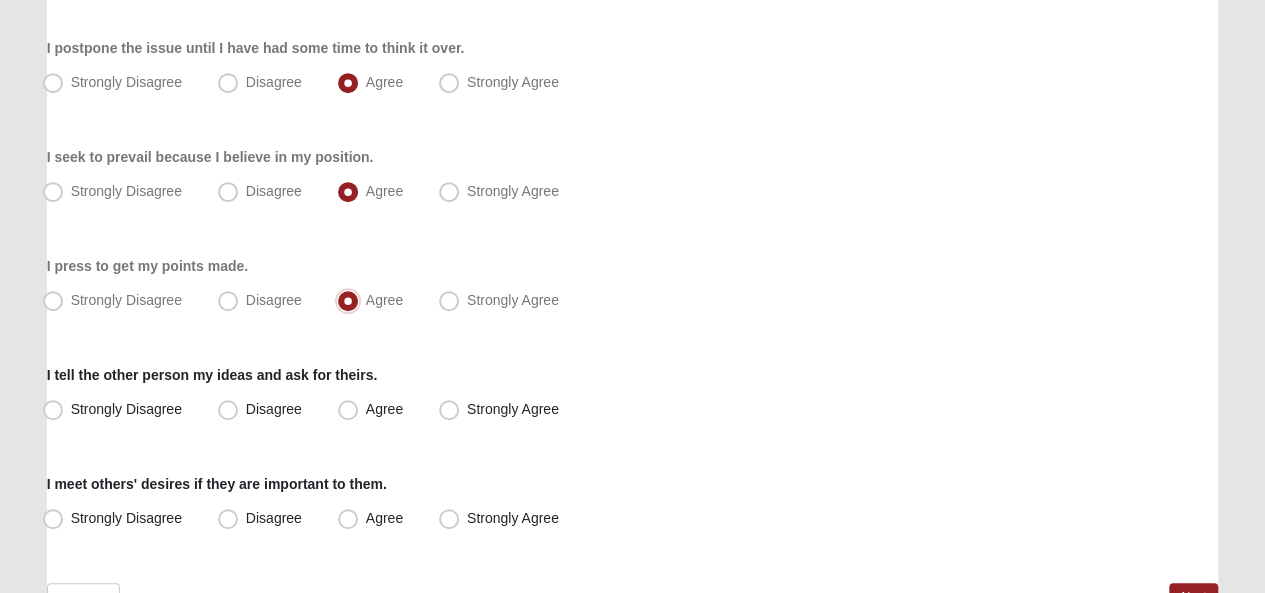 scroll, scrollTop: 500, scrollLeft: 0, axis: vertical 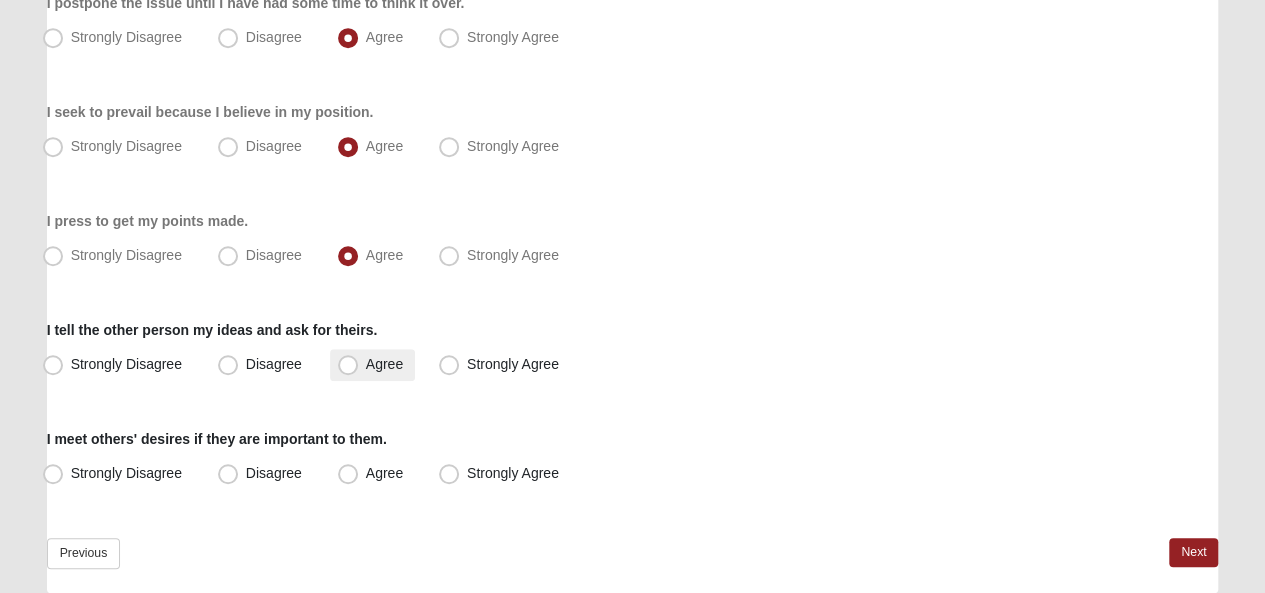 click on "Agree" at bounding box center (384, 364) 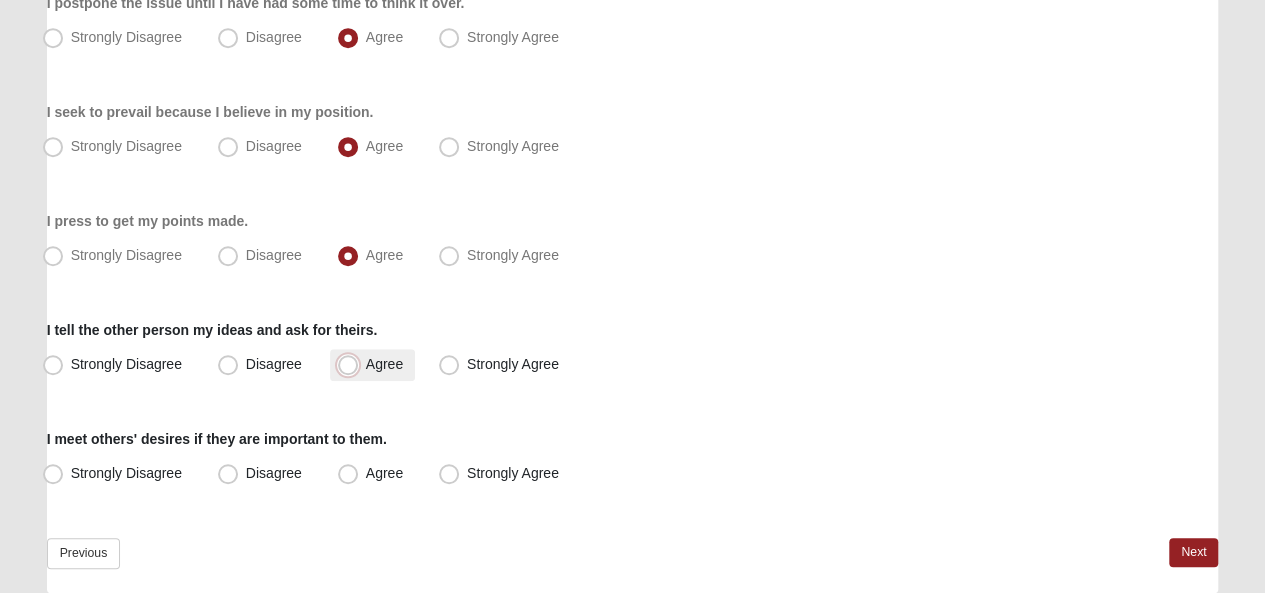 click on "Agree" at bounding box center (352, 364) 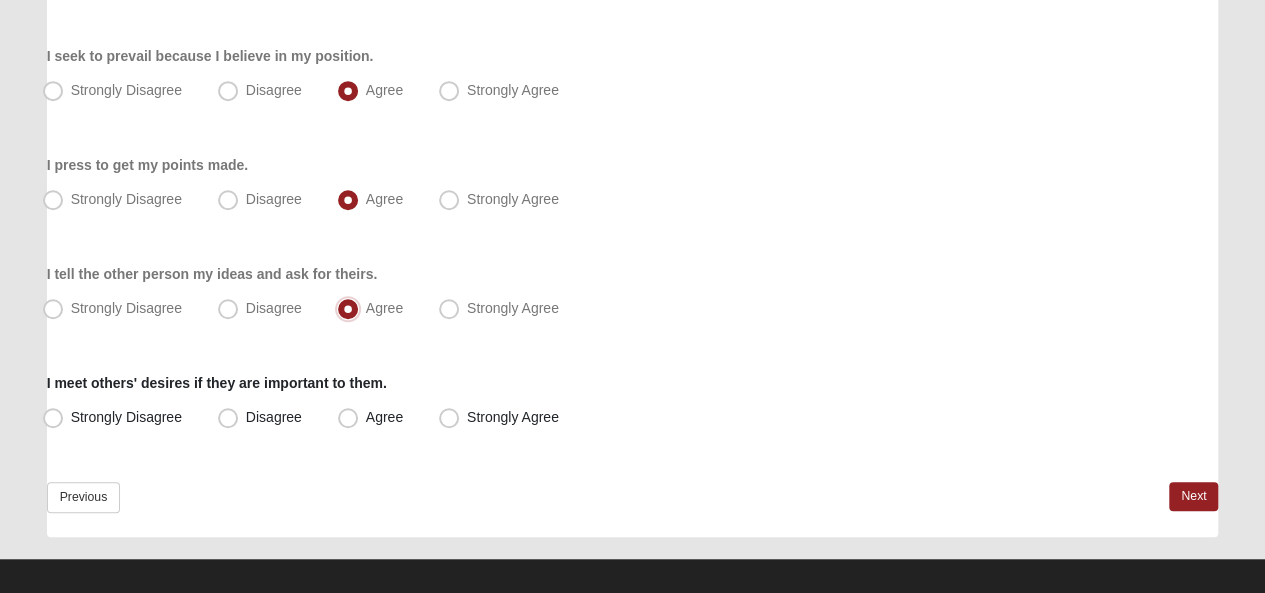 scroll, scrollTop: 586, scrollLeft: 0, axis: vertical 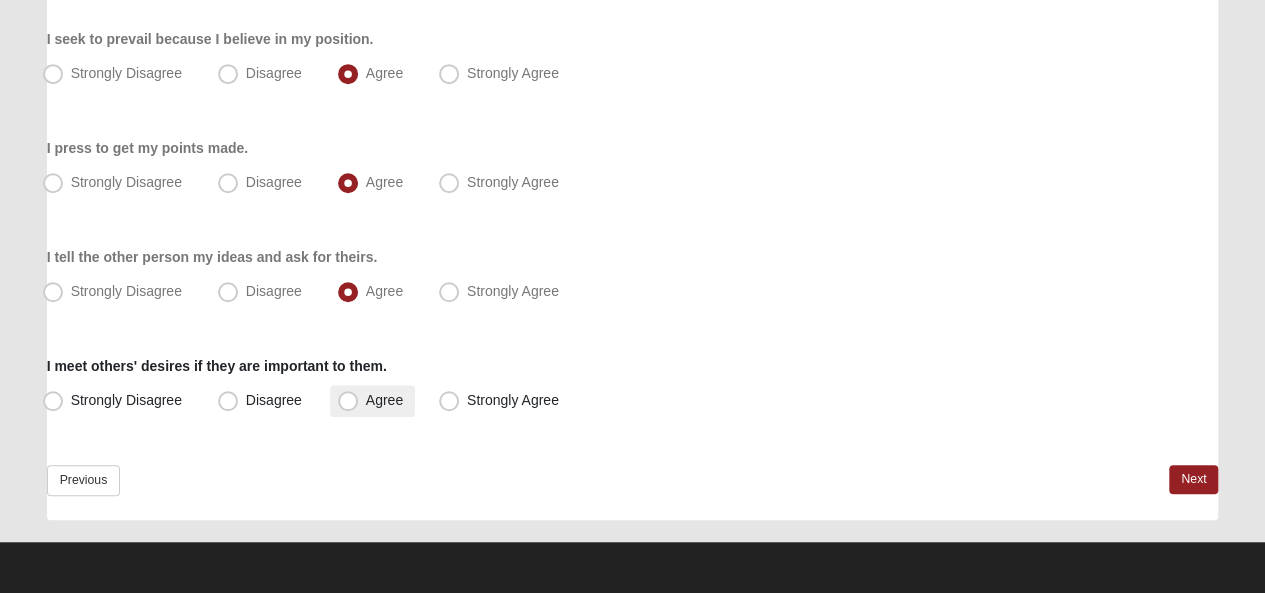 click on "Agree" at bounding box center (384, 400) 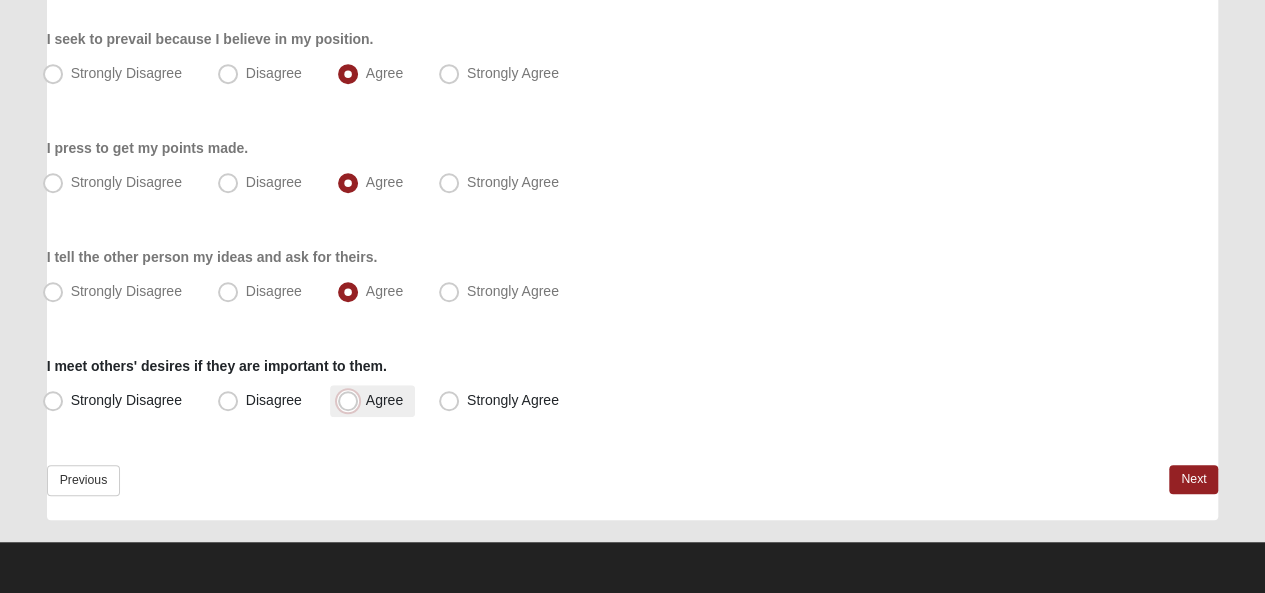 radio on "true" 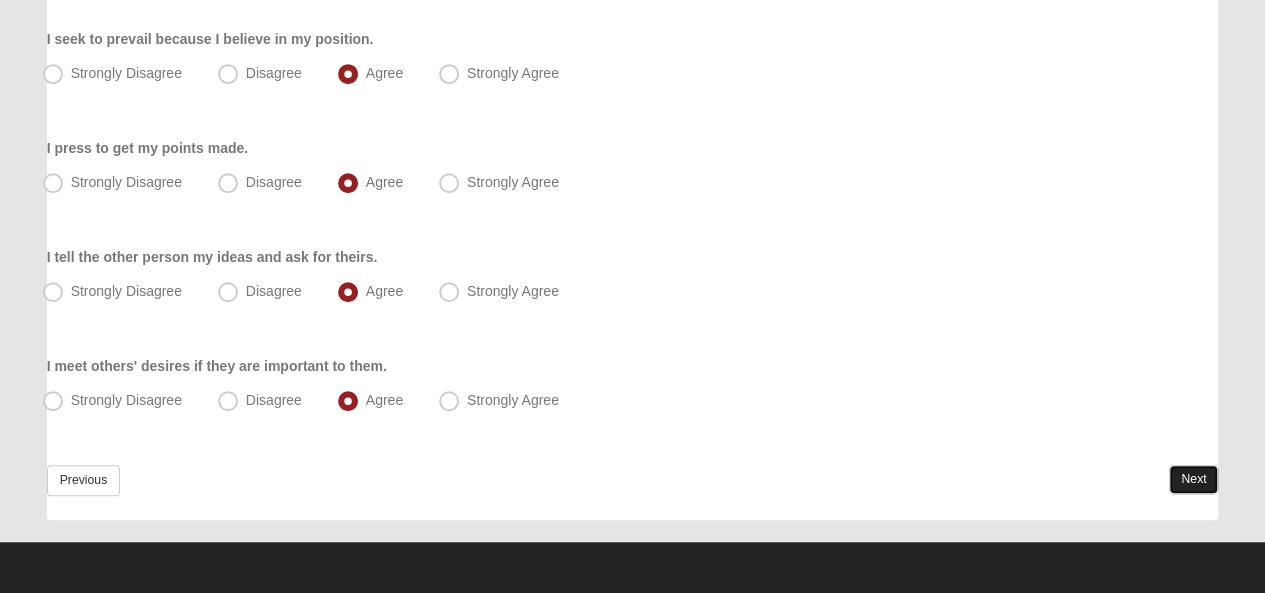 click on "Next" at bounding box center (1193, 479) 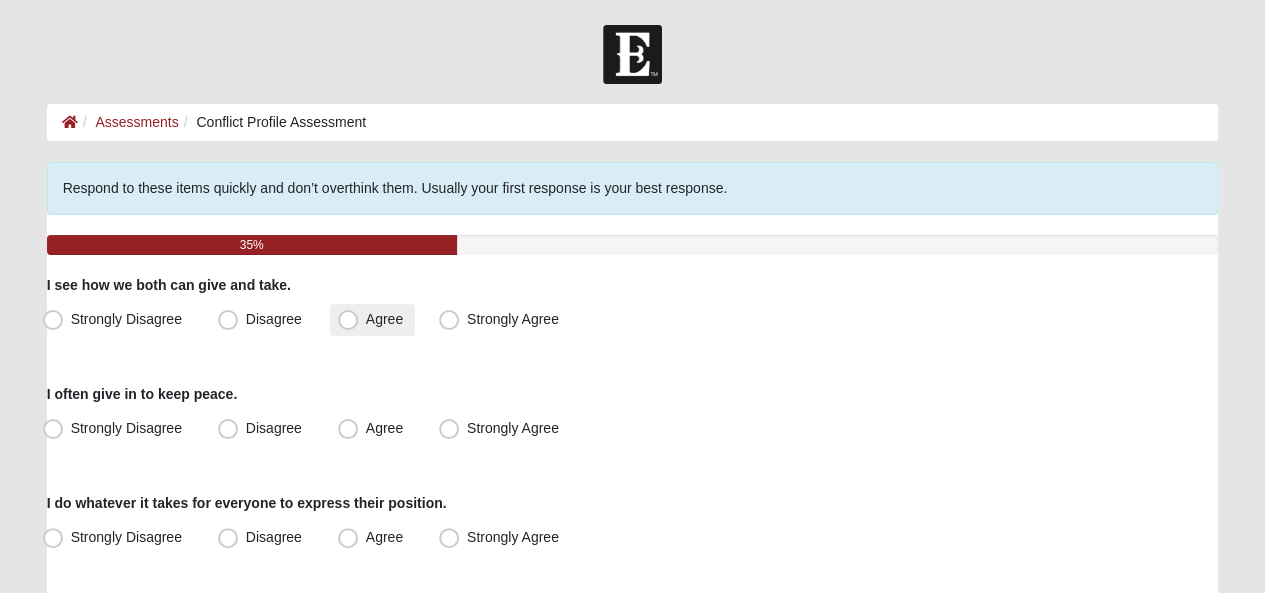 click on "Agree" at bounding box center (384, 319) 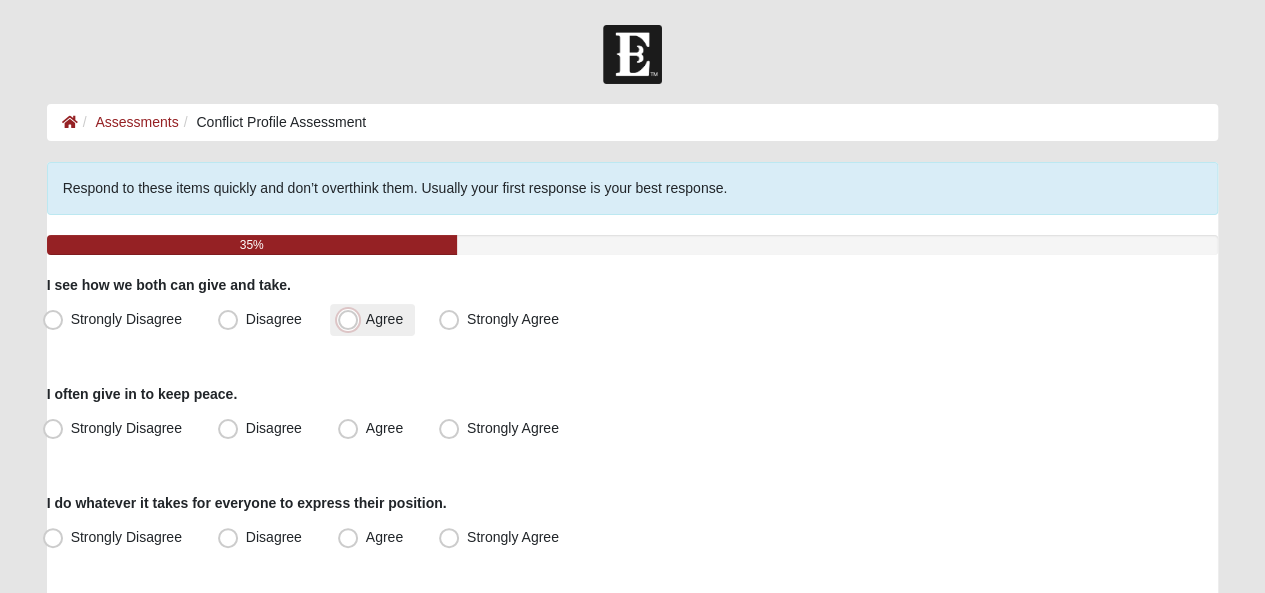 click on "Agree" at bounding box center [352, 319] 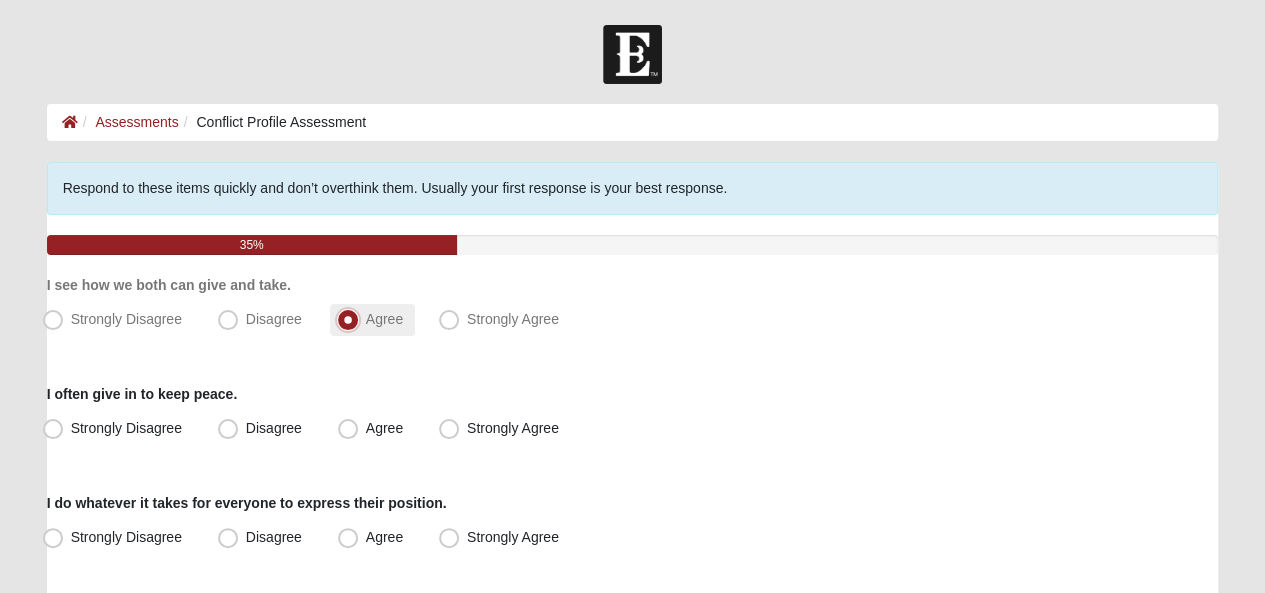 scroll, scrollTop: 200, scrollLeft: 0, axis: vertical 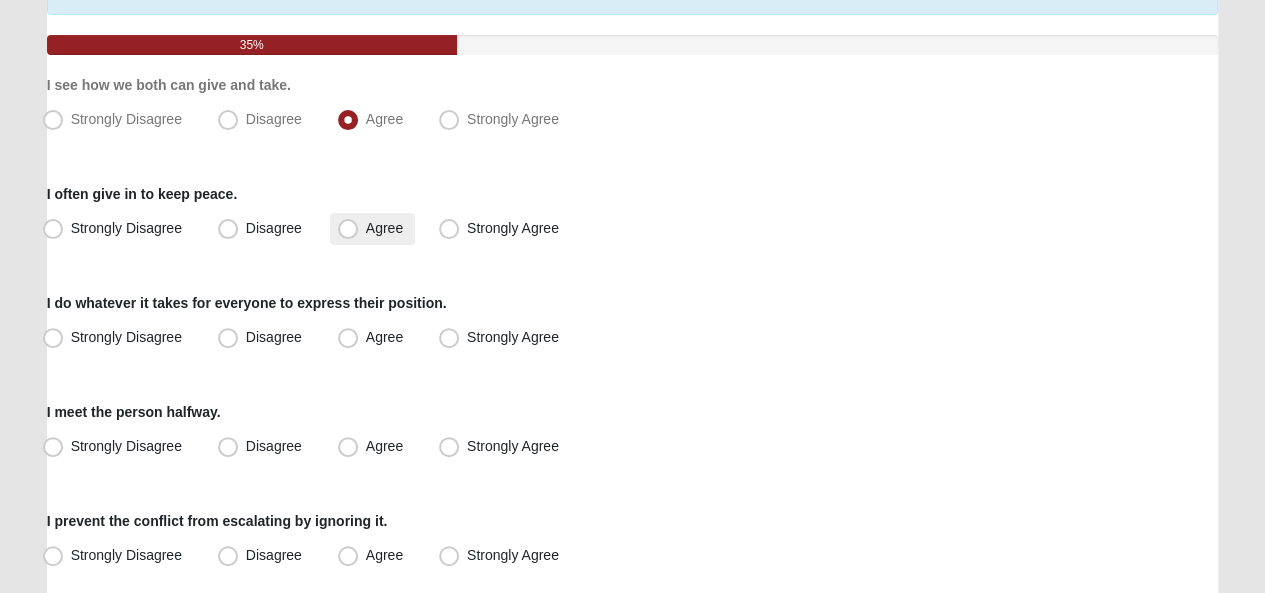 click on "Agree" at bounding box center (384, 228) 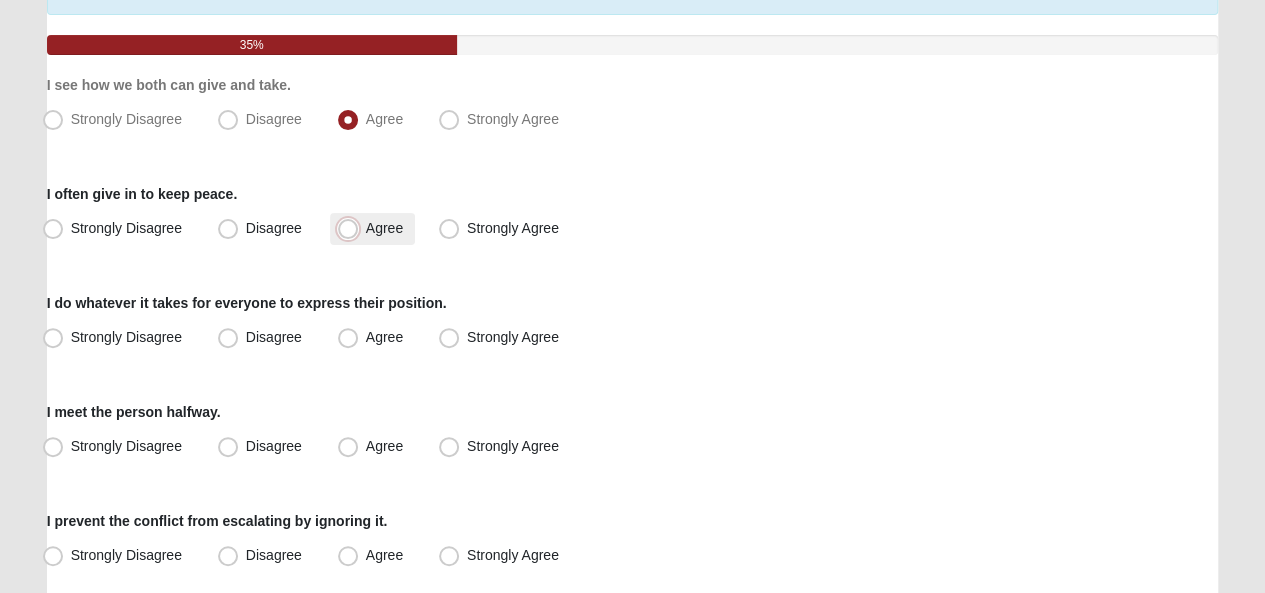 click on "Agree" at bounding box center (352, 228) 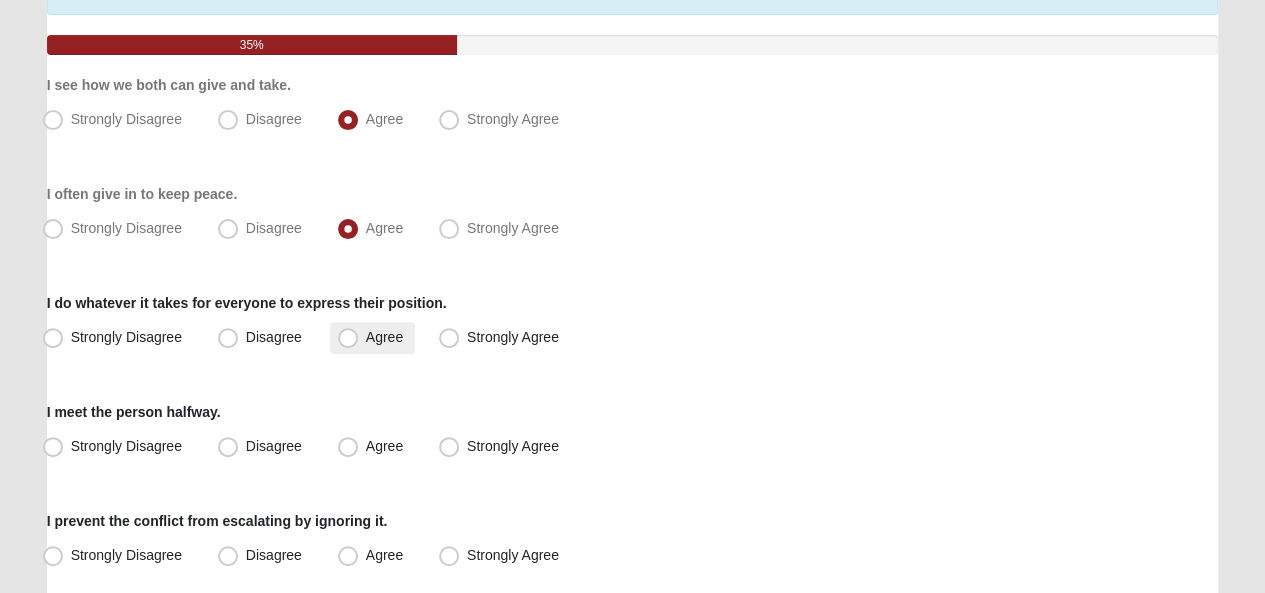 click on "Agree" at bounding box center [372, 338] 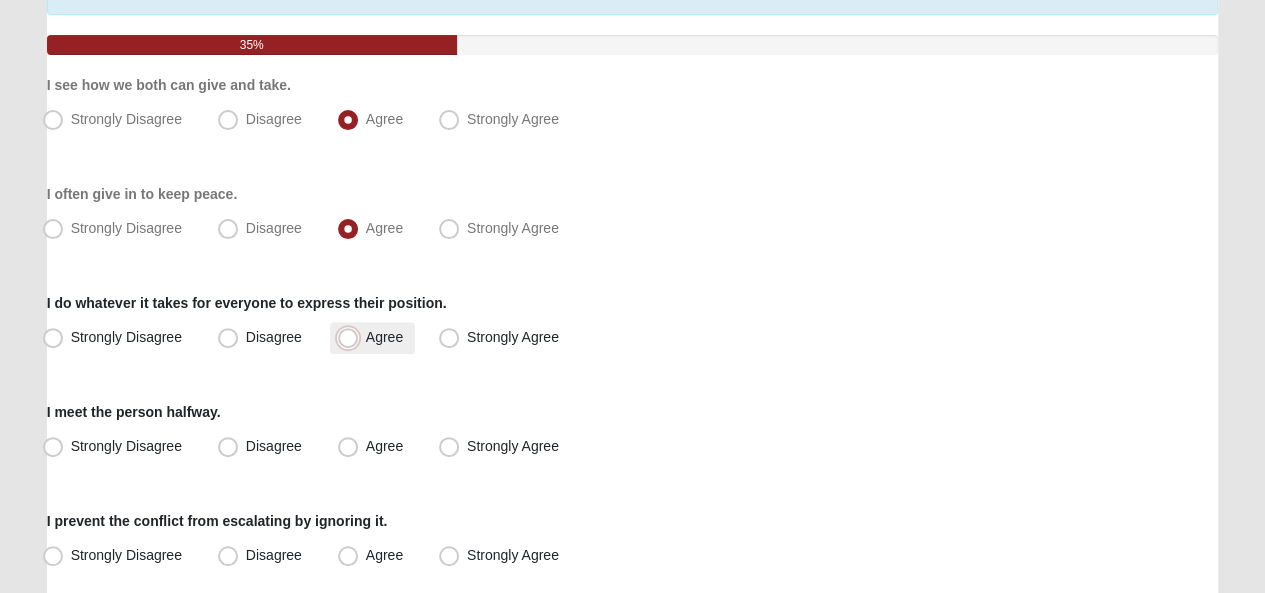 click on "Agree" at bounding box center [352, 337] 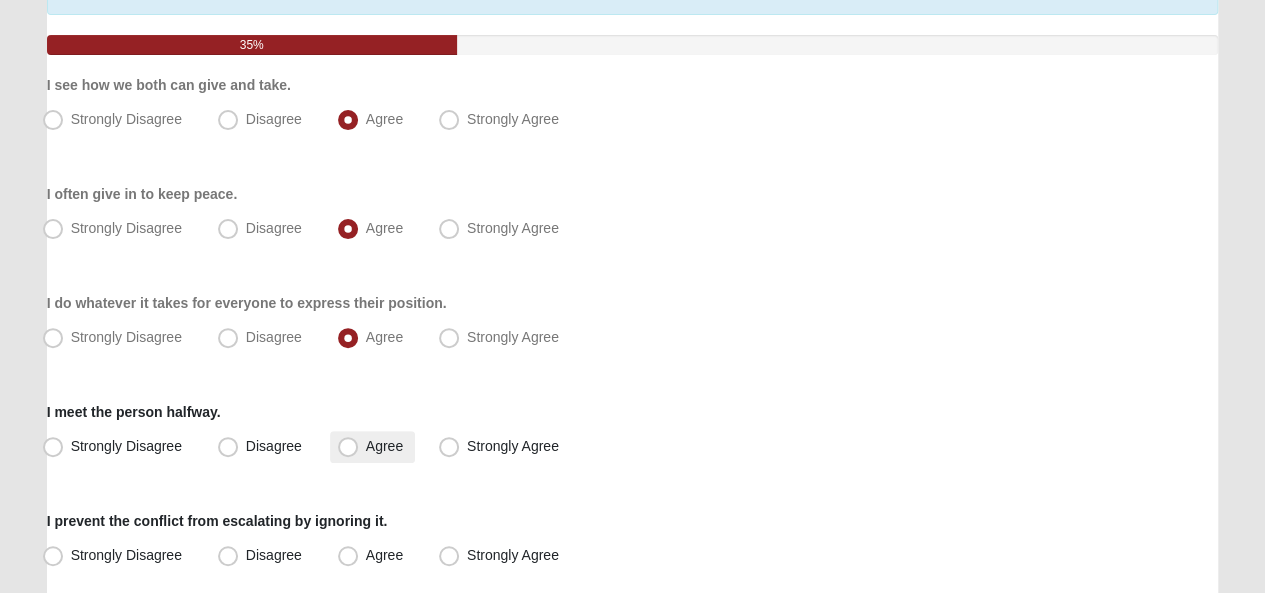 click on "Agree" at bounding box center (384, 446) 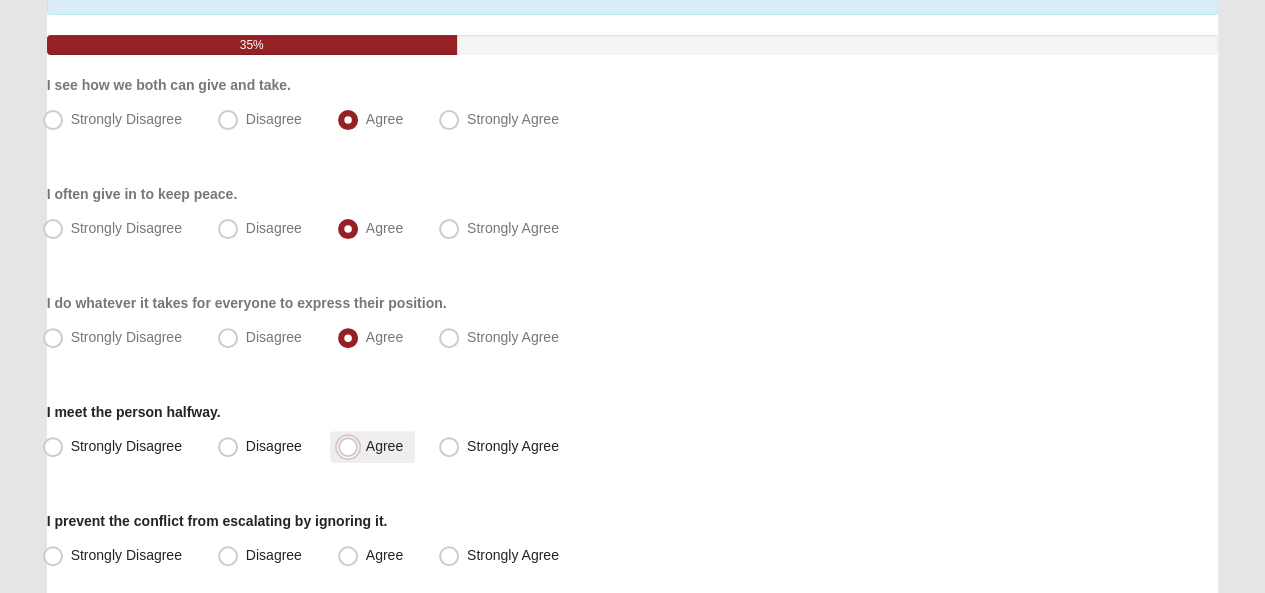 click on "Agree" at bounding box center (352, 446) 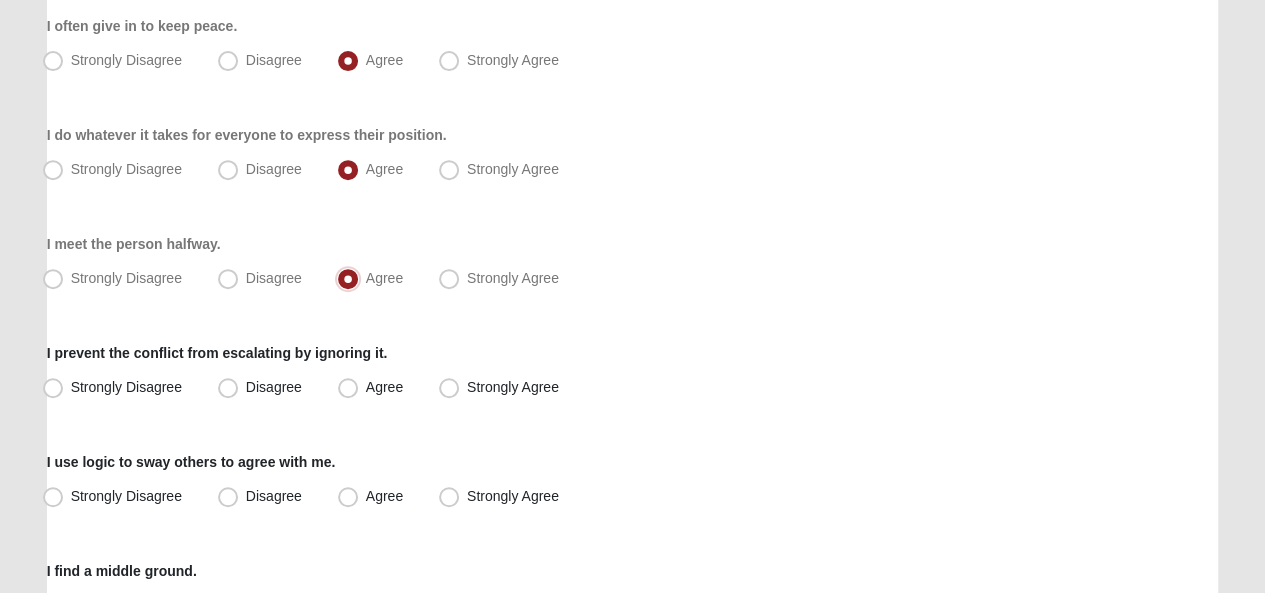 scroll, scrollTop: 400, scrollLeft: 0, axis: vertical 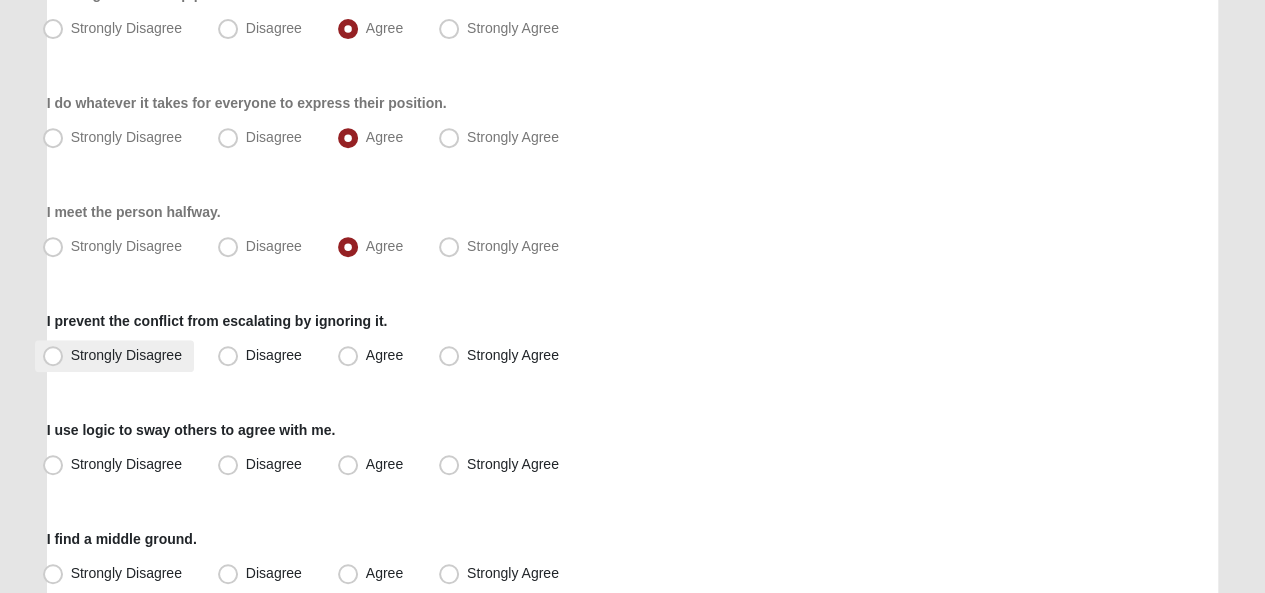 click on "Strongly Disagree" at bounding box center [126, 355] 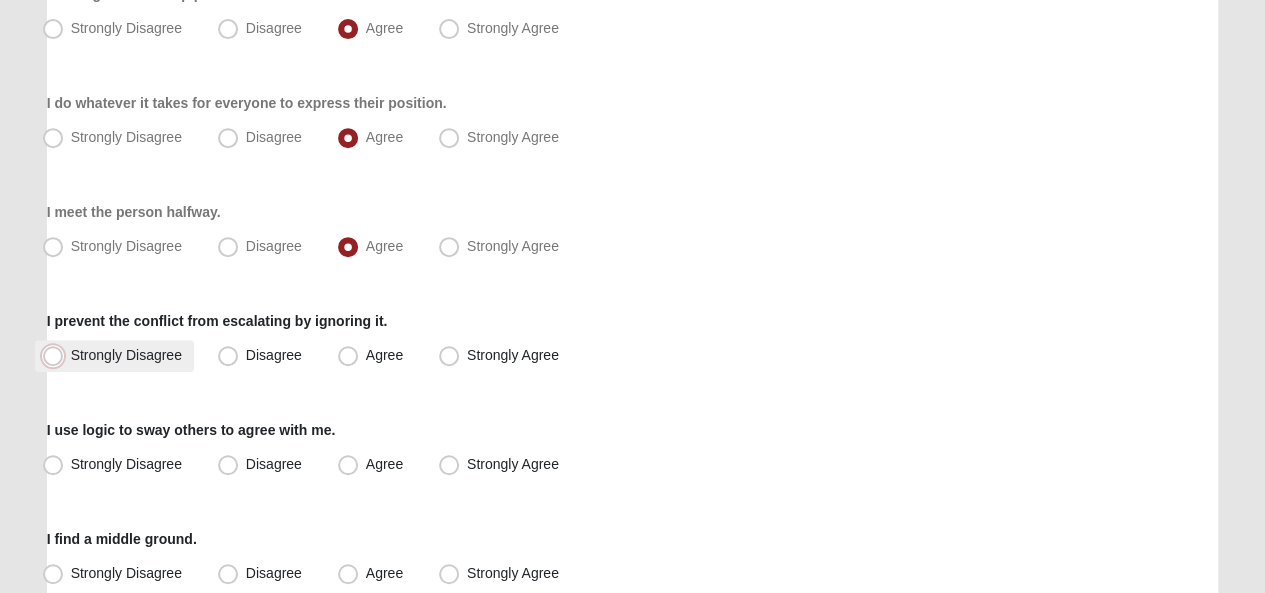 click on "Strongly Disagree" at bounding box center (57, 355) 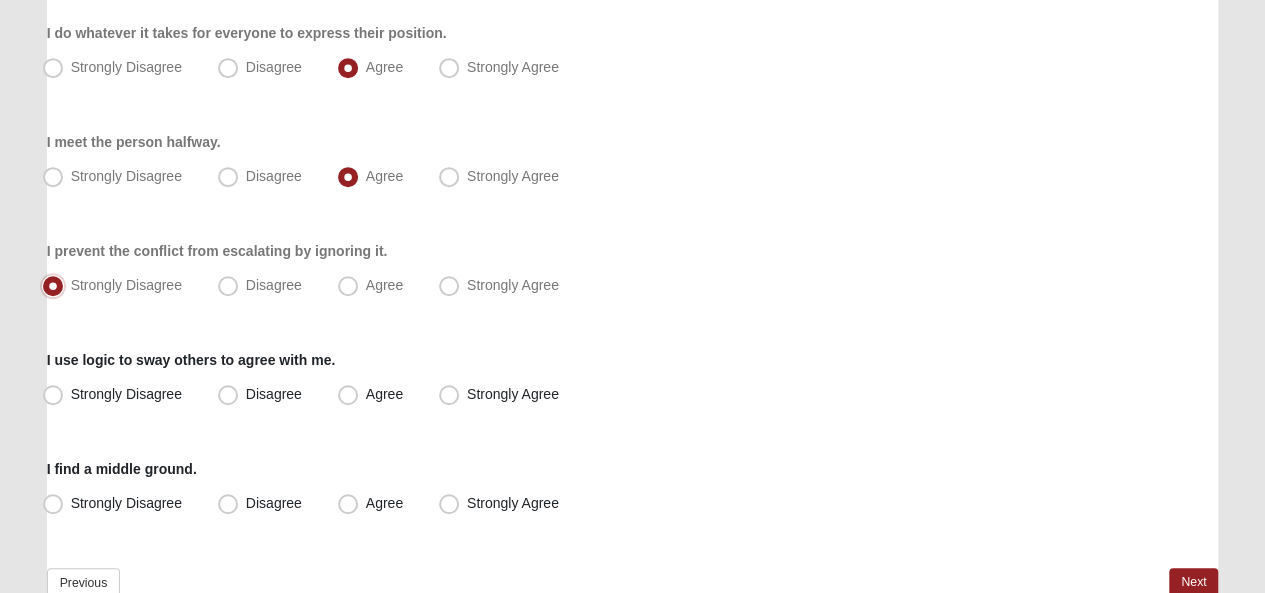 scroll, scrollTop: 500, scrollLeft: 0, axis: vertical 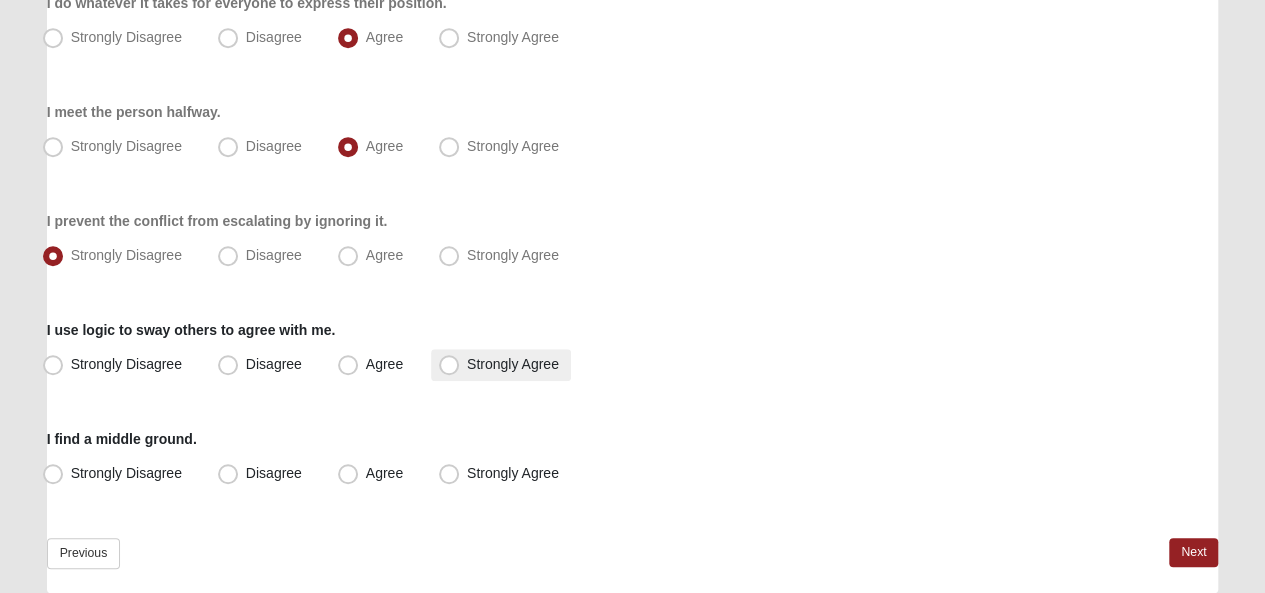 click on "Strongly Agree" at bounding box center (513, 364) 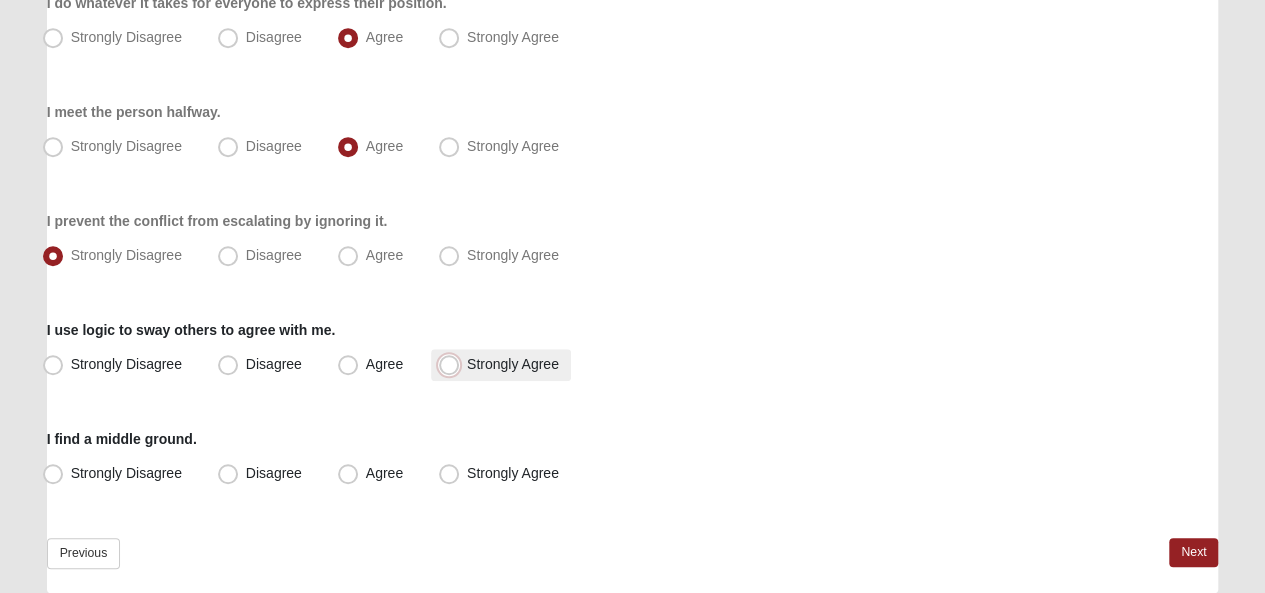 click on "Strongly Agree" at bounding box center (453, 364) 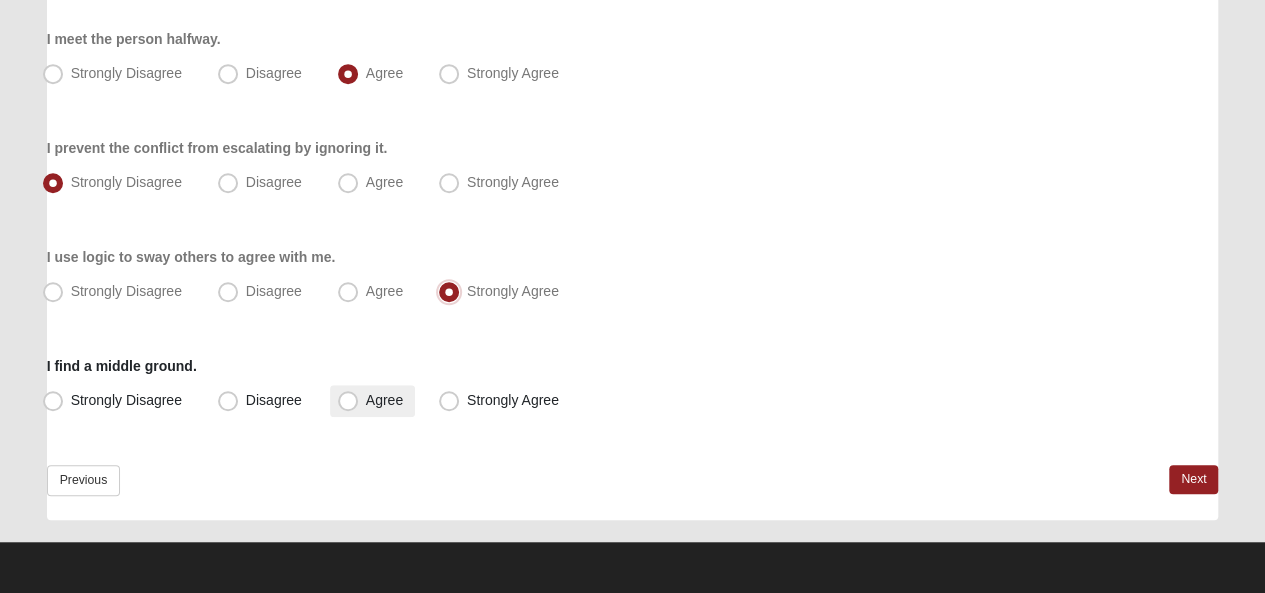 scroll, scrollTop: 586, scrollLeft: 0, axis: vertical 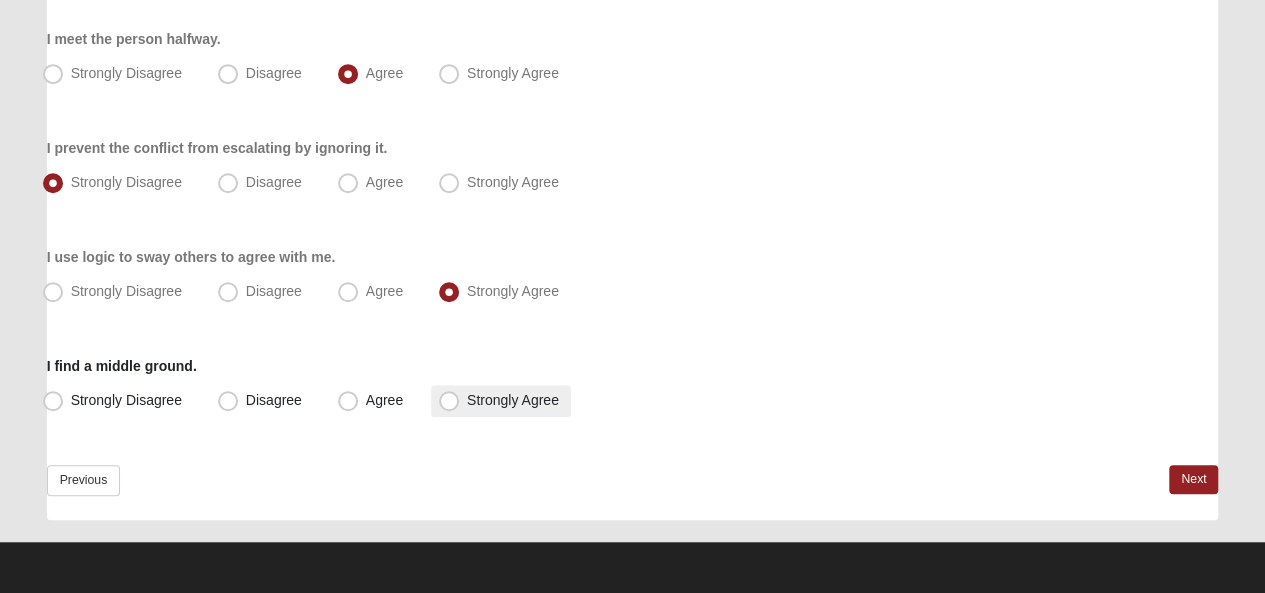 click on "Strongly Agree" at bounding box center (513, 400) 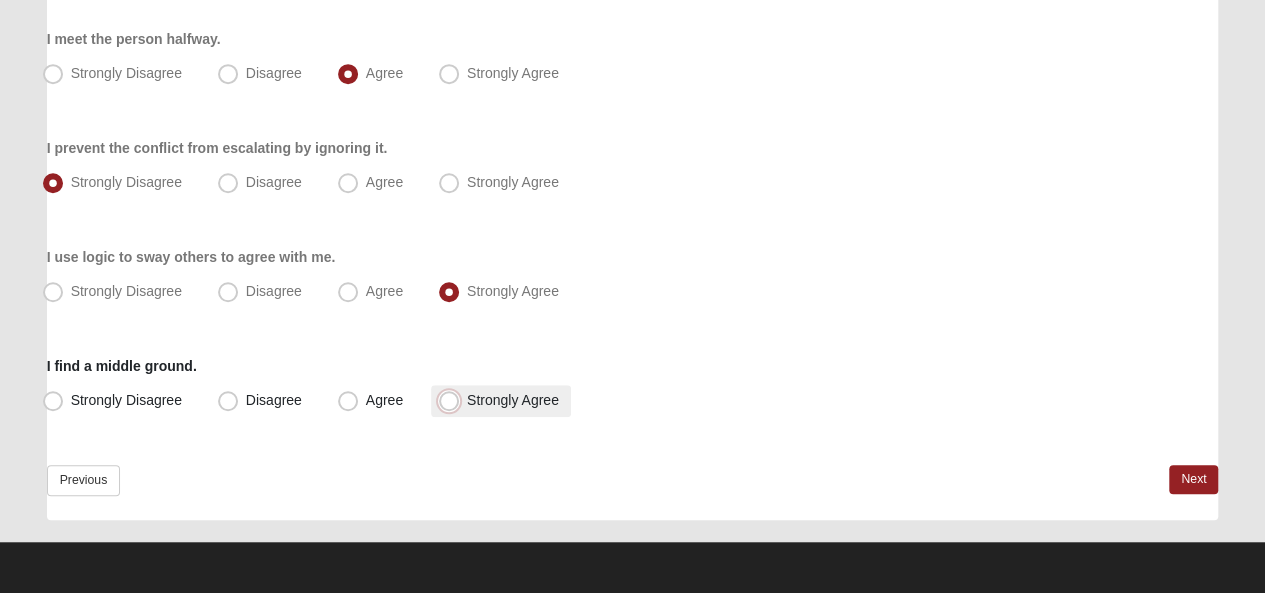 click on "Strongly Agree" at bounding box center [453, 400] 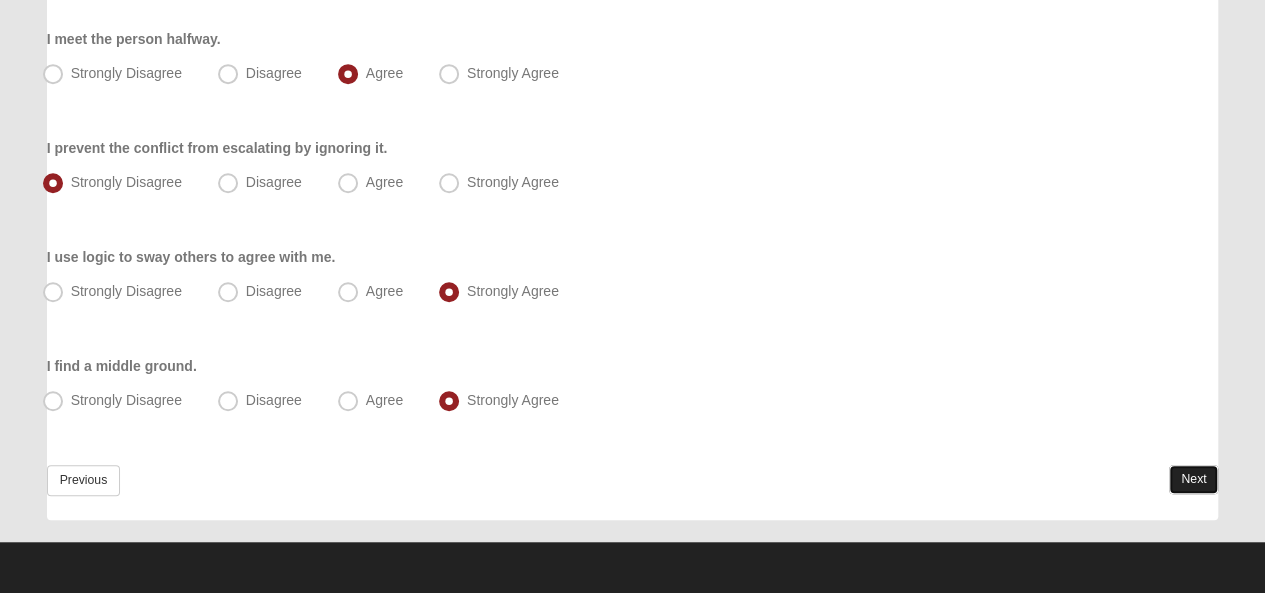 click on "Next" at bounding box center [1193, 479] 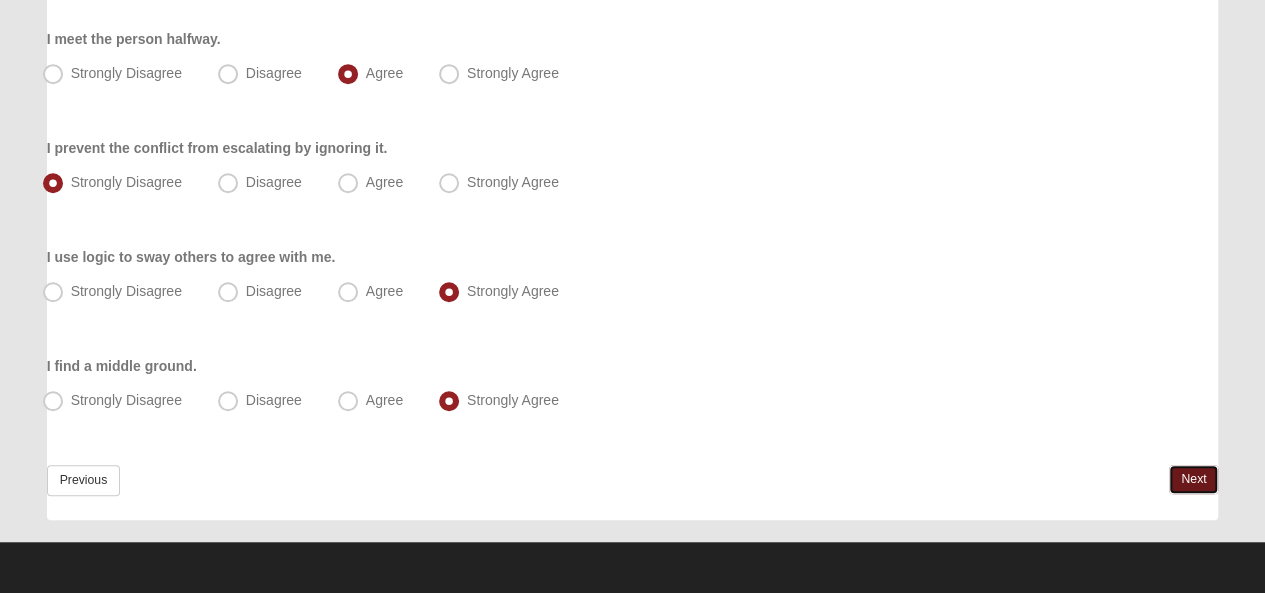 scroll, scrollTop: 0, scrollLeft: 0, axis: both 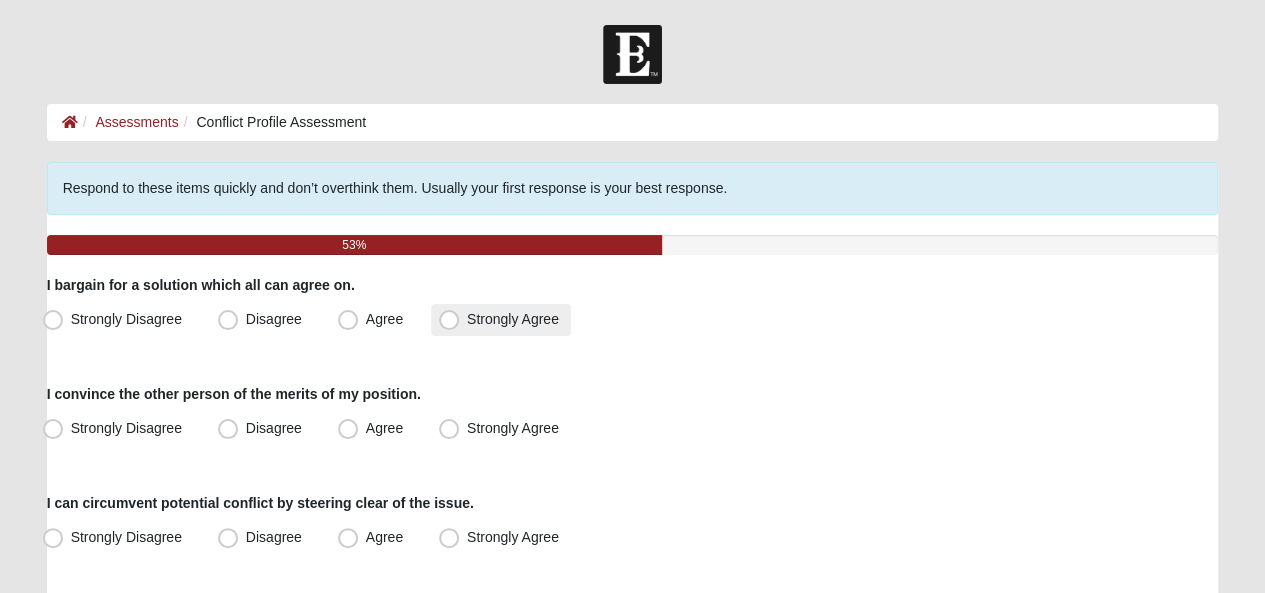 click on "Strongly Agree" at bounding box center [513, 319] 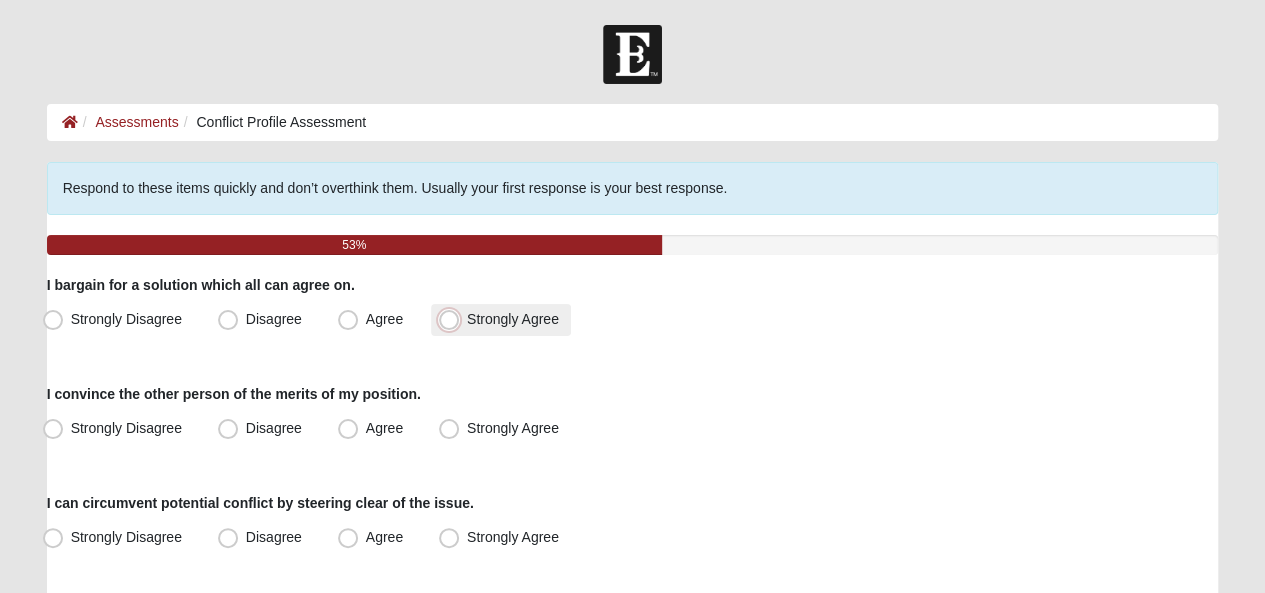 click on "Strongly Agree" at bounding box center [453, 319] 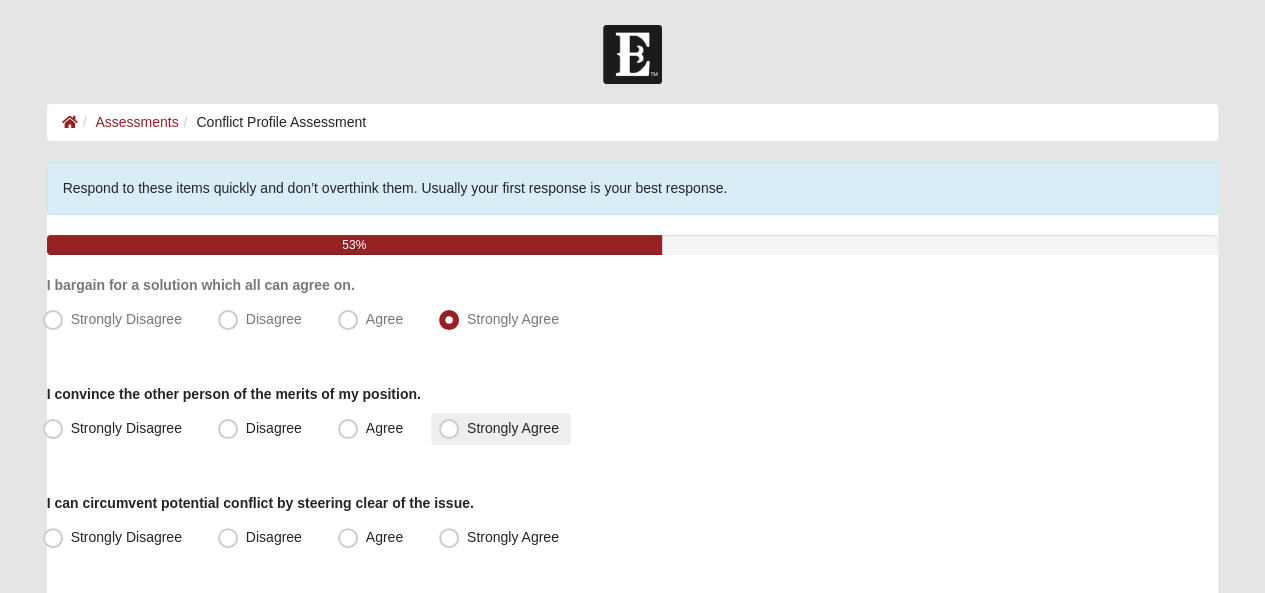 click on "Strongly Agree" at bounding box center (513, 428) 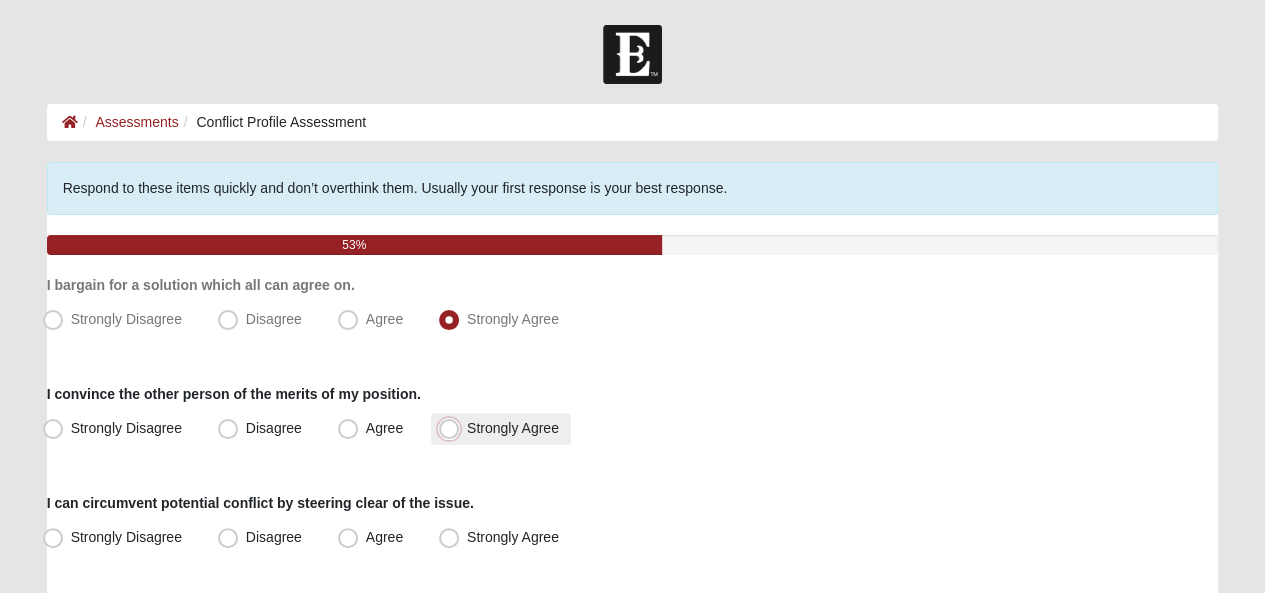 click on "Strongly Agree" at bounding box center [453, 428] 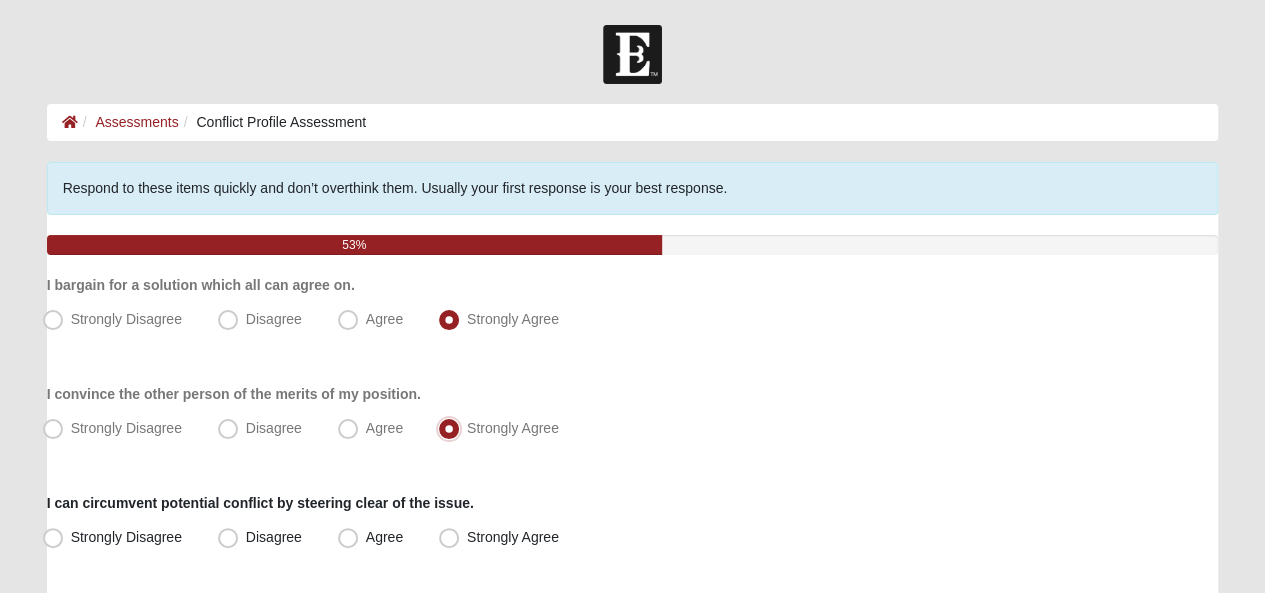 scroll, scrollTop: 200, scrollLeft: 0, axis: vertical 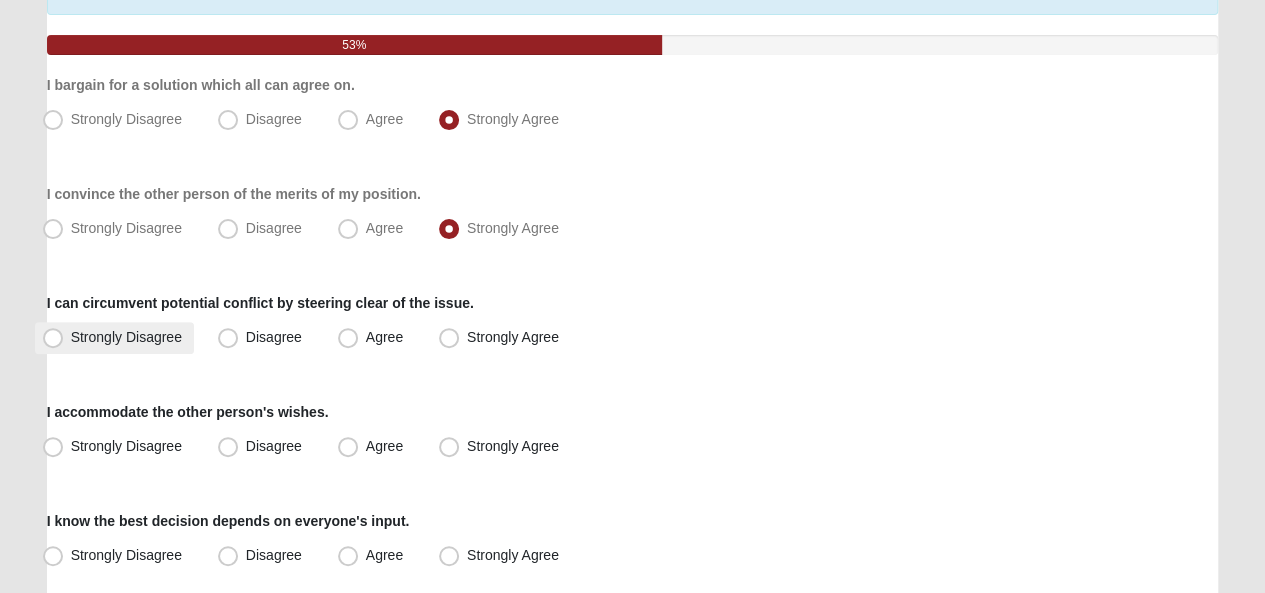 click on "Strongly Disagree" at bounding box center [126, 337] 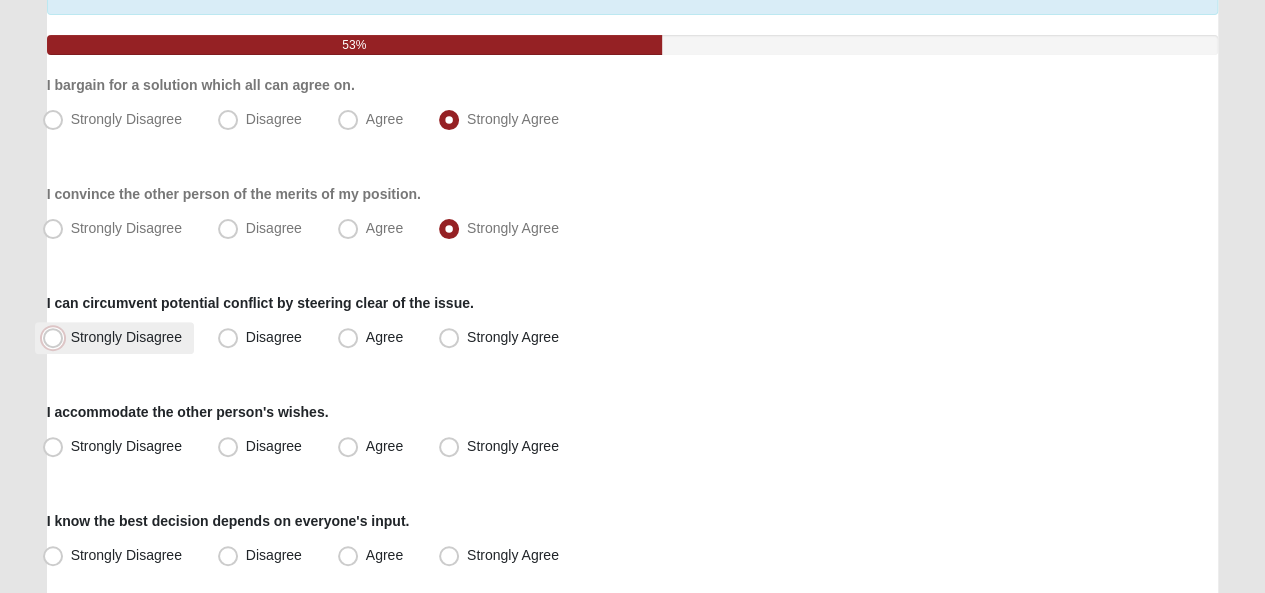 click on "Strongly Disagree" at bounding box center [57, 337] 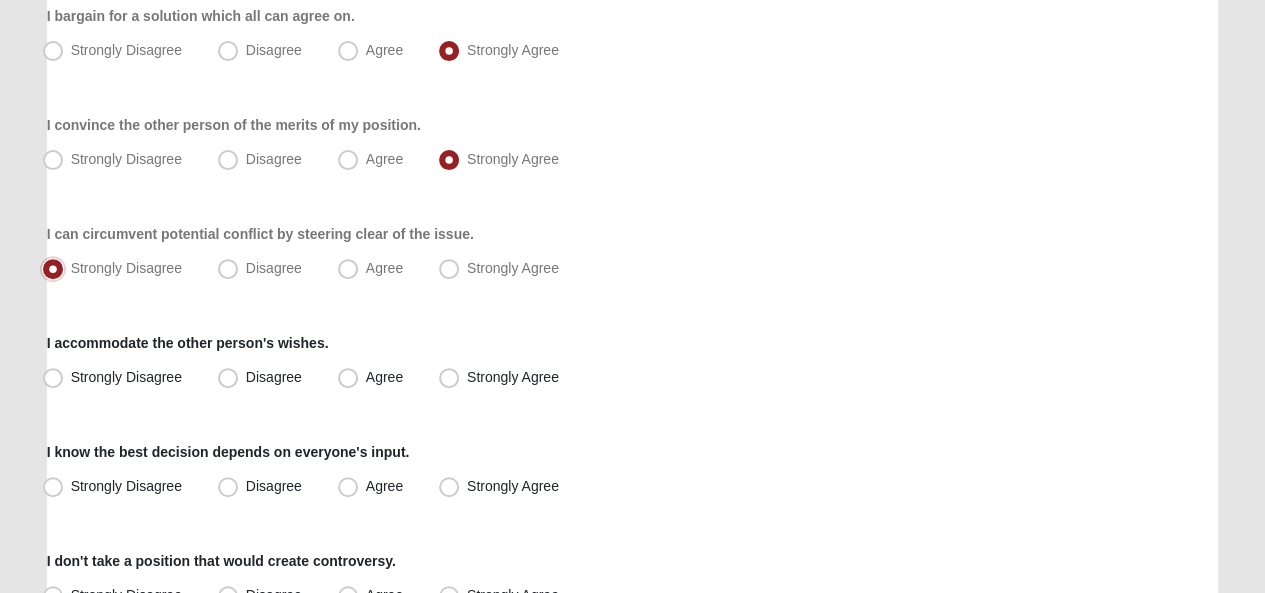 scroll, scrollTop: 300, scrollLeft: 0, axis: vertical 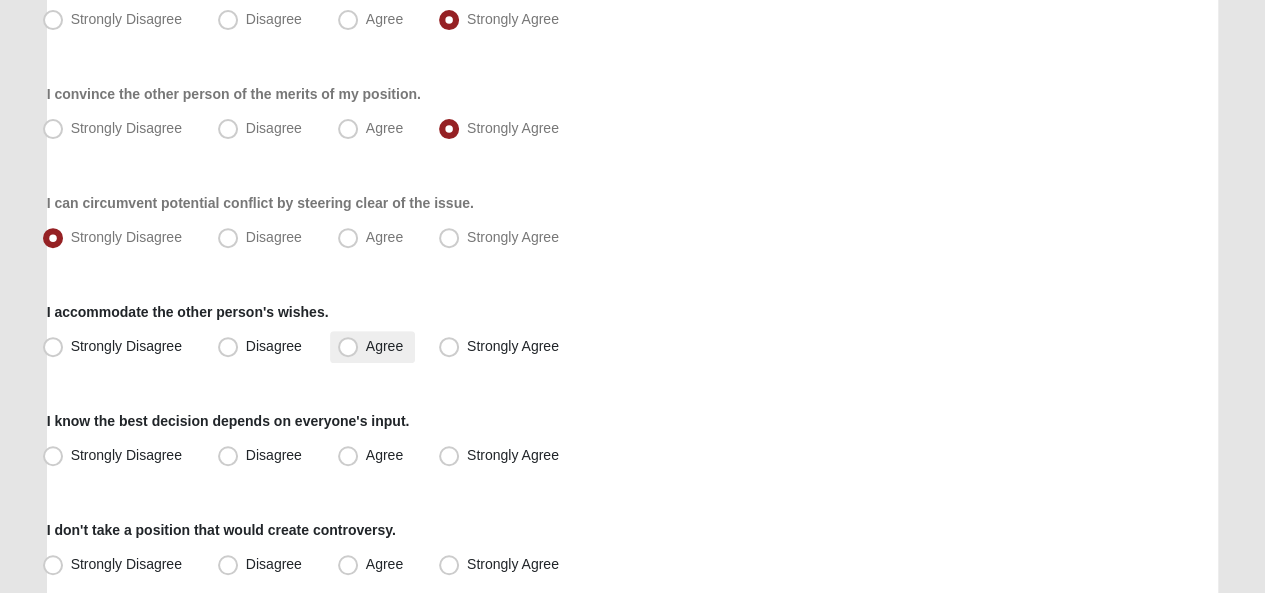 click on "Agree" at bounding box center (384, 346) 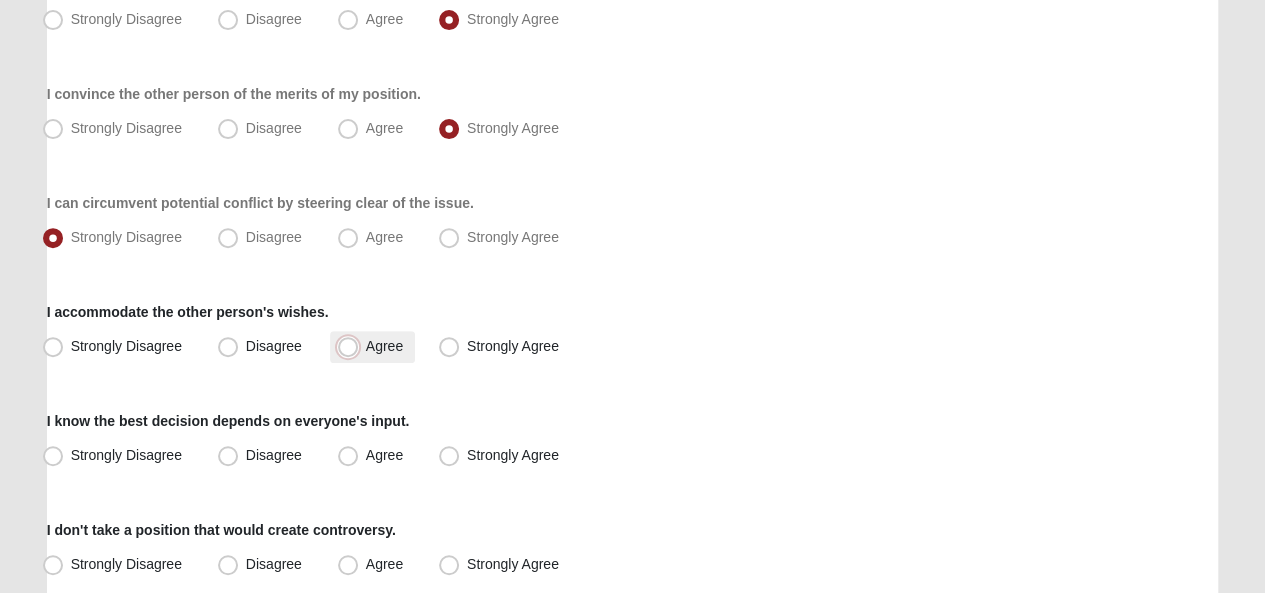 click on "Agree" at bounding box center (352, 346) 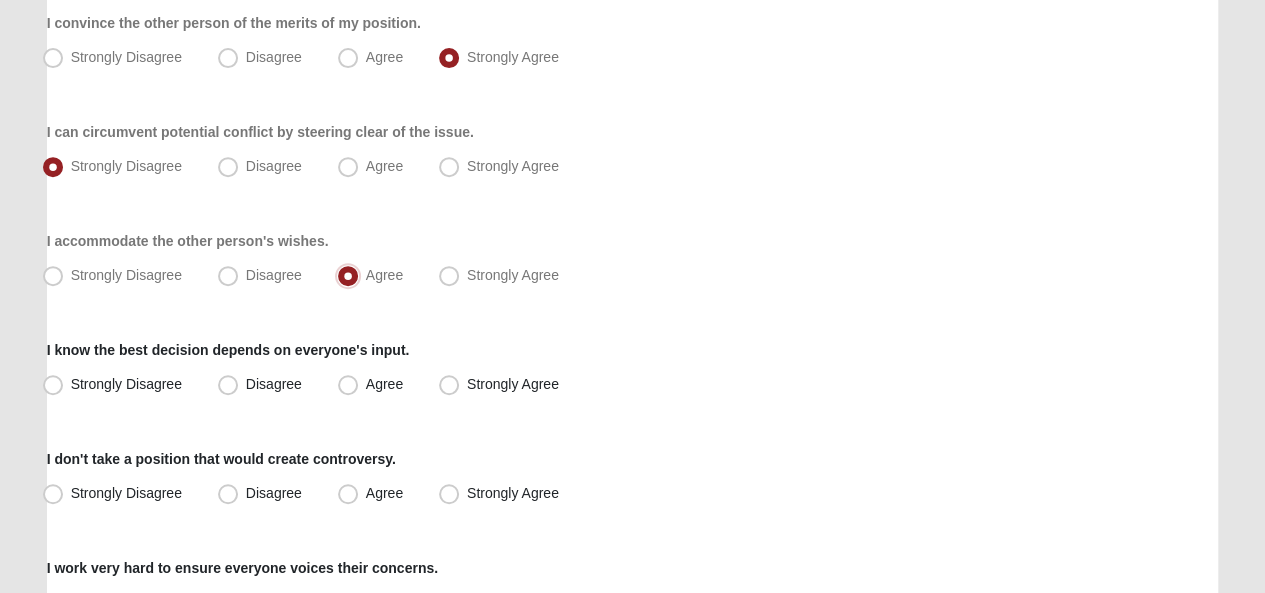 scroll, scrollTop: 400, scrollLeft: 0, axis: vertical 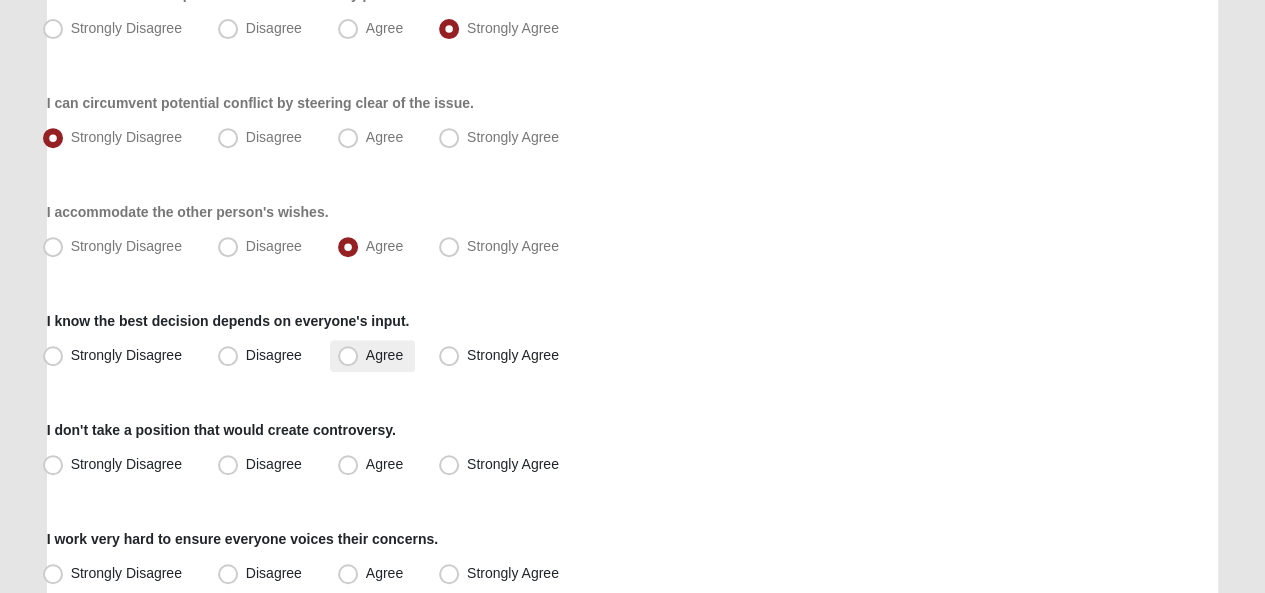 click on "Agree" at bounding box center (384, 355) 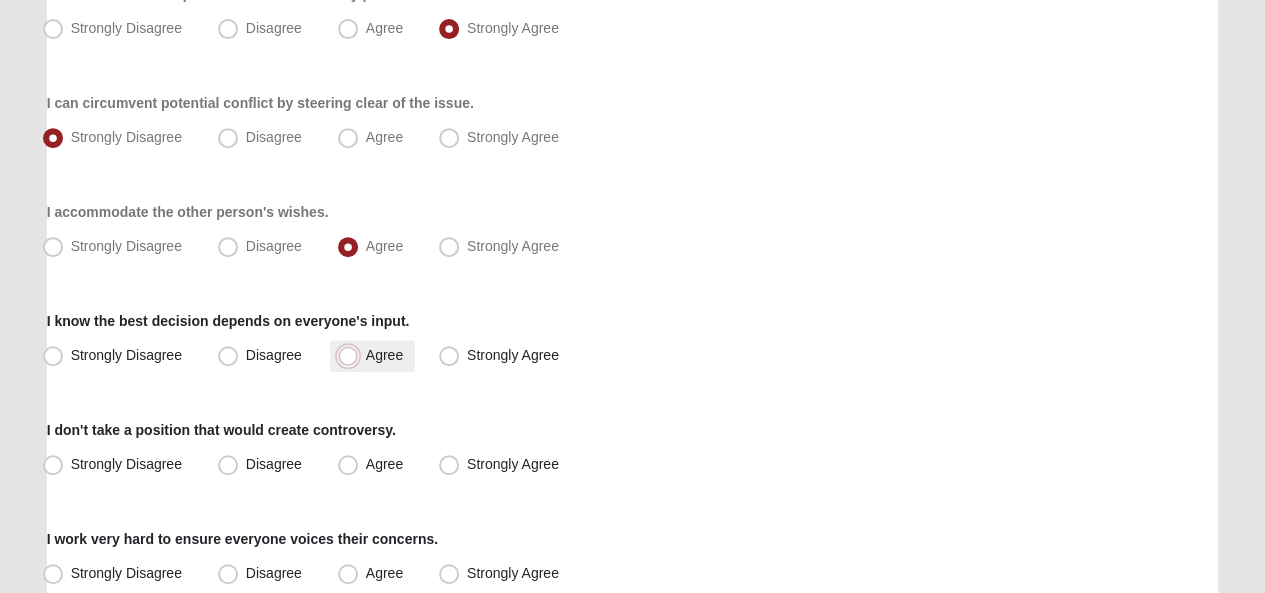 radio on "true" 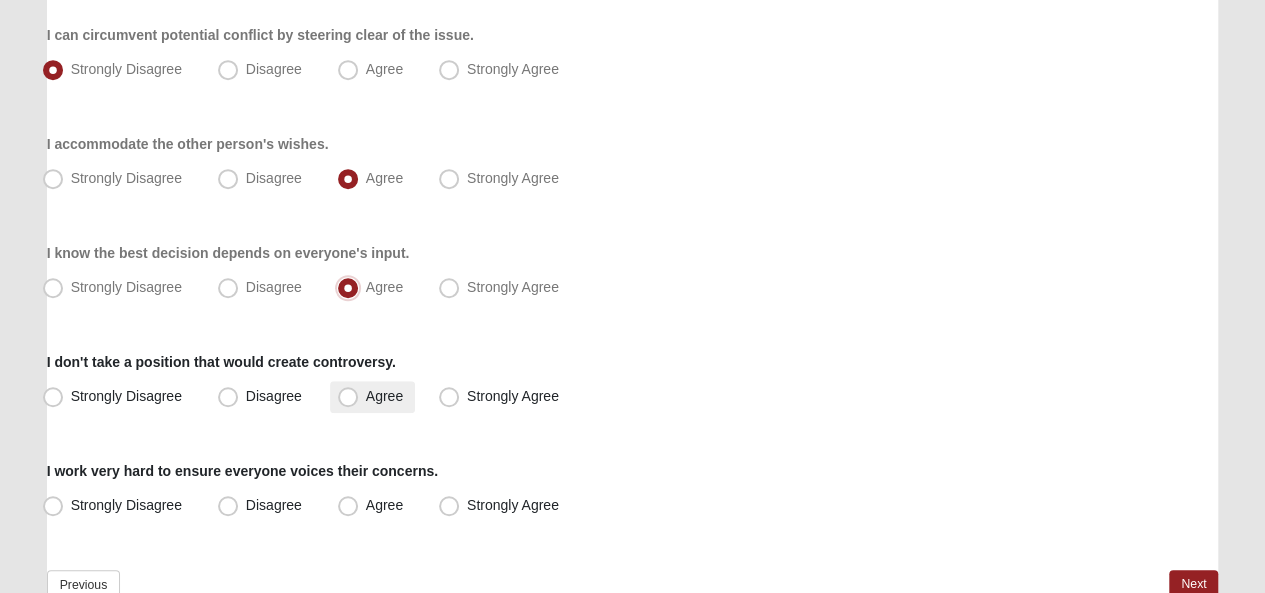 scroll, scrollTop: 500, scrollLeft: 0, axis: vertical 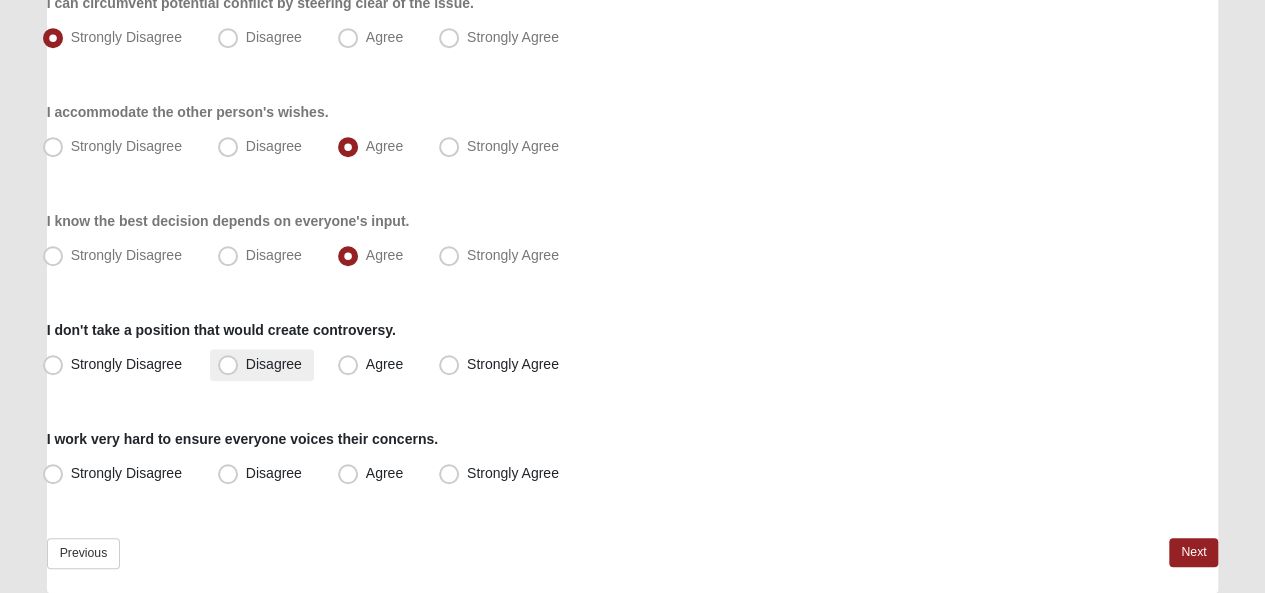 click on "Disagree" at bounding box center (274, 364) 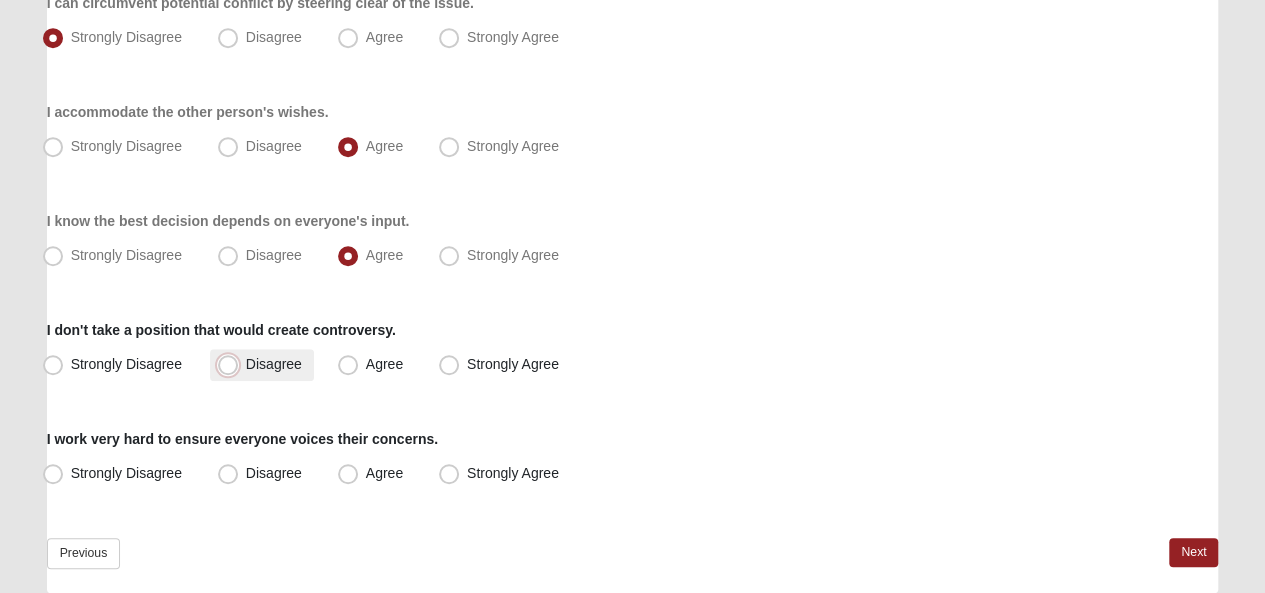 click on "Disagree" at bounding box center (232, 364) 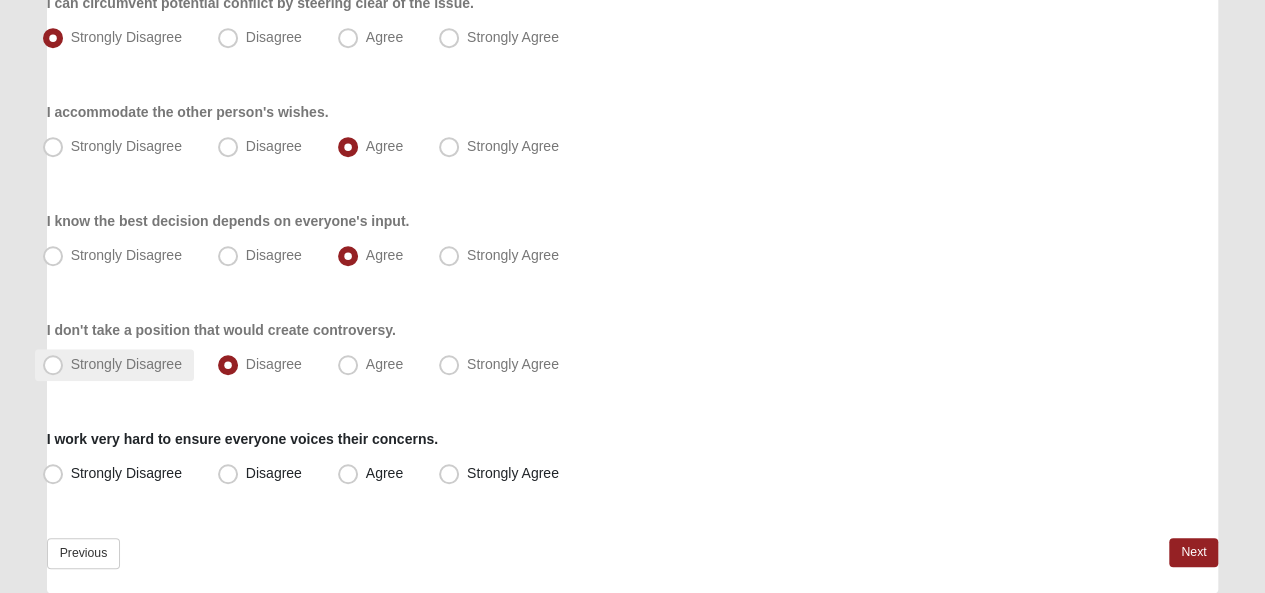 click on "Strongly Disagree" at bounding box center (126, 364) 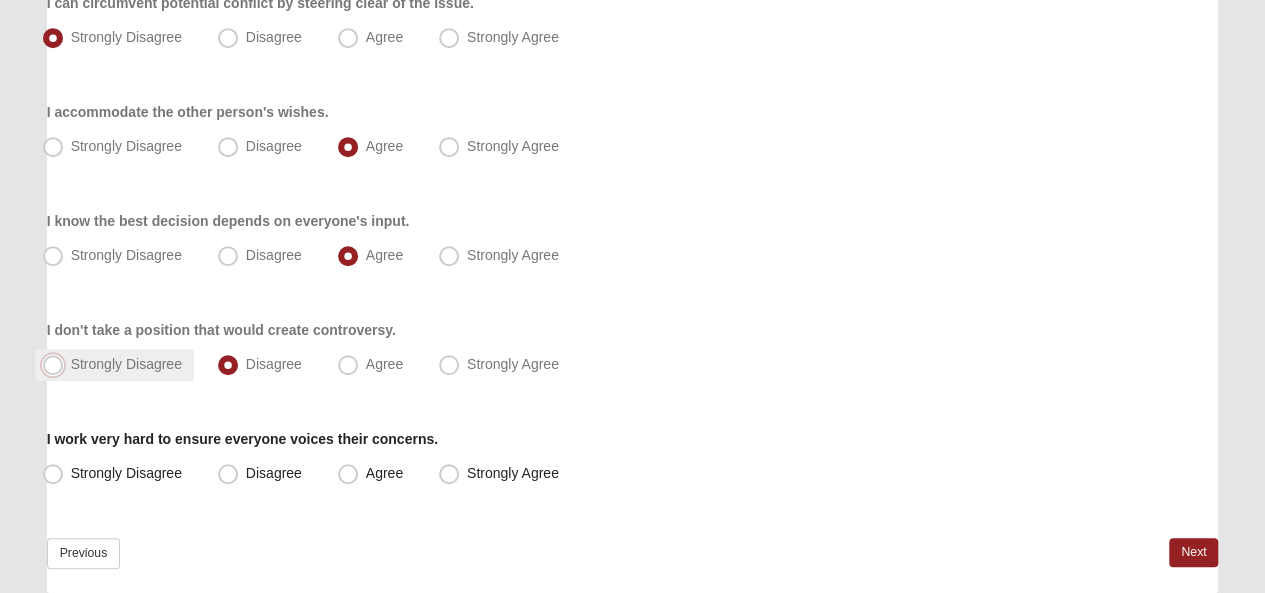 radio on "true" 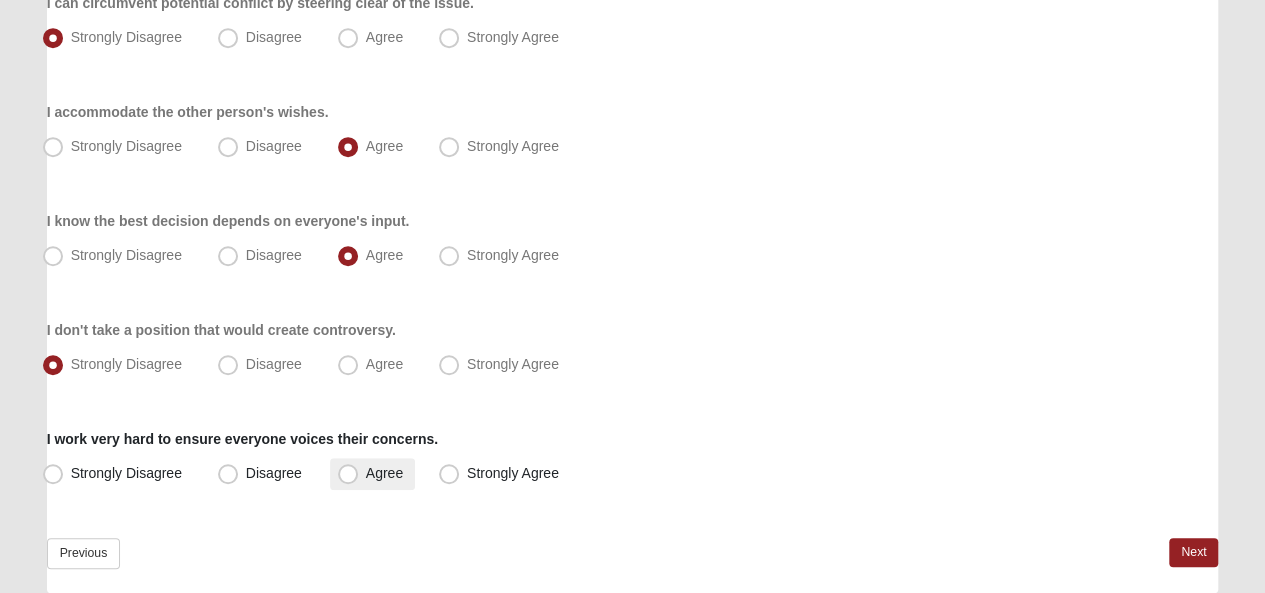 click on "Agree" at bounding box center [384, 473] 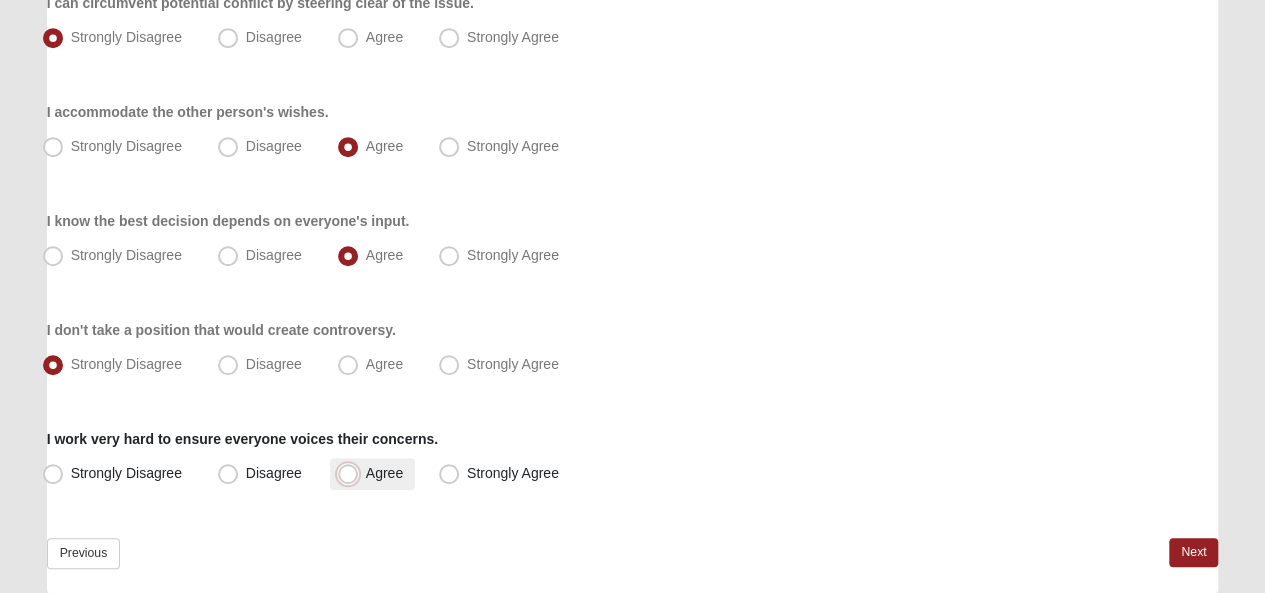 click on "Agree" at bounding box center (352, 473) 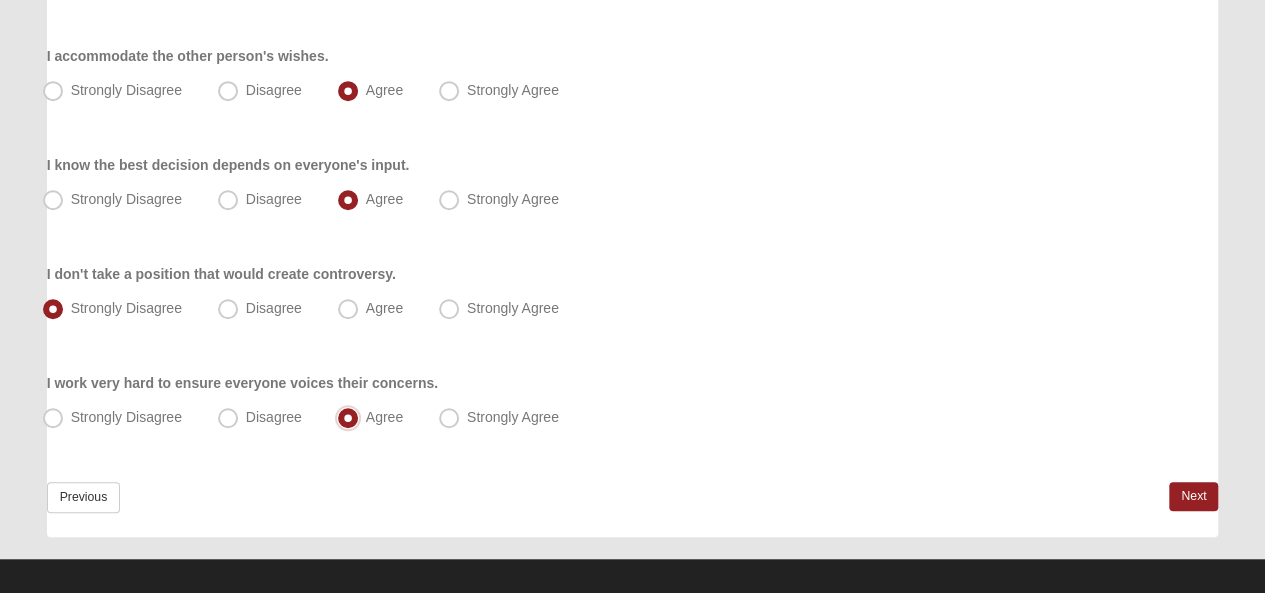 scroll, scrollTop: 586, scrollLeft: 0, axis: vertical 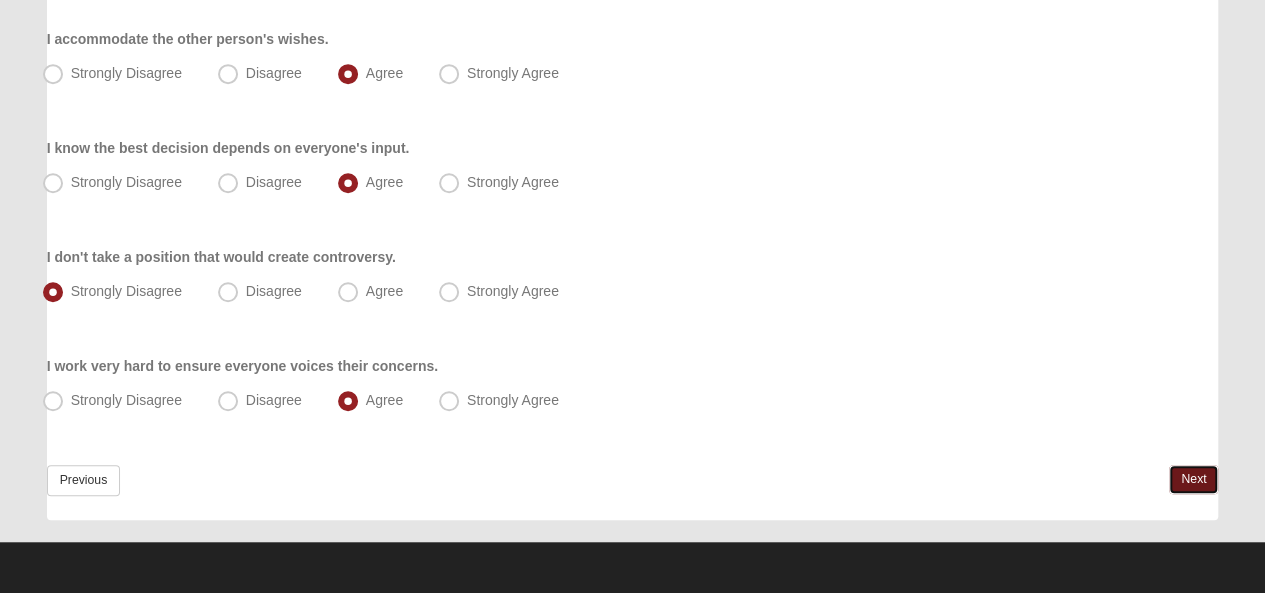 click on "Next" at bounding box center (1193, 479) 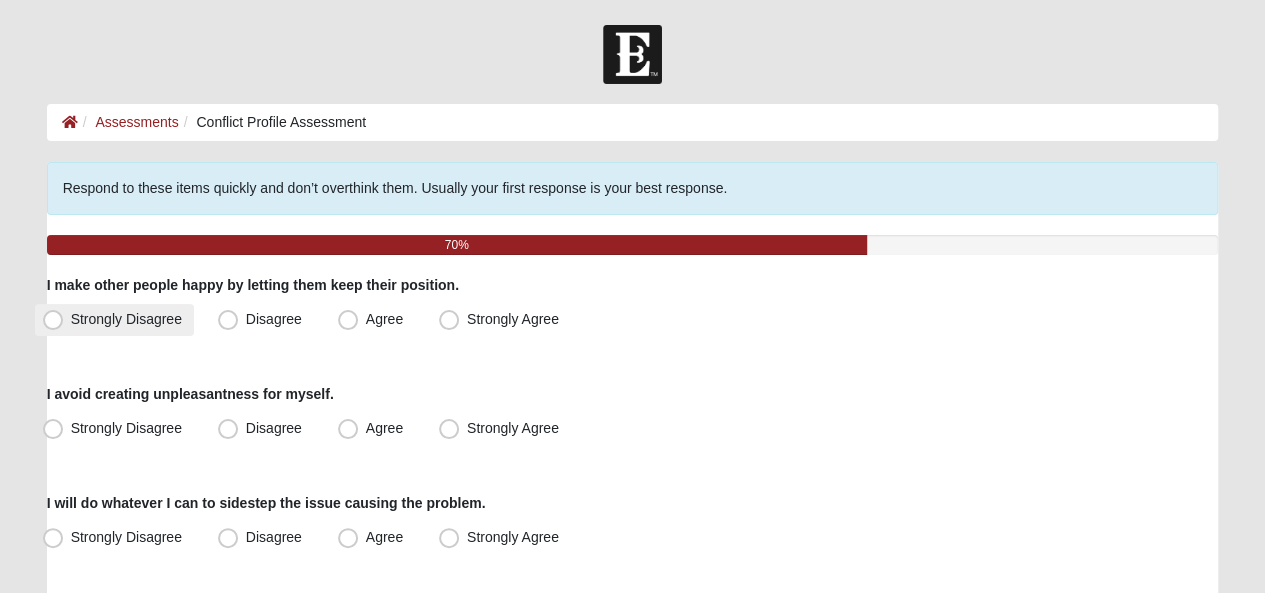 click on "Strongly Disagree" at bounding box center (126, 319) 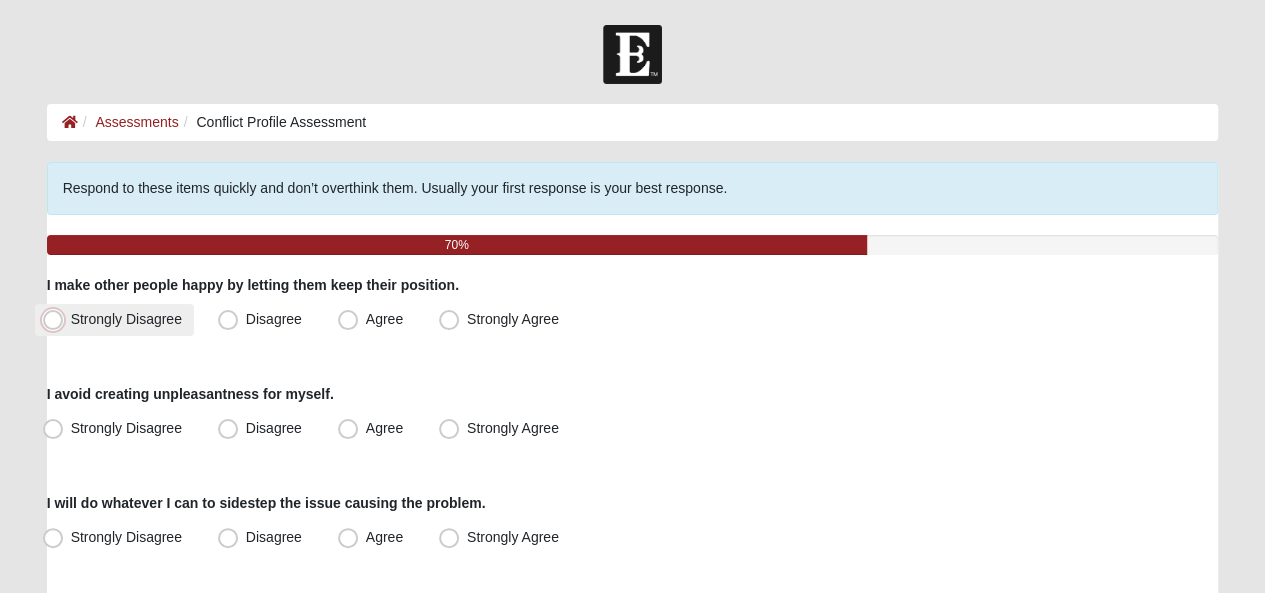 radio on "true" 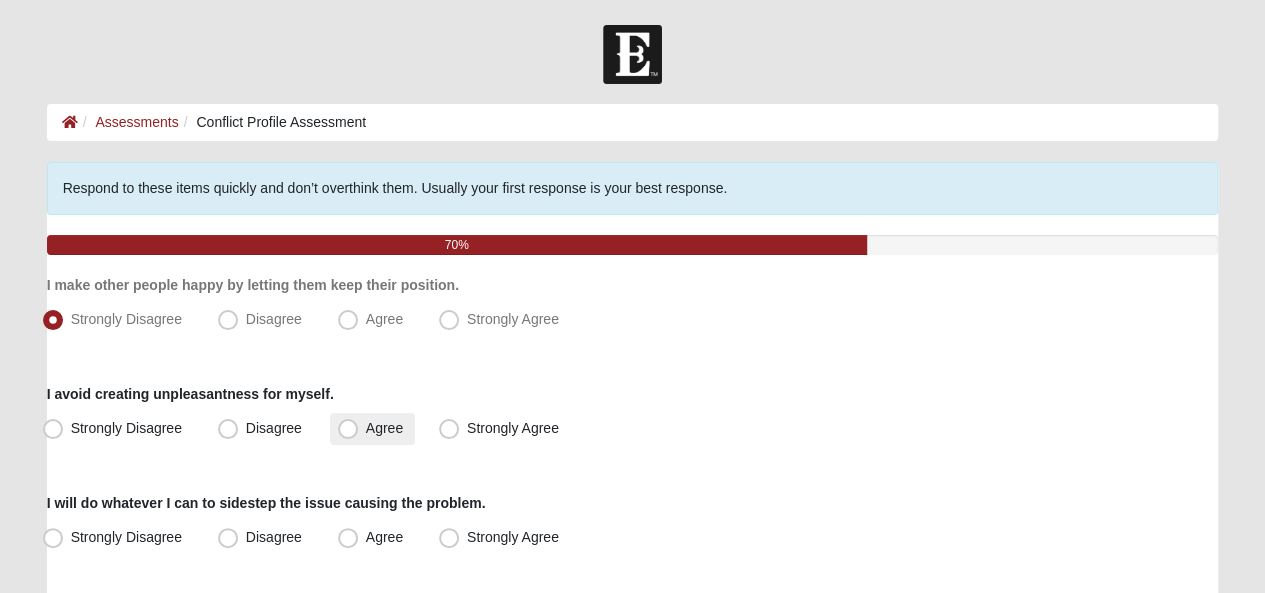 click on "Agree" at bounding box center [384, 428] 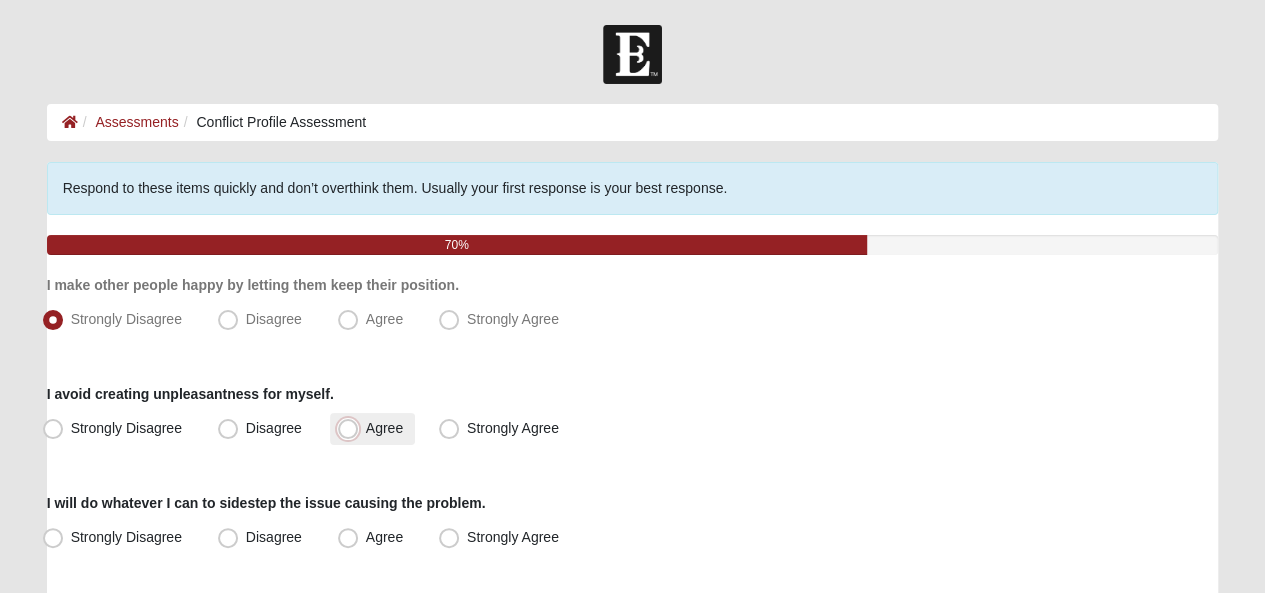 click on "Agree" at bounding box center (352, 428) 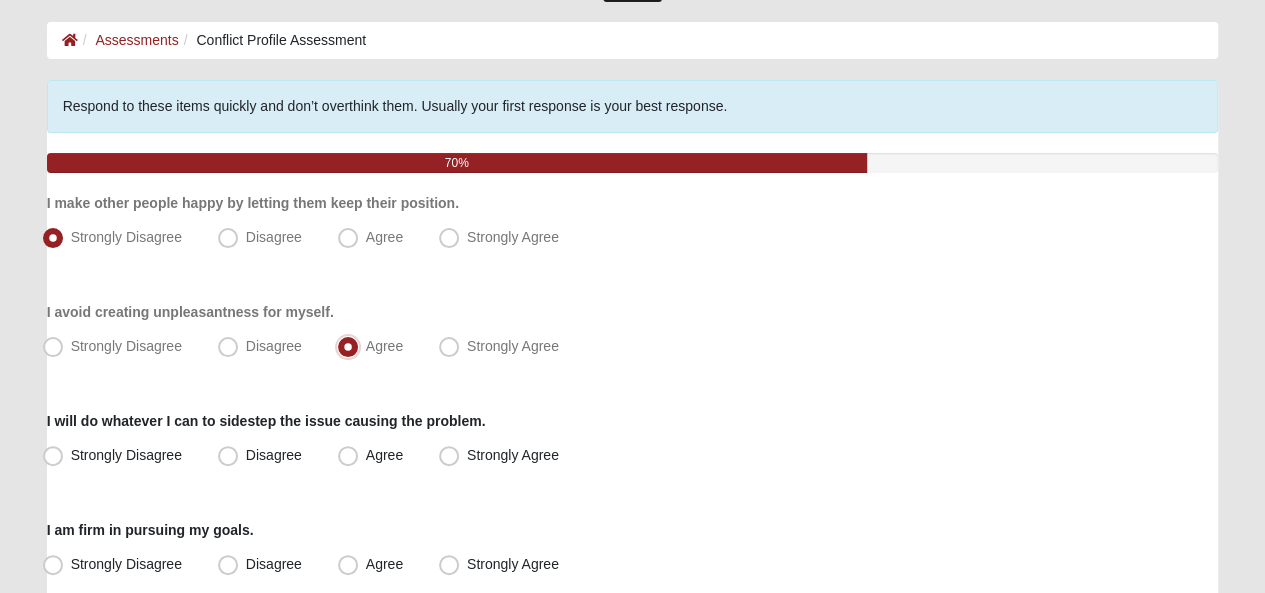 scroll, scrollTop: 200, scrollLeft: 0, axis: vertical 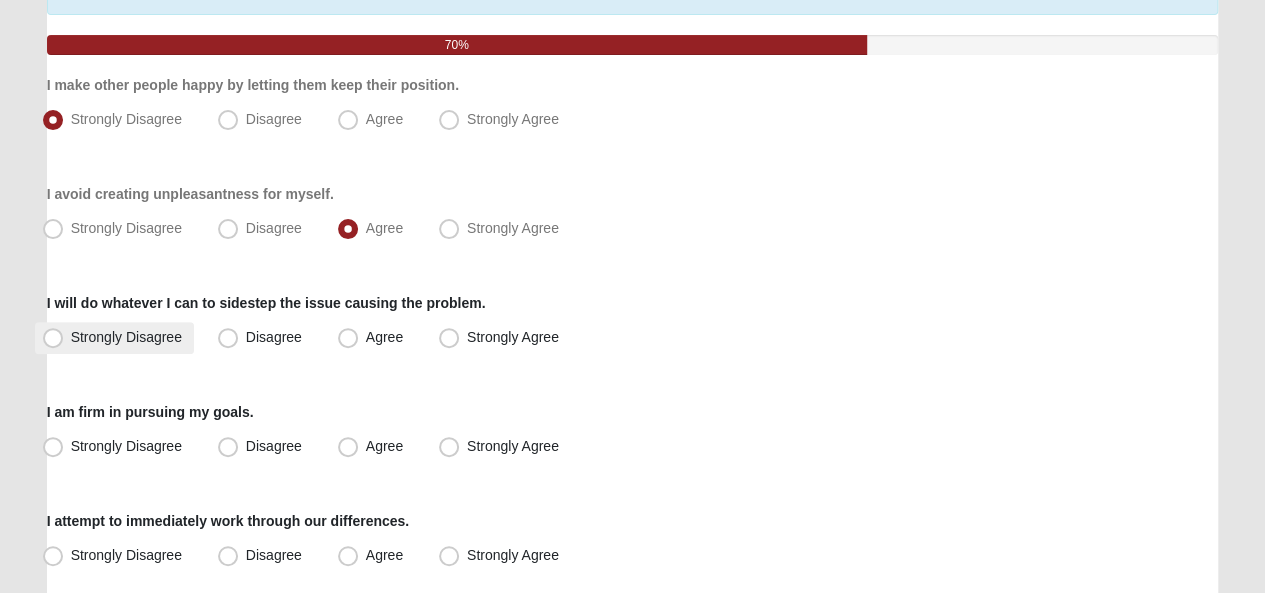 click on "Strongly Disagree" at bounding box center (126, 337) 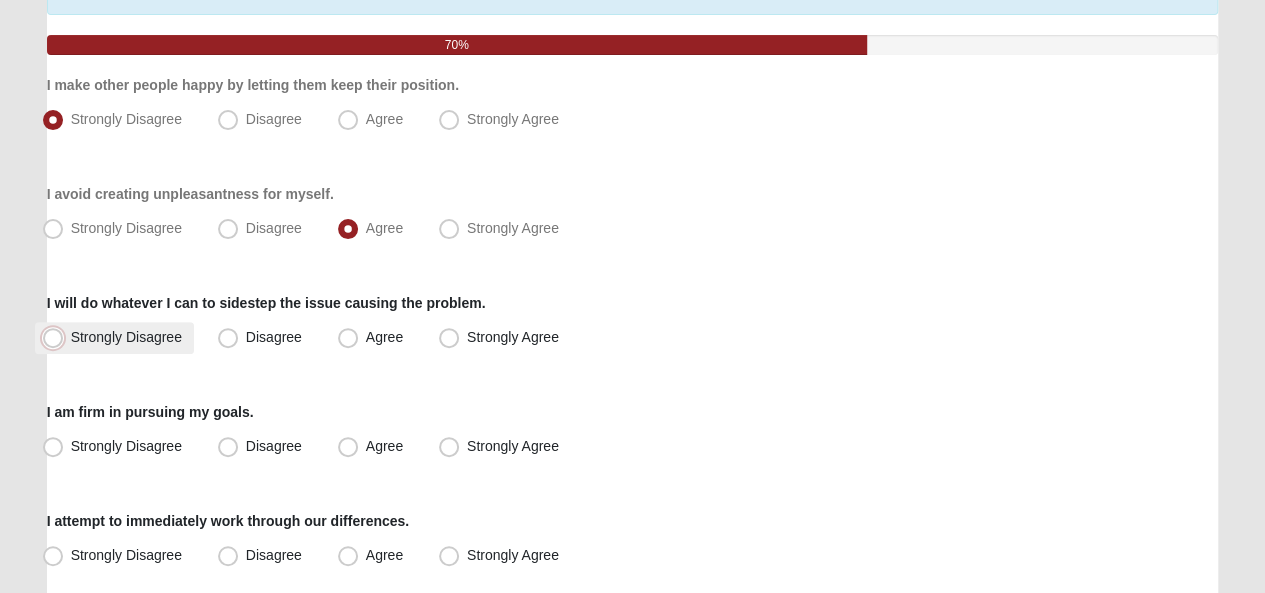 click on "Strongly Disagree" at bounding box center [57, 337] 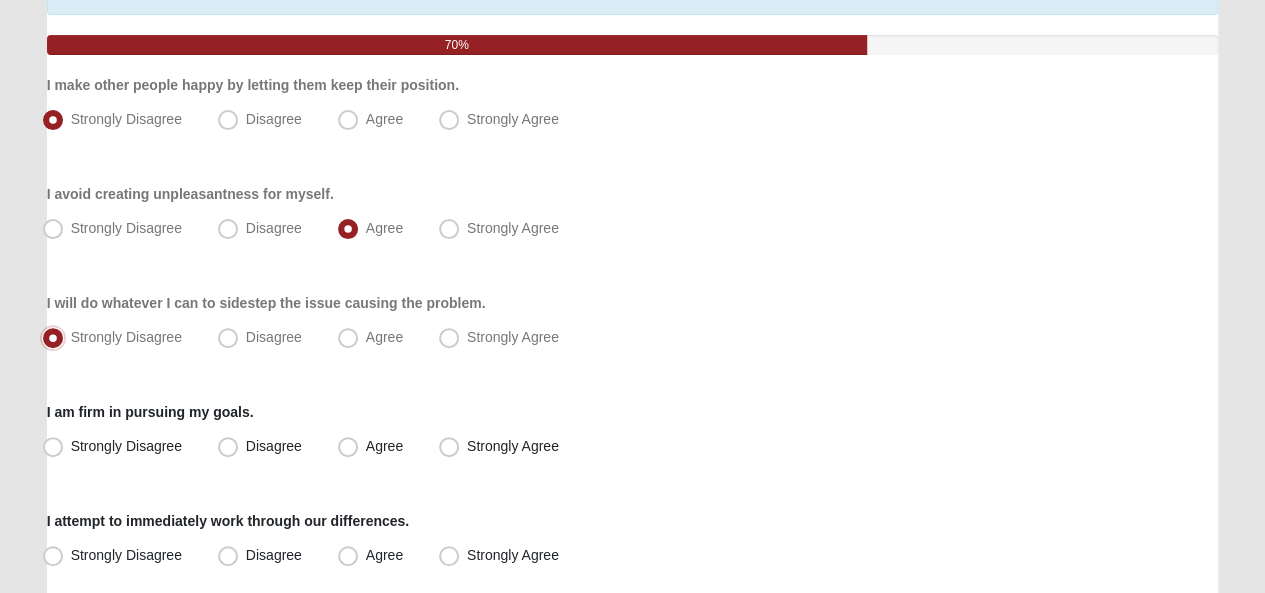 scroll, scrollTop: 300, scrollLeft: 0, axis: vertical 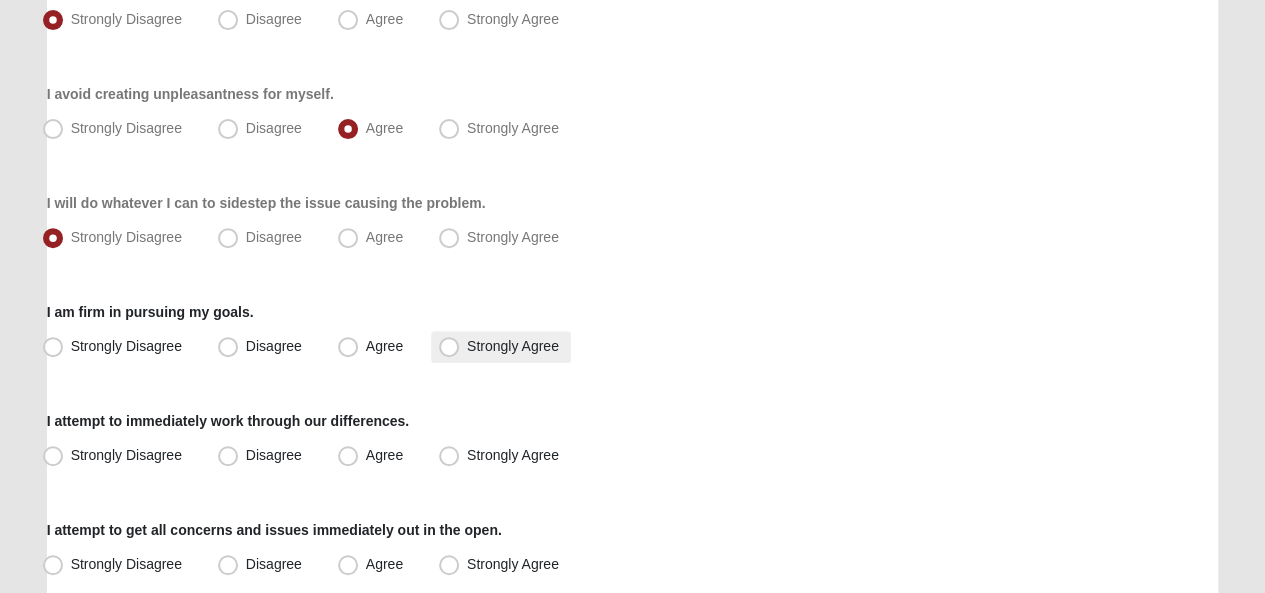 click on "Strongly Agree" at bounding box center [513, 346] 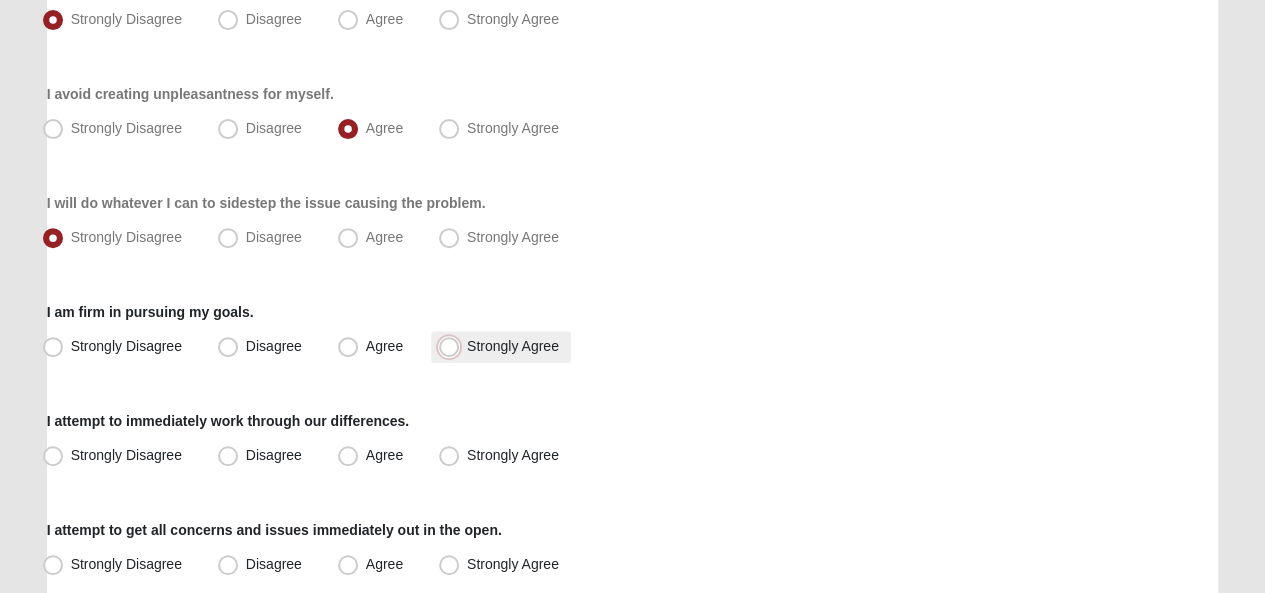 click on "Strongly Agree" at bounding box center (453, 346) 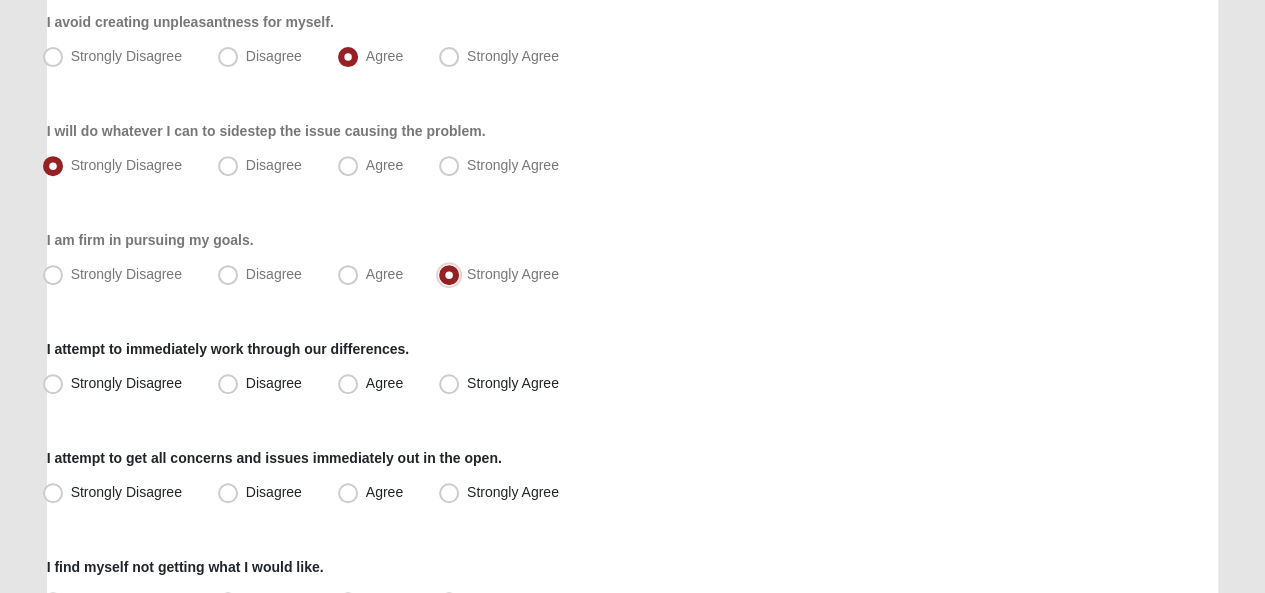 scroll, scrollTop: 400, scrollLeft: 0, axis: vertical 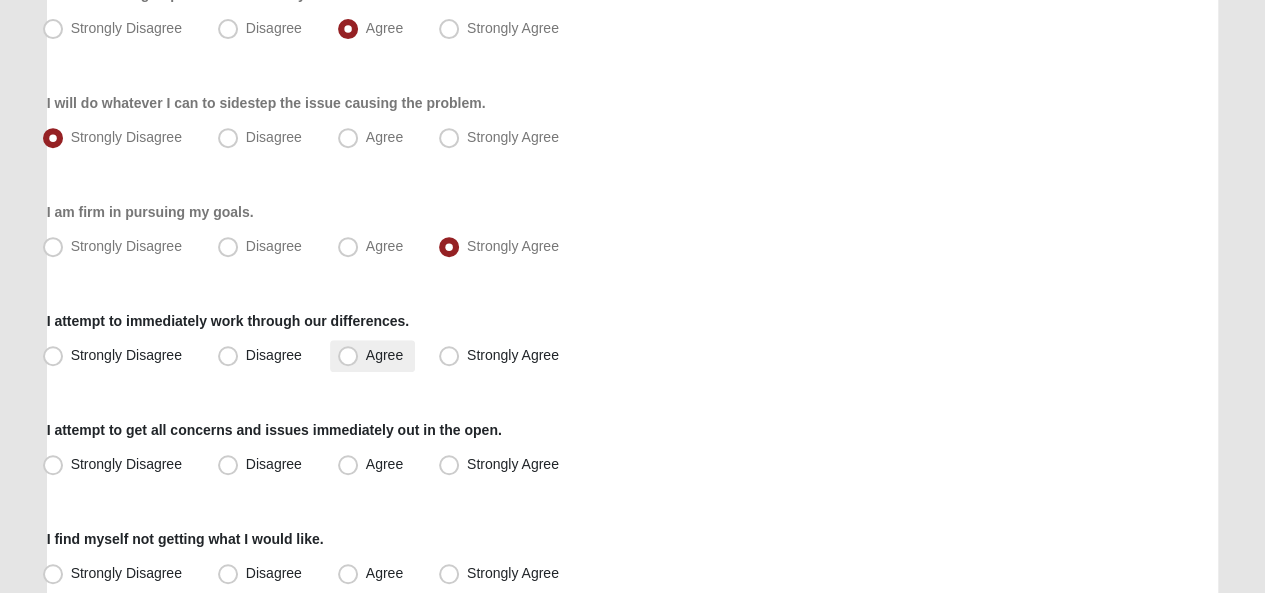click on "Agree" at bounding box center (384, 355) 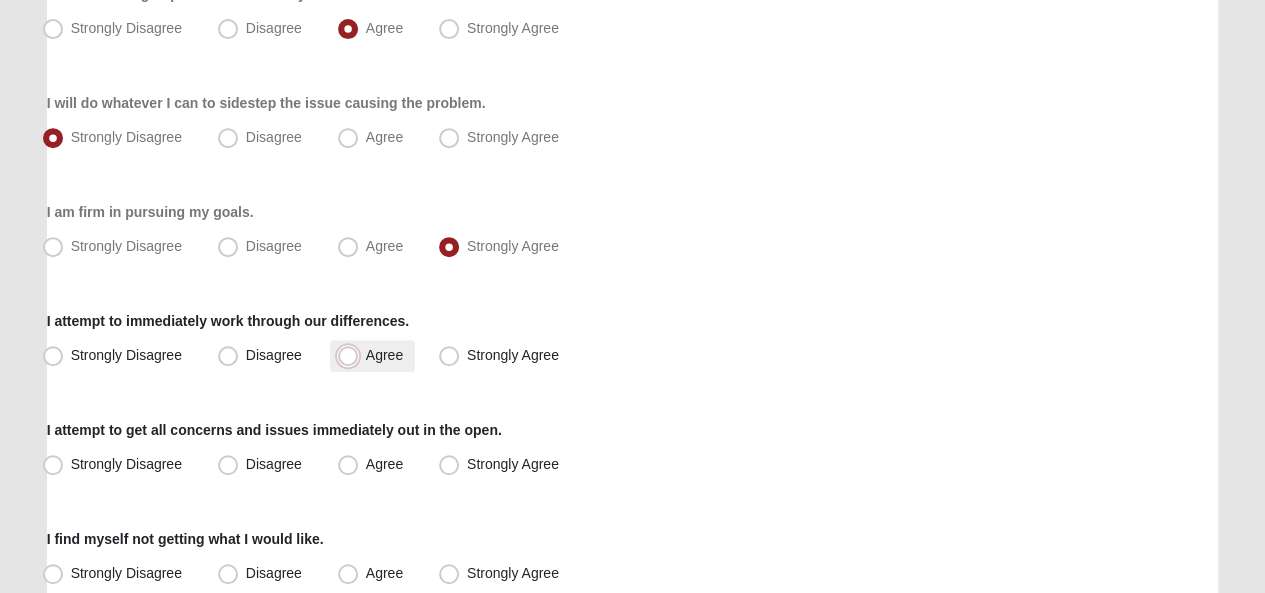 radio on "true" 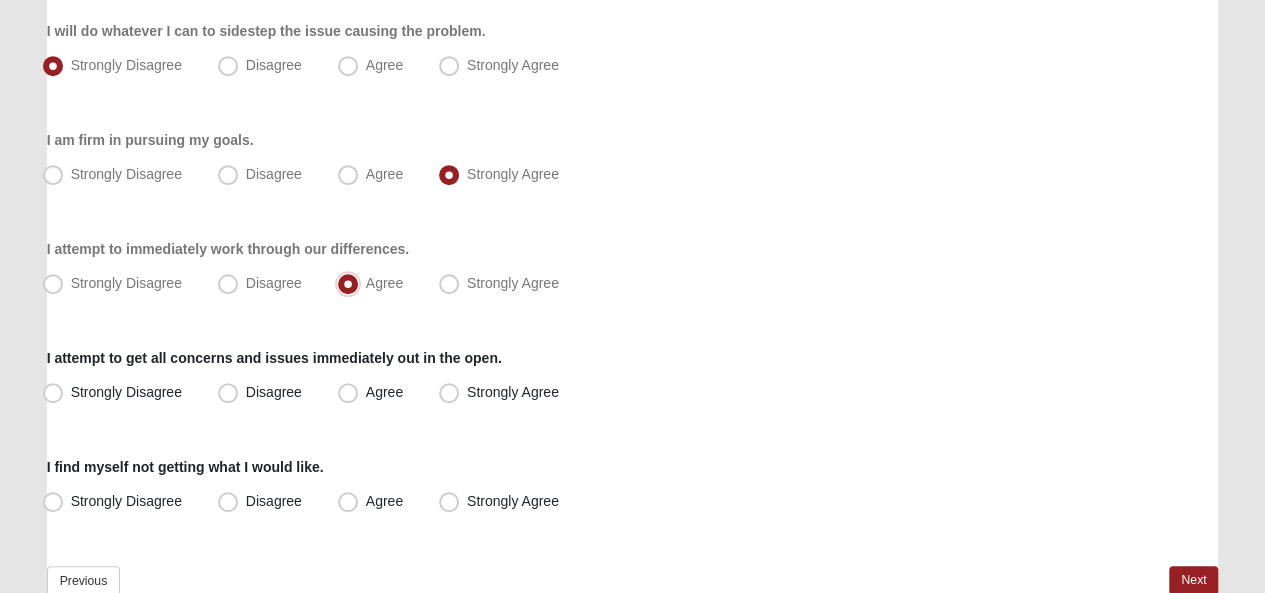 scroll, scrollTop: 500, scrollLeft: 0, axis: vertical 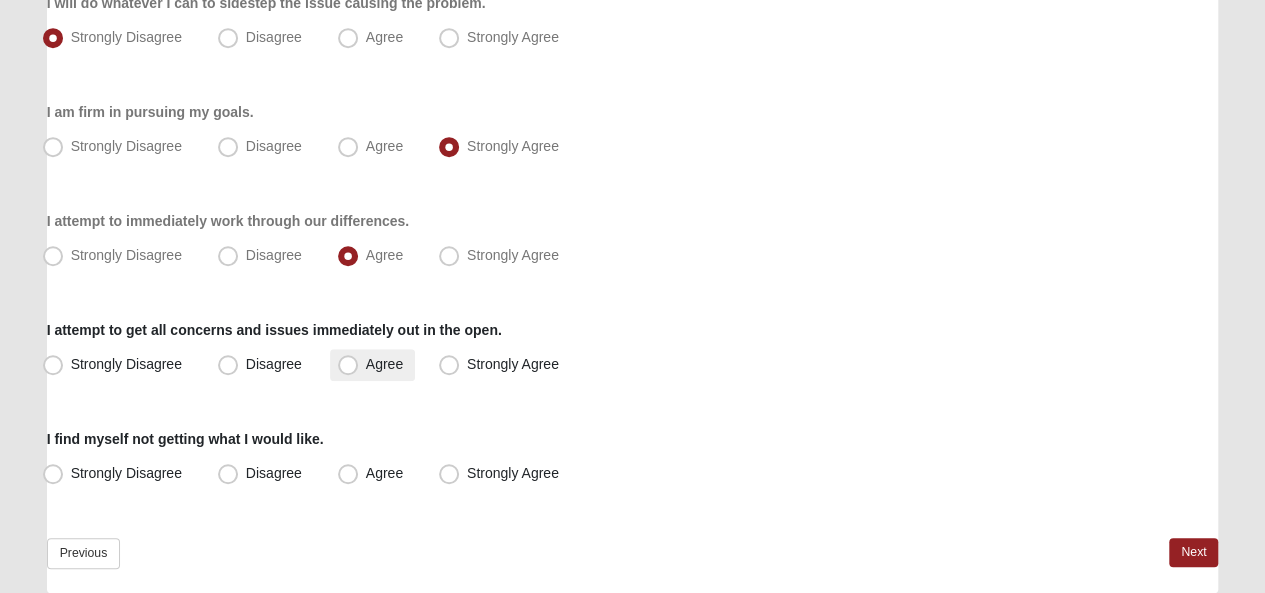 click on "Agree" at bounding box center (384, 364) 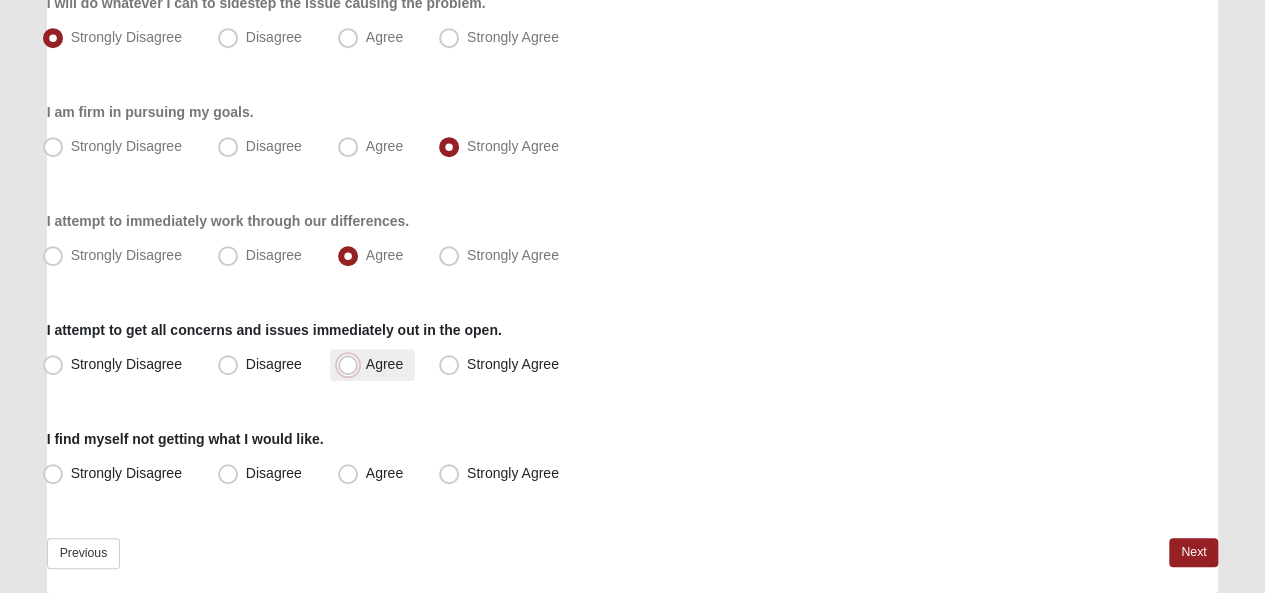 radio on "true" 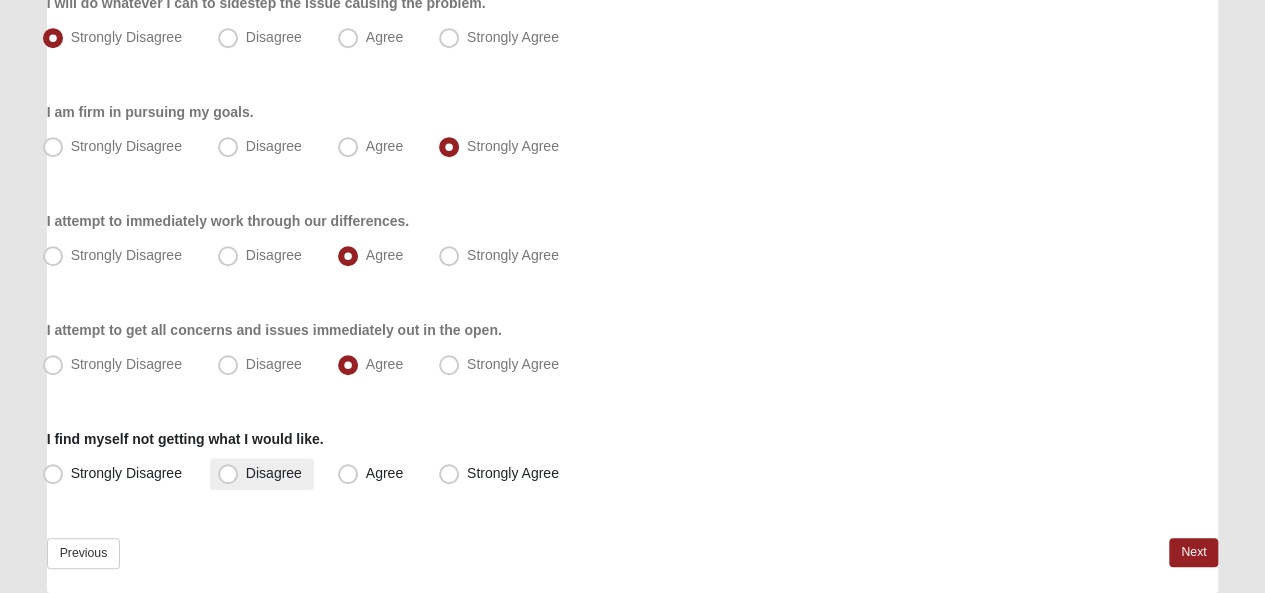 click on "Disagree" at bounding box center [274, 473] 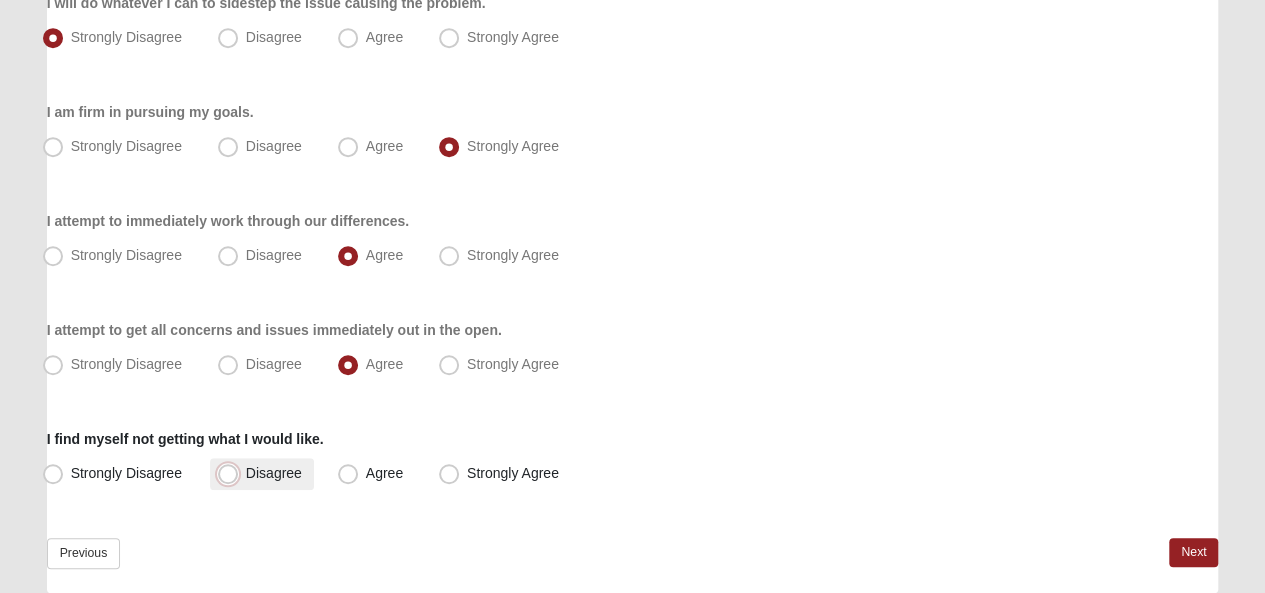 click on "Disagree" at bounding box center (232, 473) 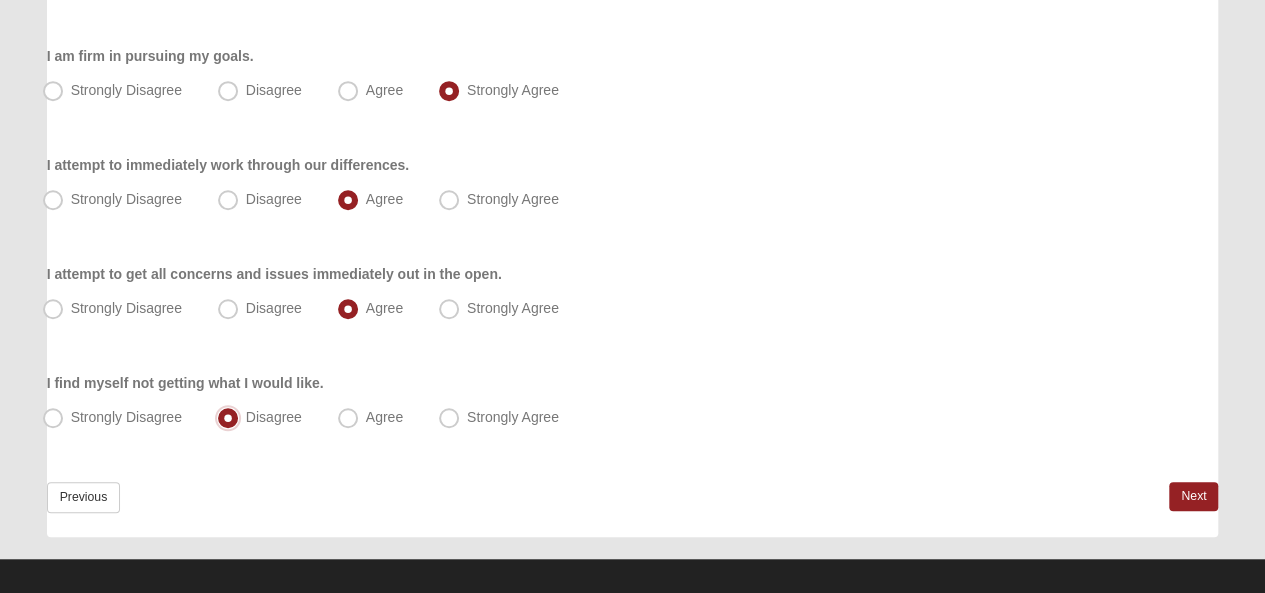 scroll, scrollTop: 586, scrollLeft: 0, axis: vertical 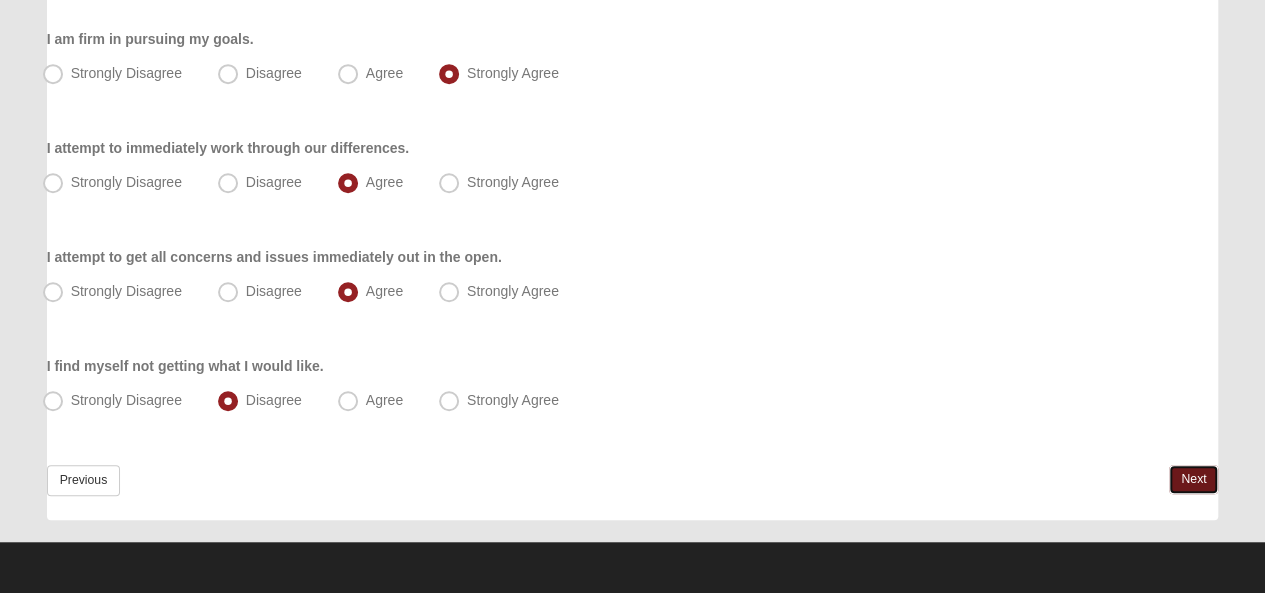 click on "Next" at bounding box center [1193, 479] 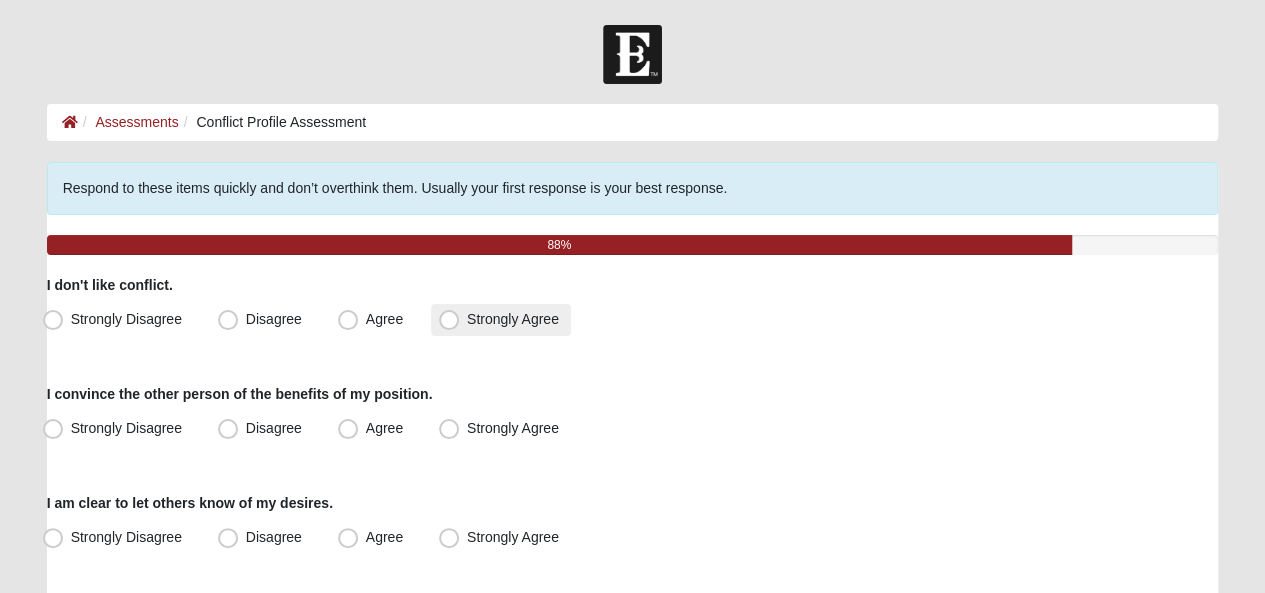 click on "Strongly Agree" at bounding box center (513, 319) 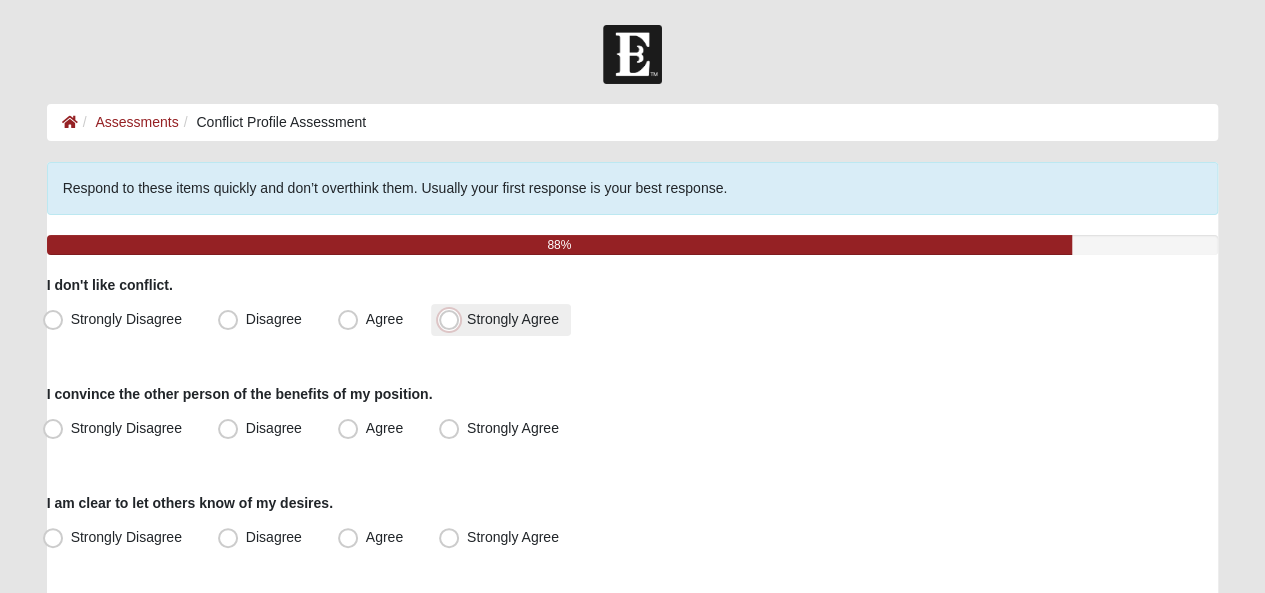 click on "Strongly Agree" at bounding box center (453, 319) 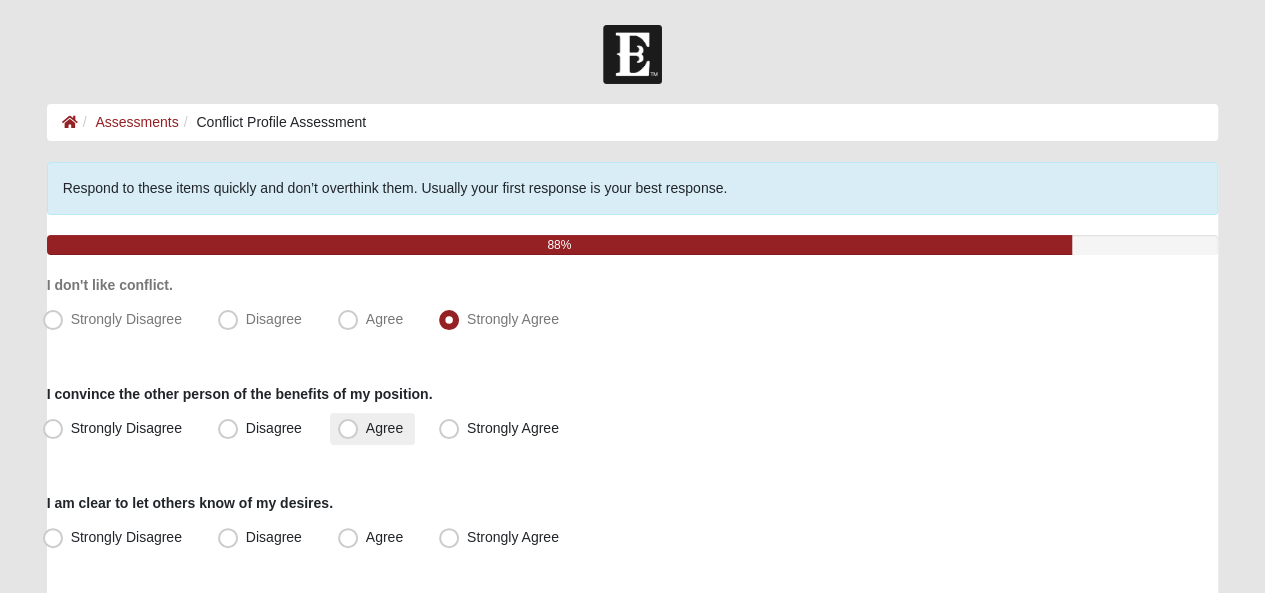 click on "Agree" at bounding box center (384, 428) 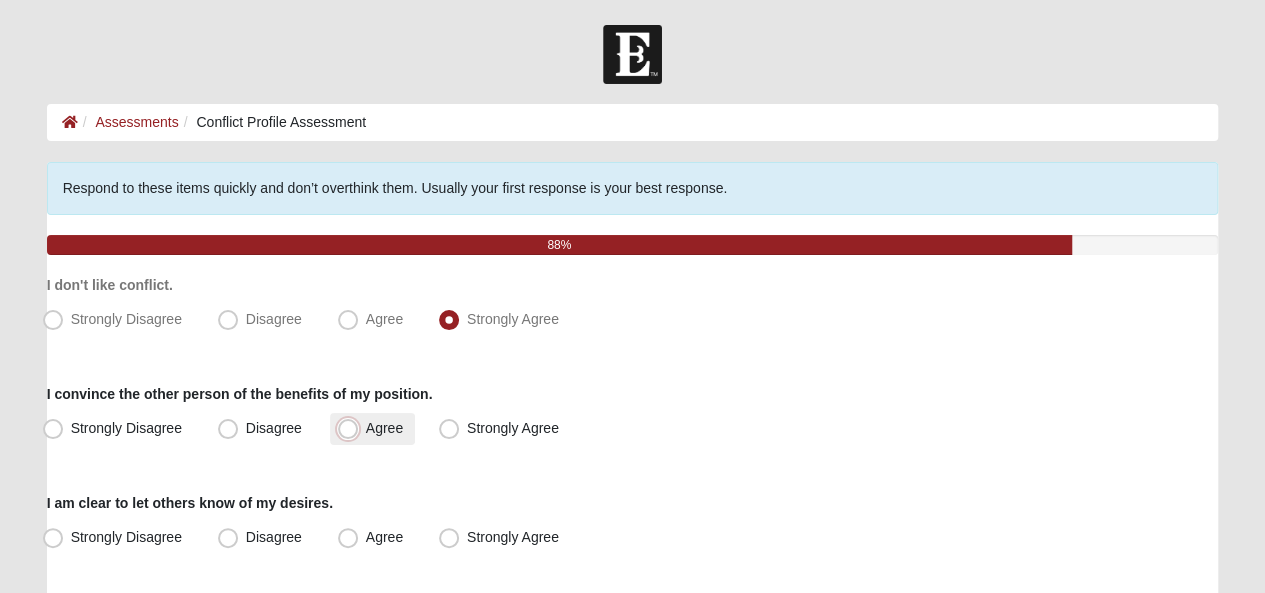 click on "Agree" at bounding box center [352, 428] 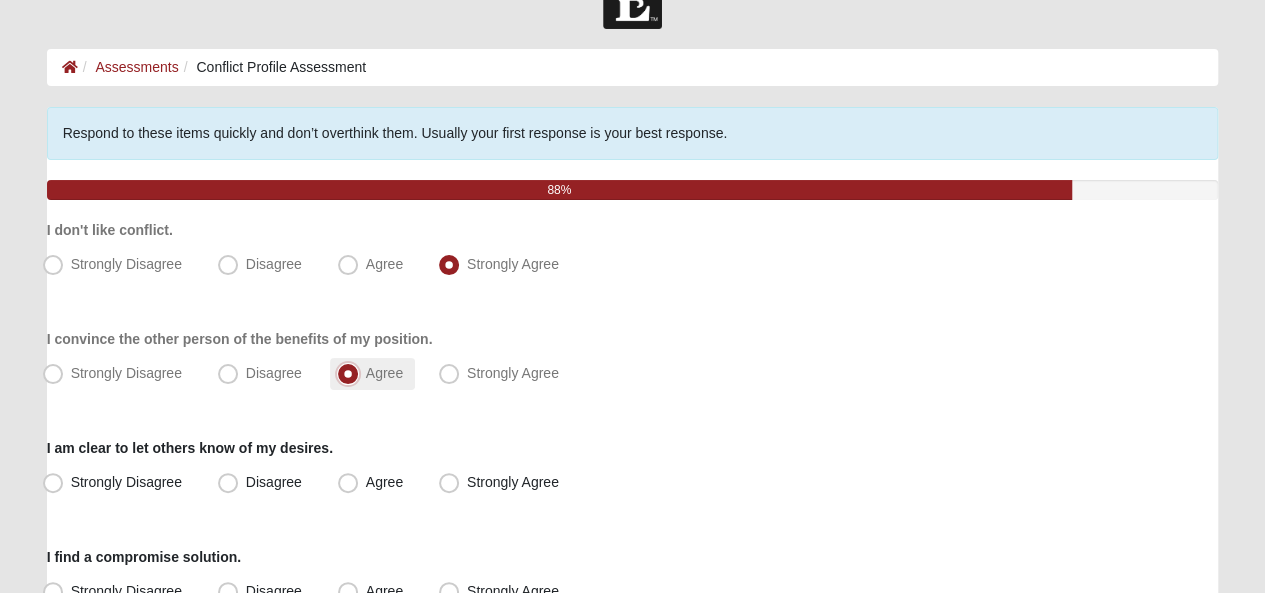 scroll, scrollTop: 200, scrollLeft: 0, axis: vertical 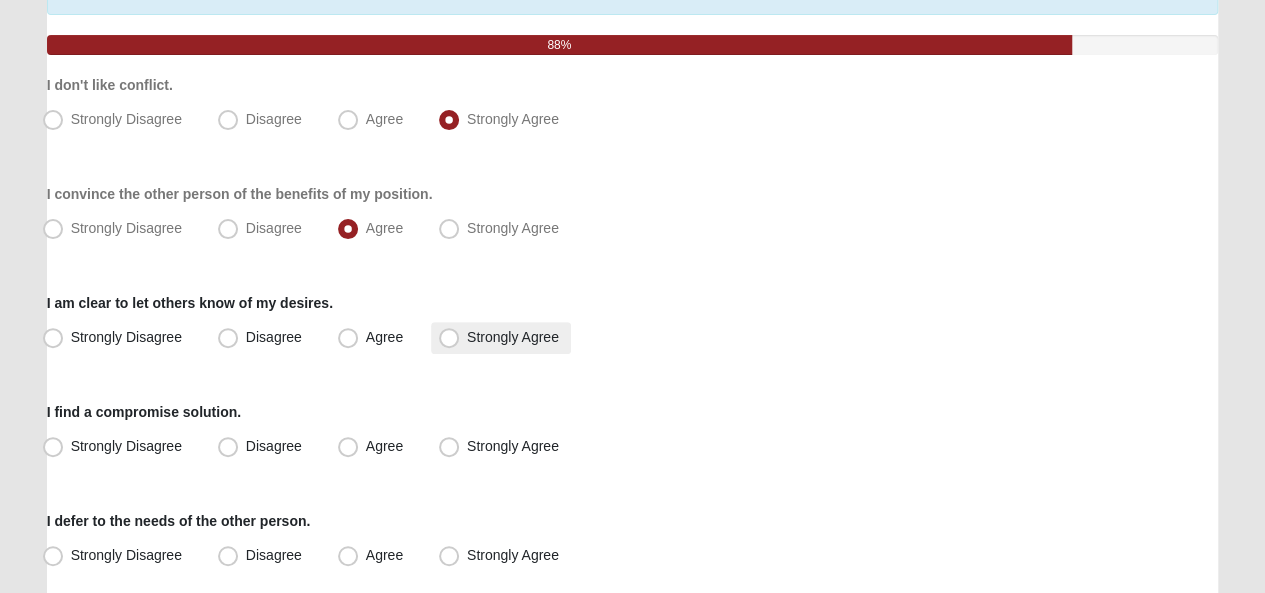 click on "Strongly Agree" at bounding box center [513, 337] 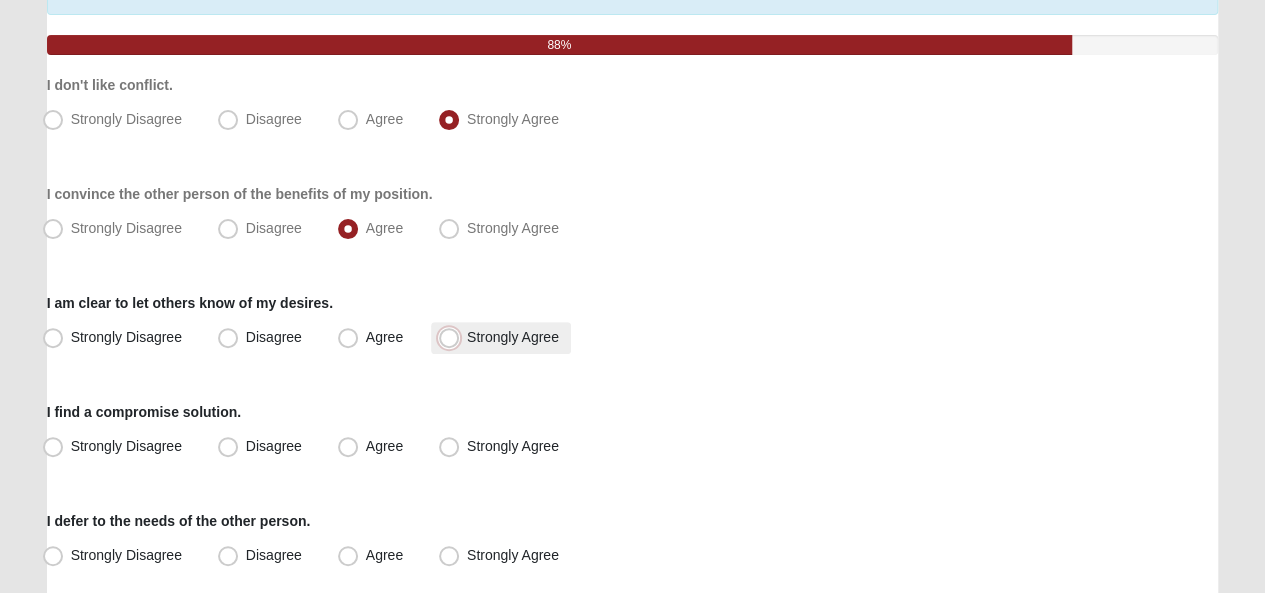 radio on "true" 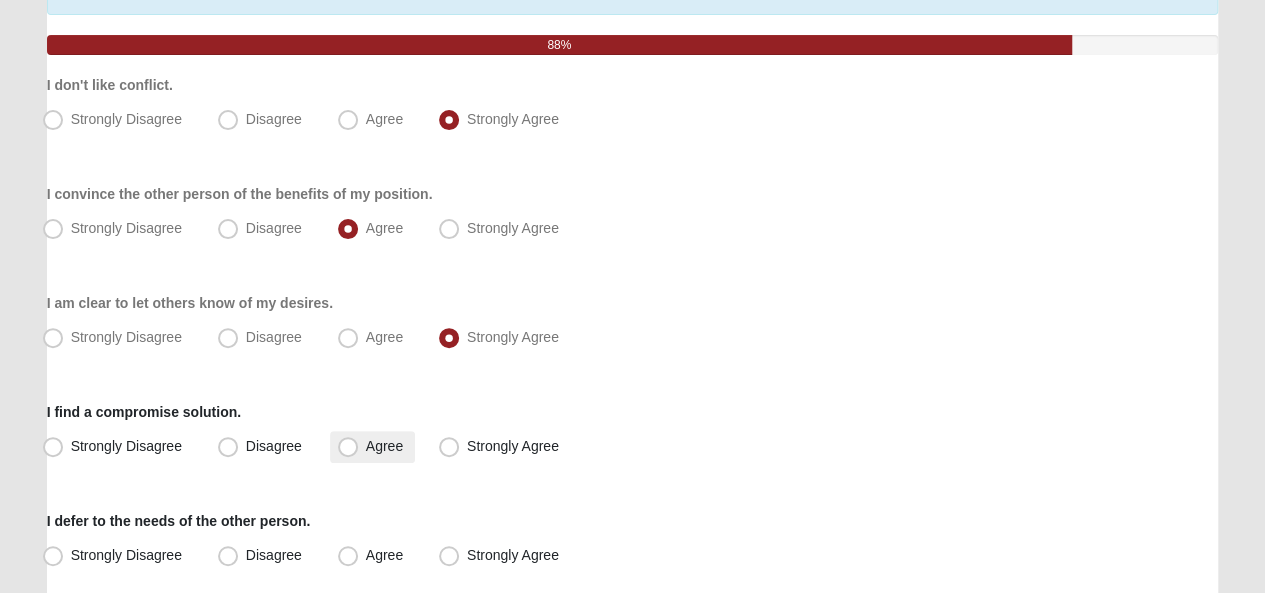 click on "Agree" at bounding box center [384, 446] 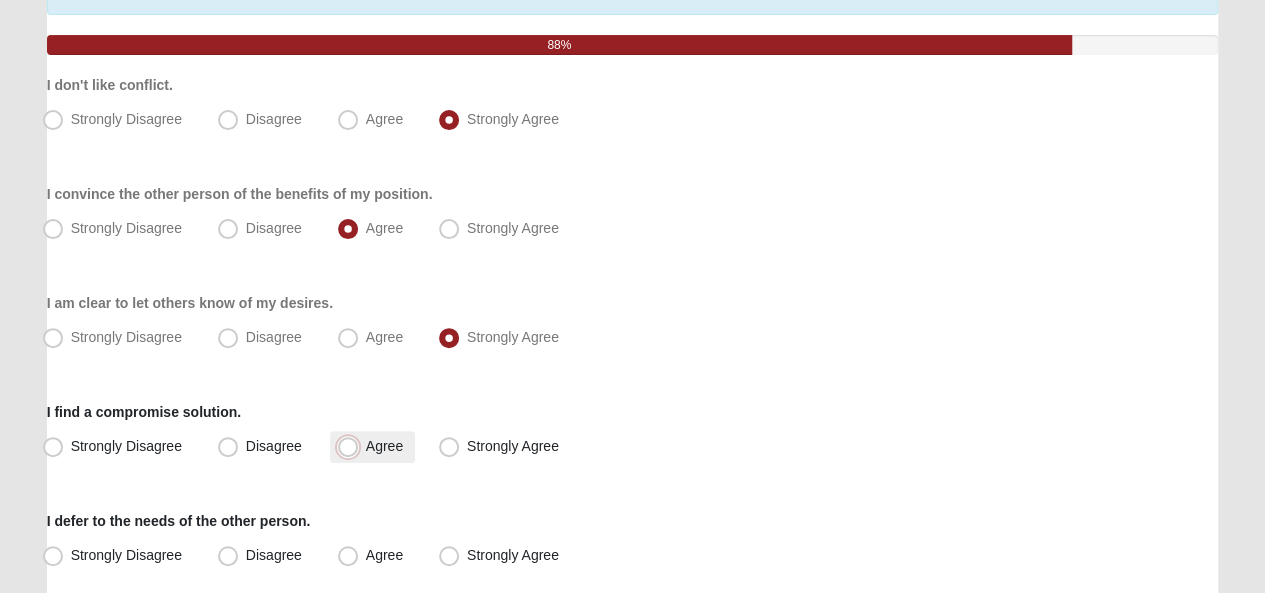 radio on "true" 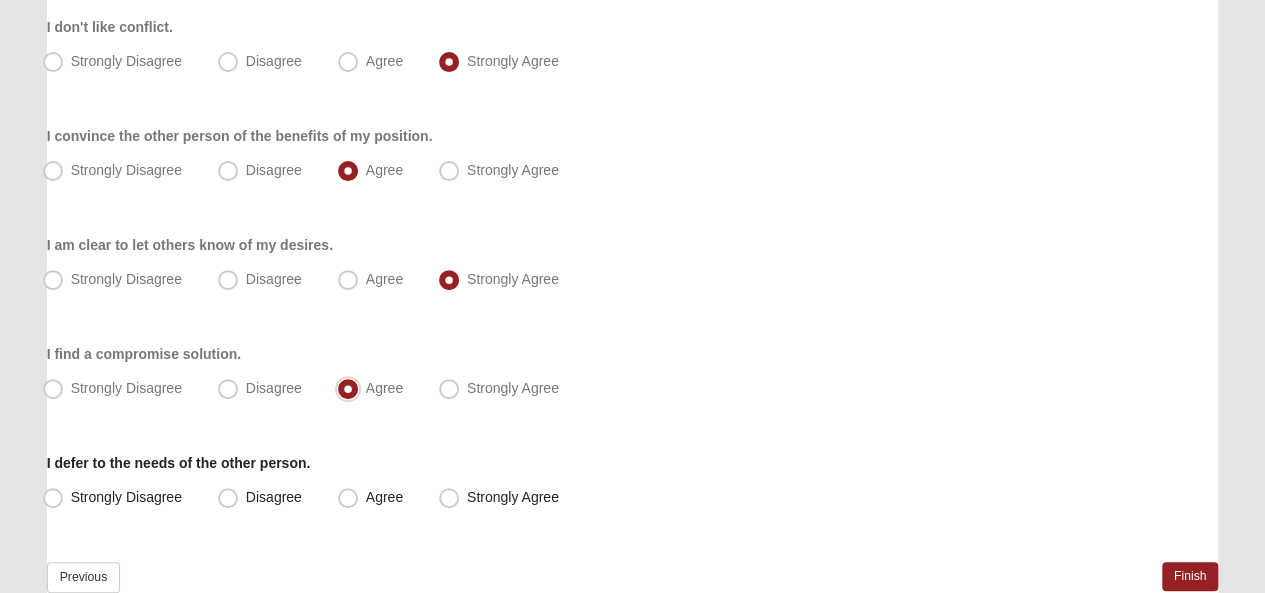 scroll, scrollTop: 368, scrollLeft: 0, axis: vertical 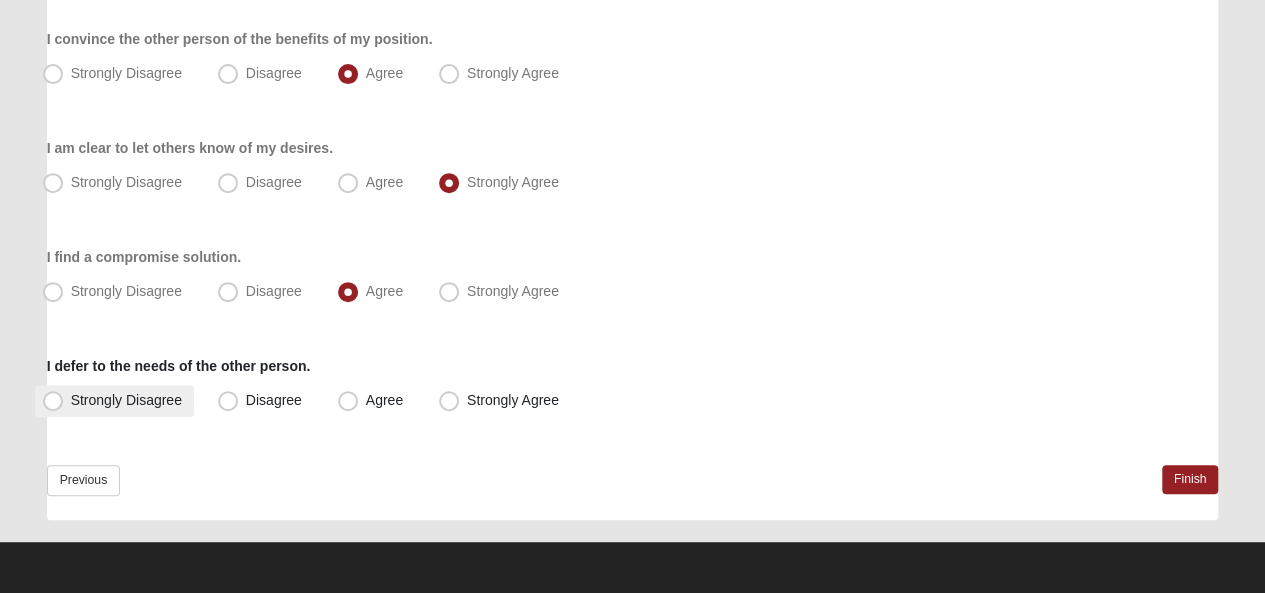 click on "Strongly Disagree" at bounding box center (126, 400) 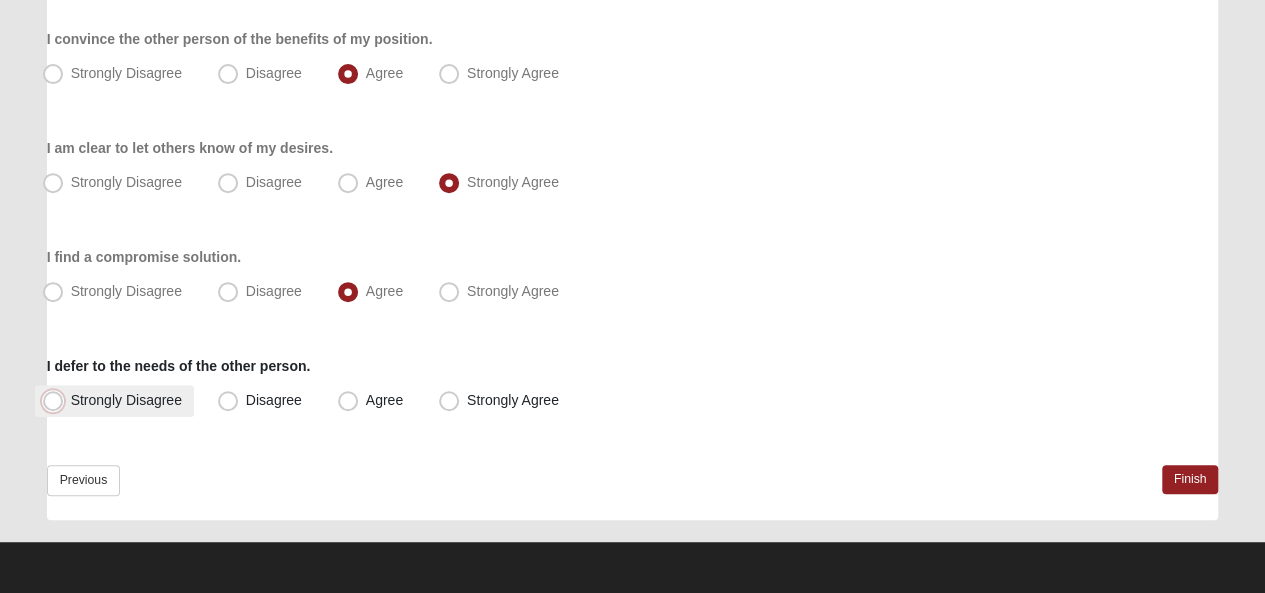 click on "Strongly Disagree" at bounding box center (57, 400) 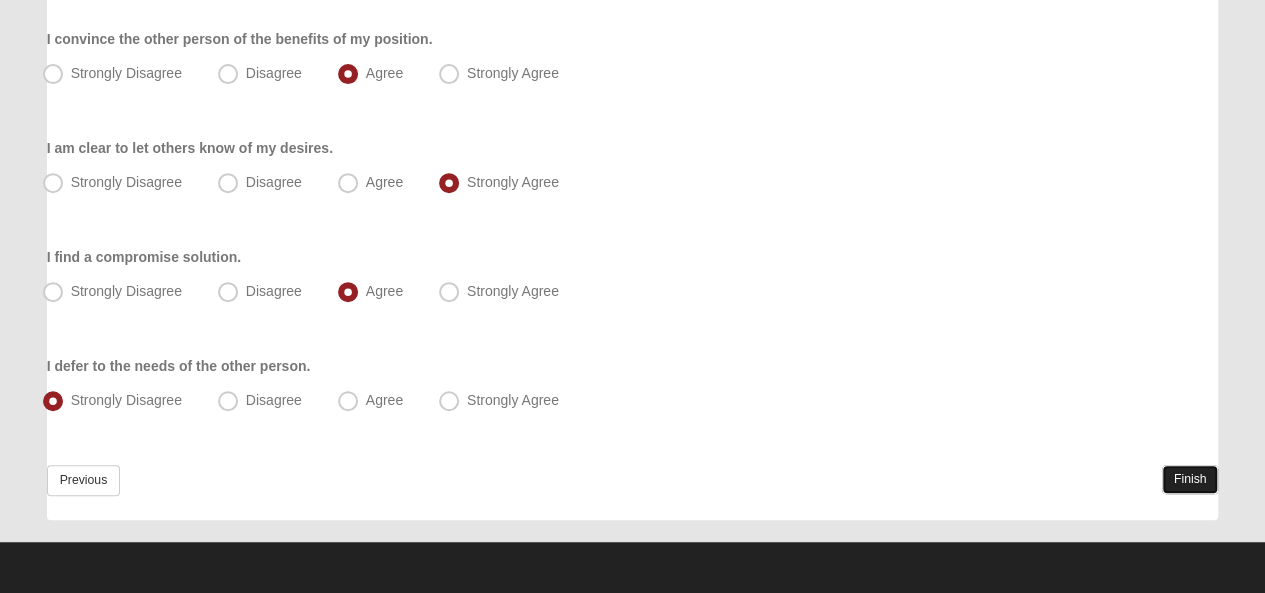 click on "Finish" at bounding box center [1190, 479] 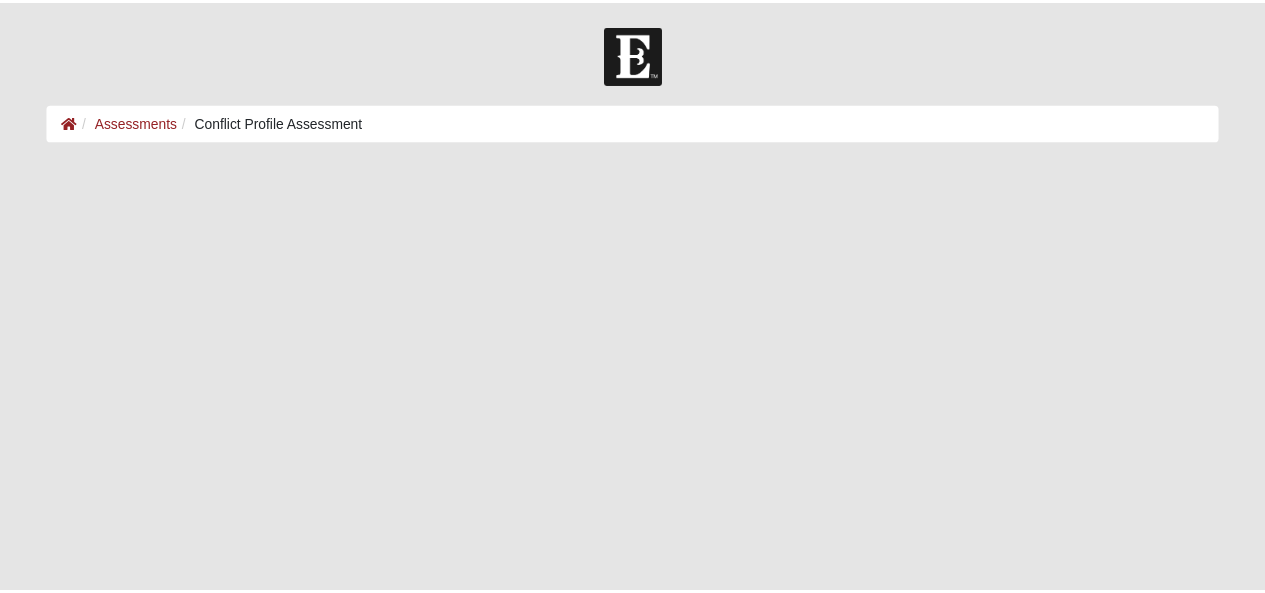 scroll, scrollTop: 0, scrollLeft: 0, axis: both 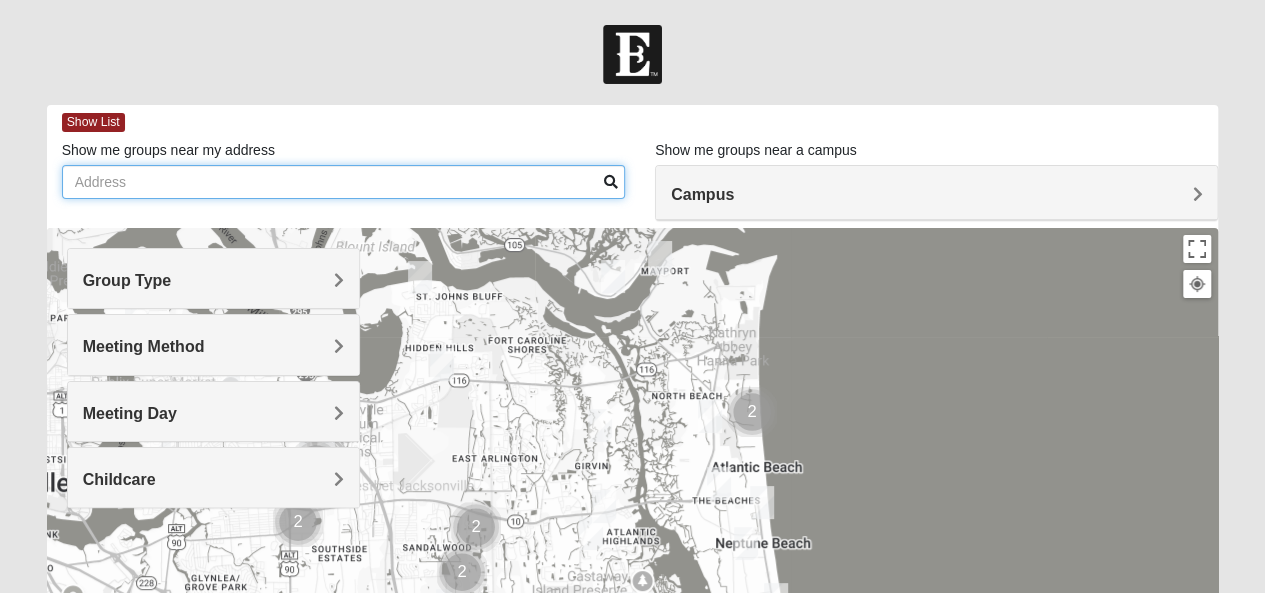 click on "Show me groups near my address" at bounding box center (343, 182) 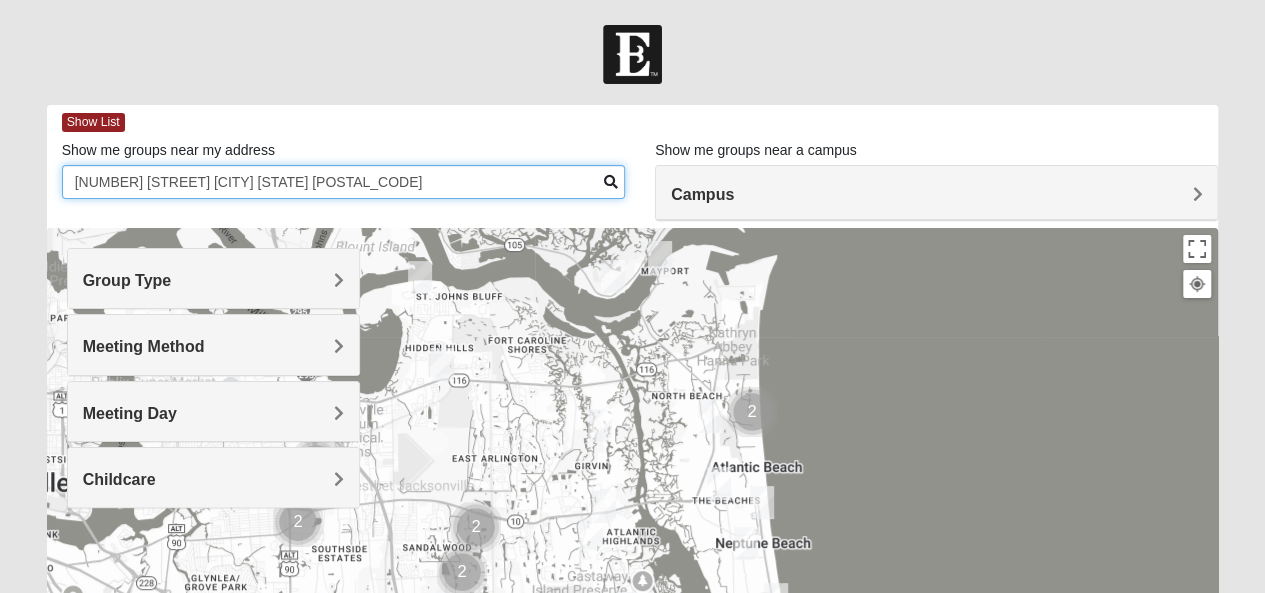 type on "[NUMBER] [STREET] [CITY] [STATE] [POSTAL_CODE]" 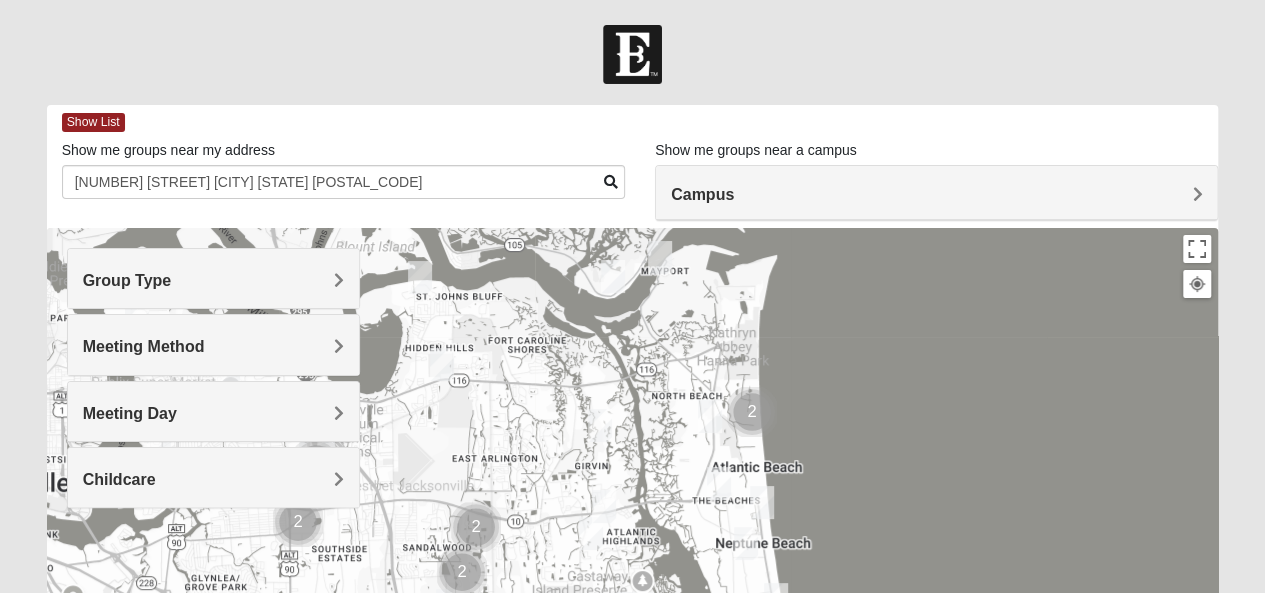 click on "Campus" at bounding box center (702, 194) 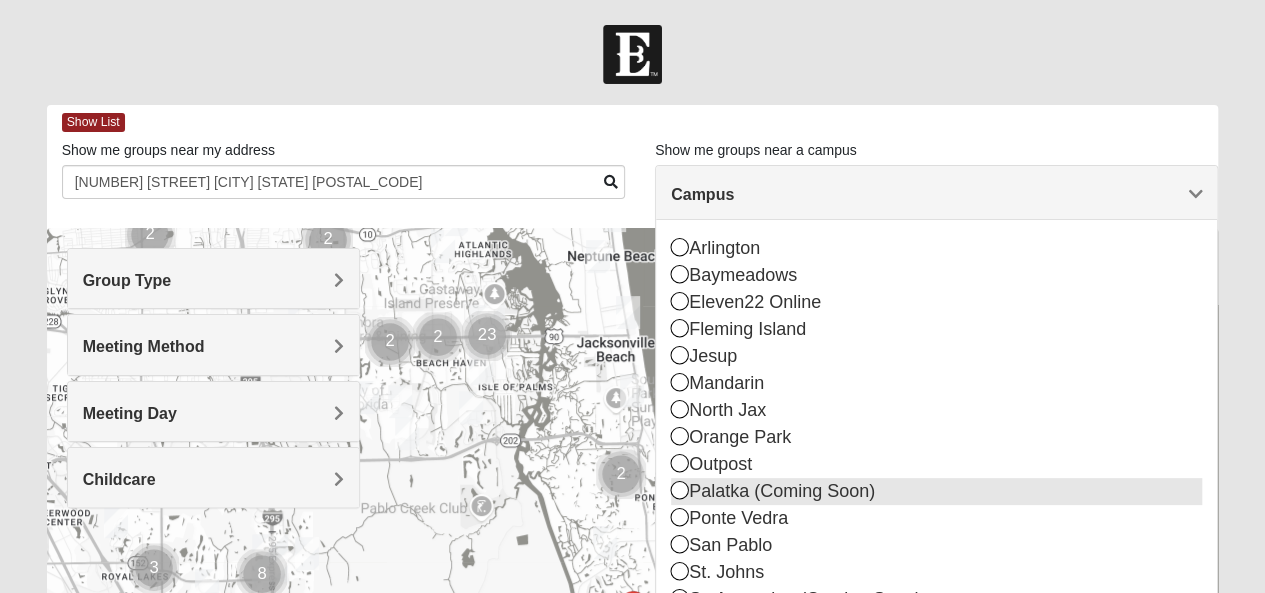 scroll, scrollTop: 100, scrollLeft: 0, axis: vertical 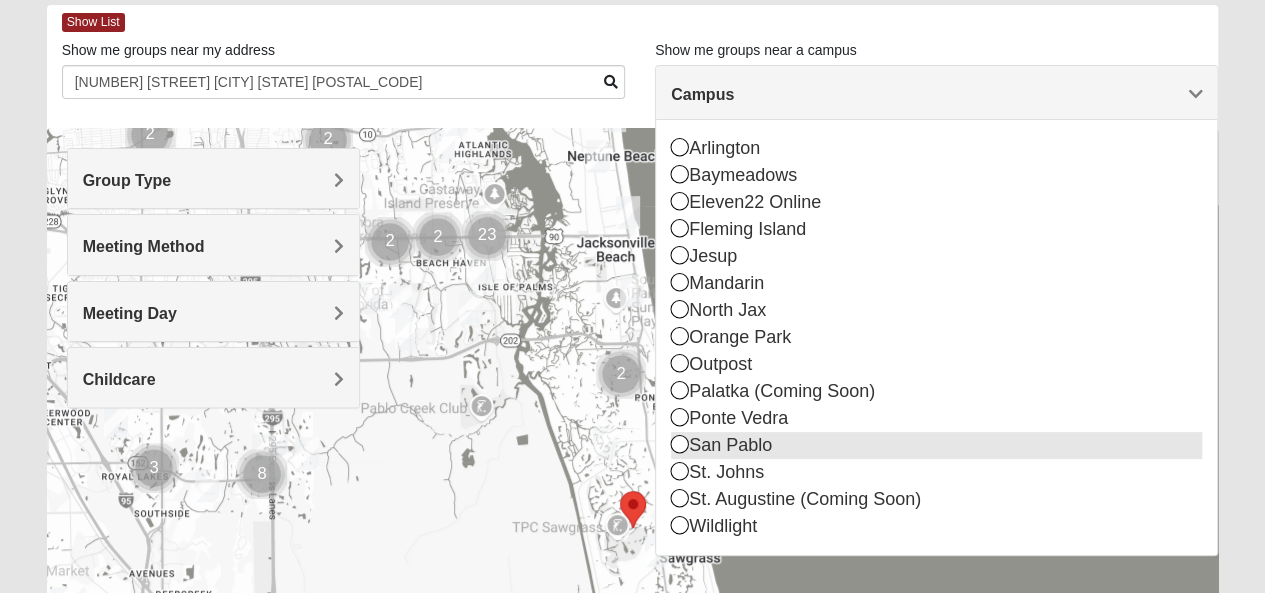 click at bounding box center [680, 444] 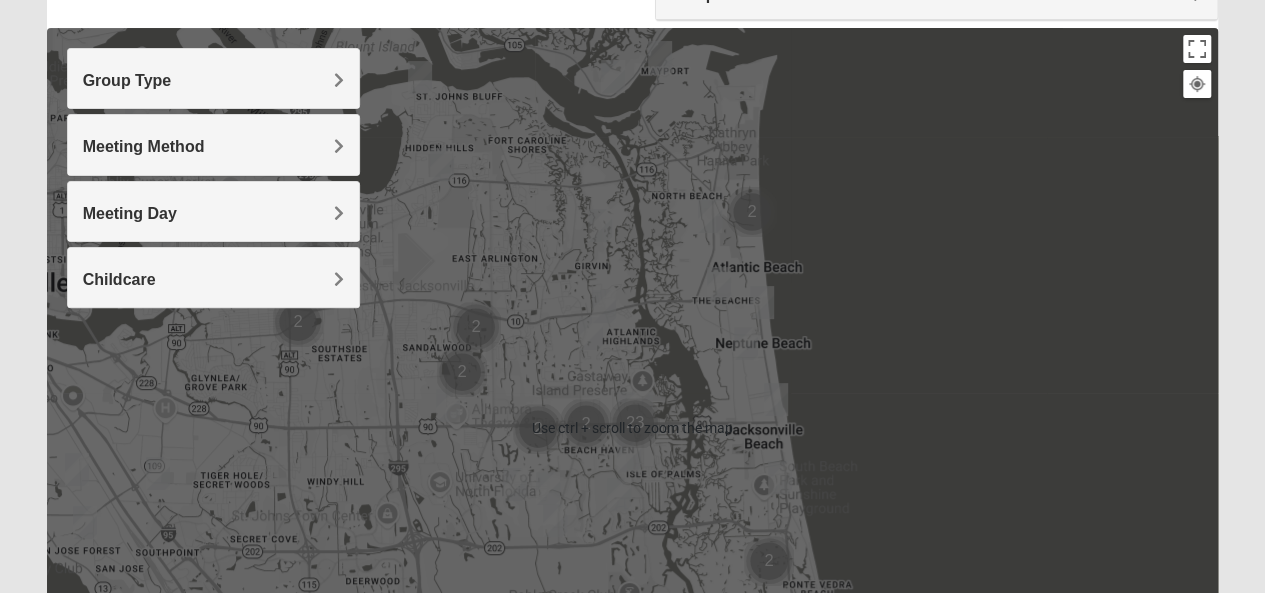scroll, scrollTop: 100, scrollLeft: 0, axis: vertical 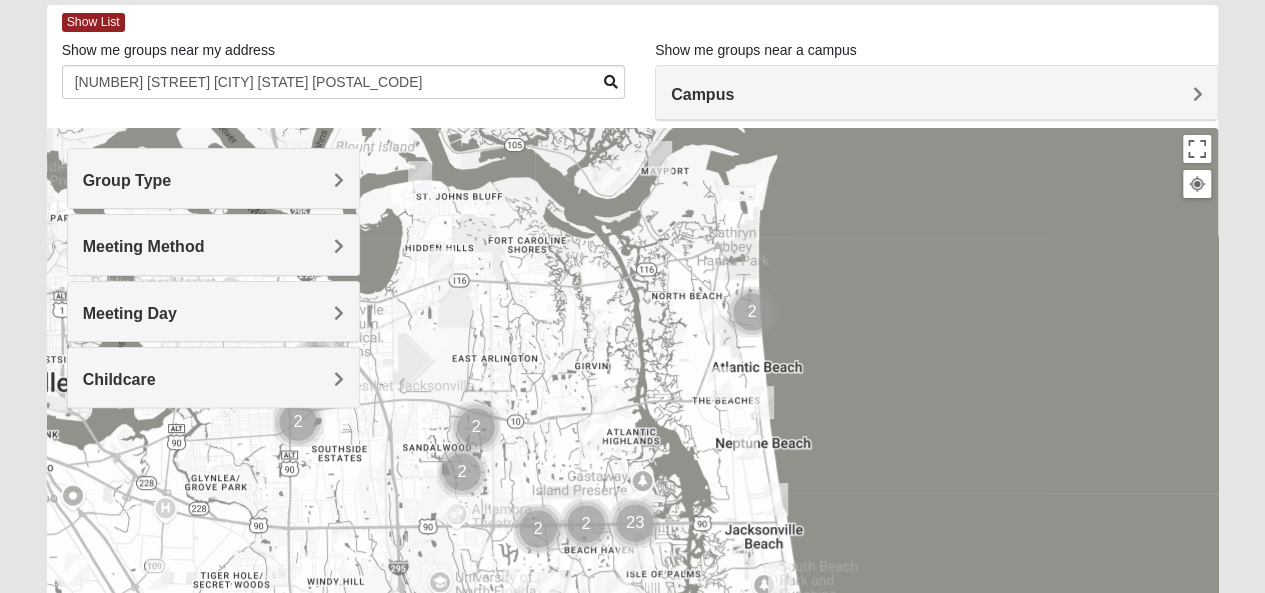 click on "Group Type" at bounding box center [213, 178] 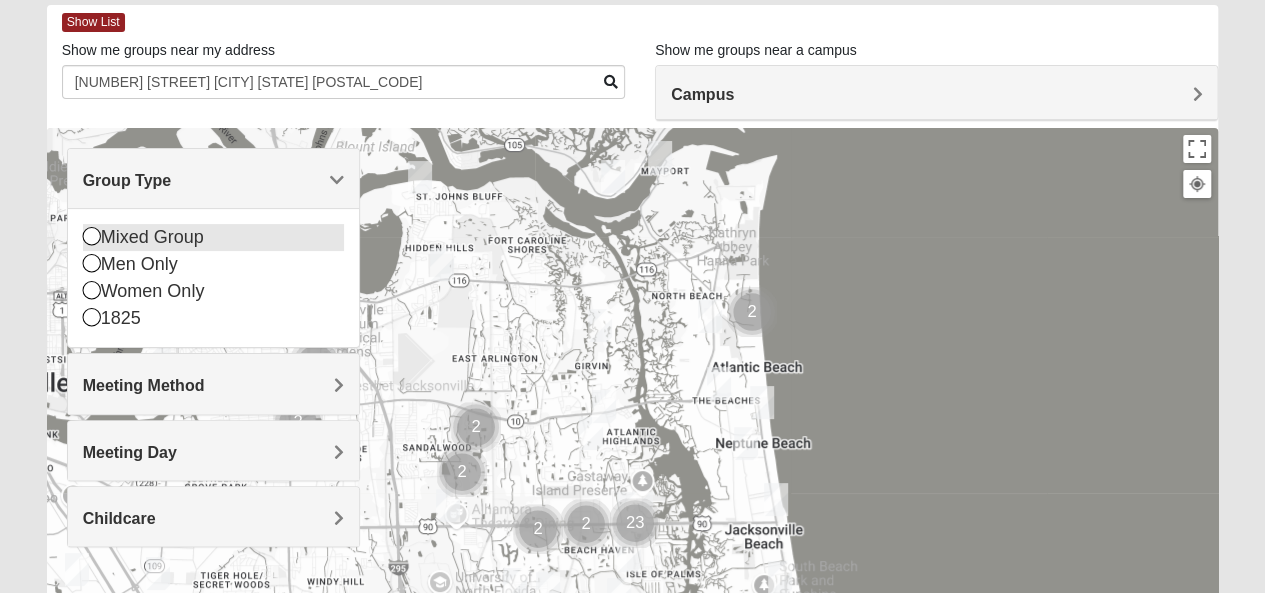 click at bounding box center (92, 236) 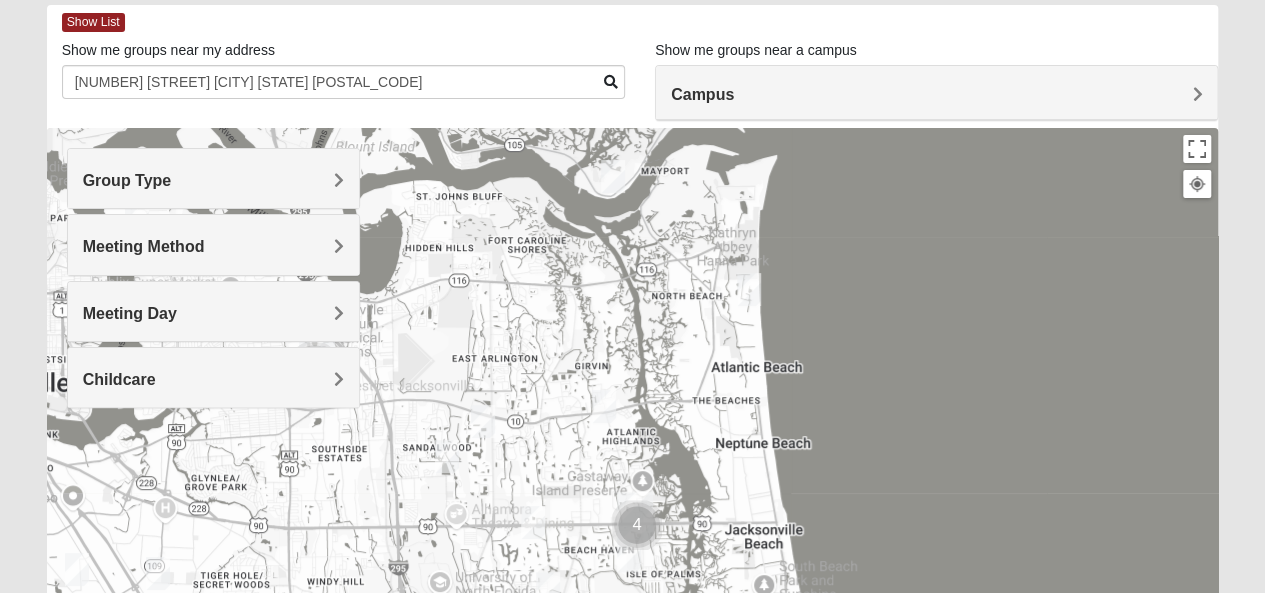 click on "Meeting Method" at bounding box center (144, 246) 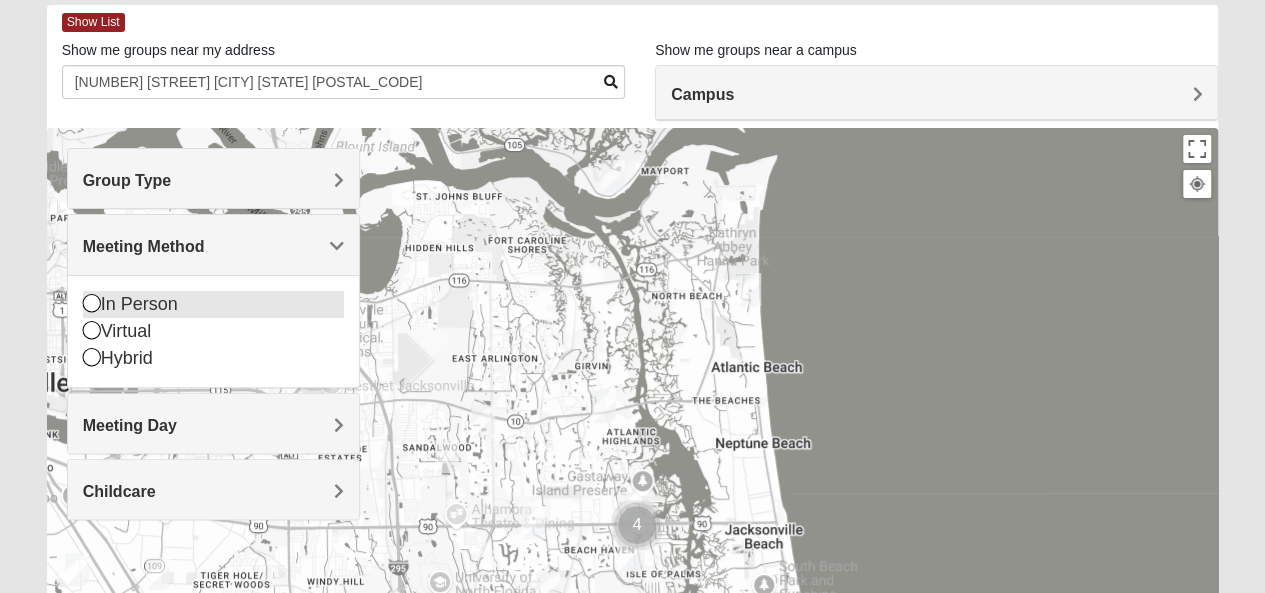 click at bounding box center [92, 303] 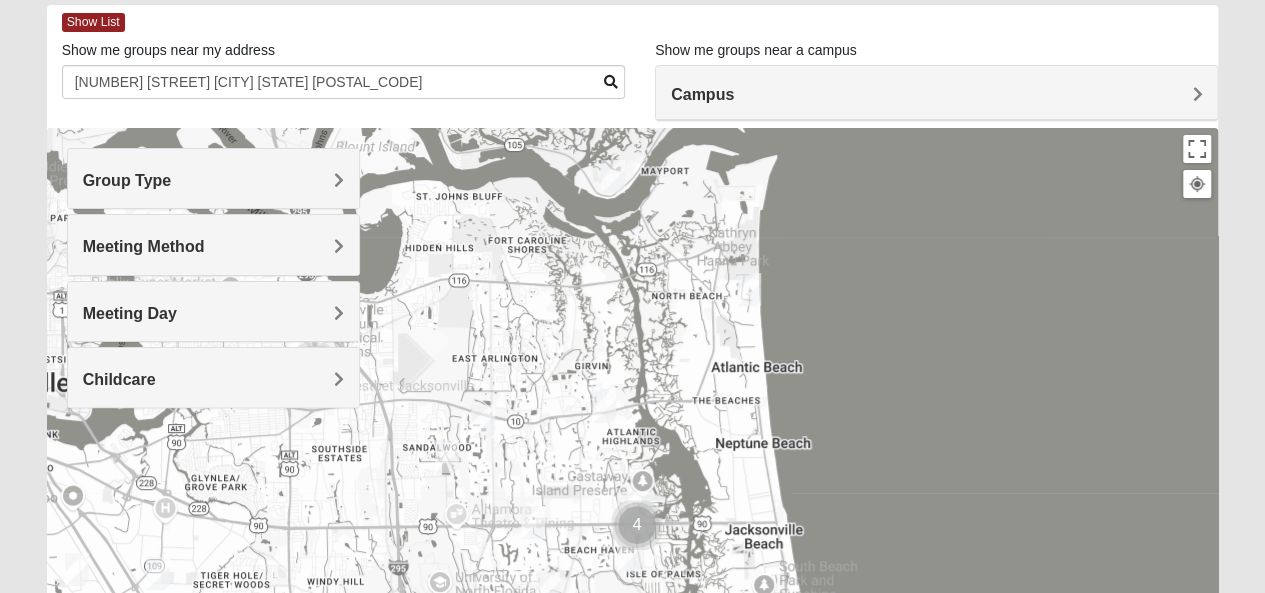click on "Meeting Day" at bounding box center [130, 313] 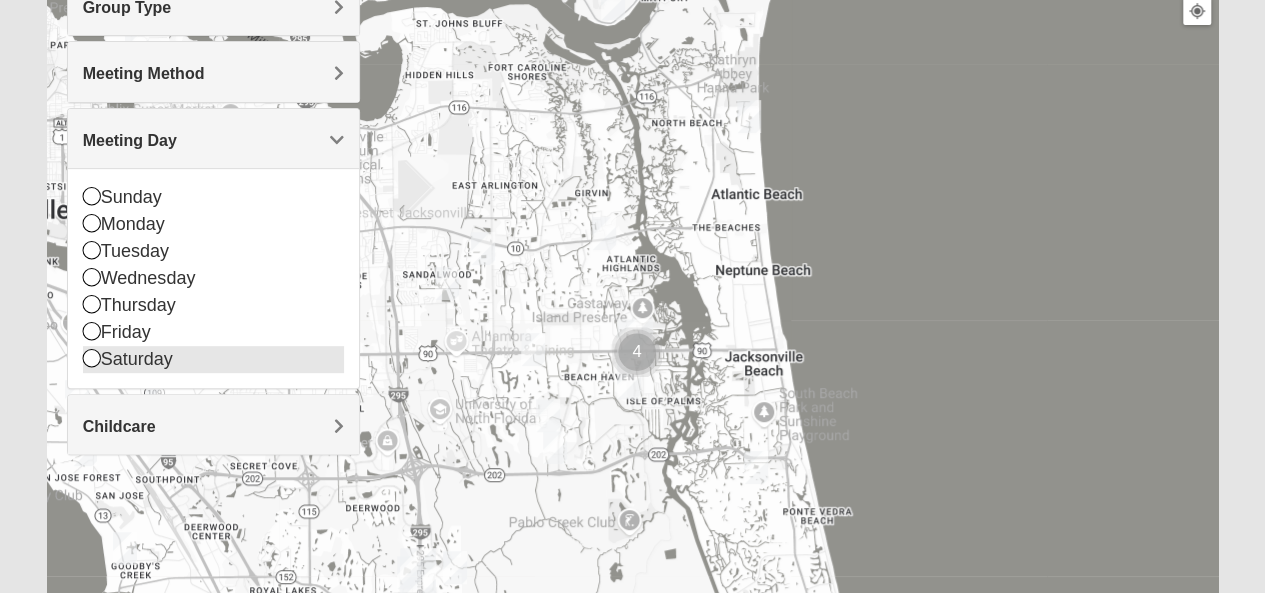 scroll, scrollTop: 300, scrollLeft: 0, axis: vertical 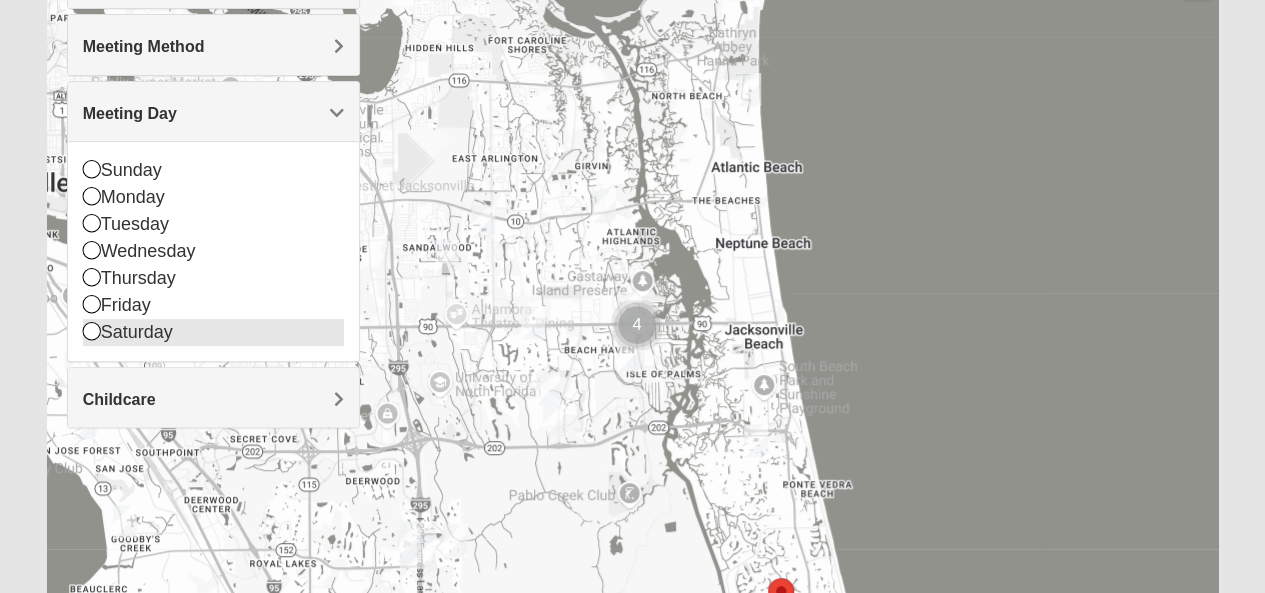 click at bounding box center [92, 331] 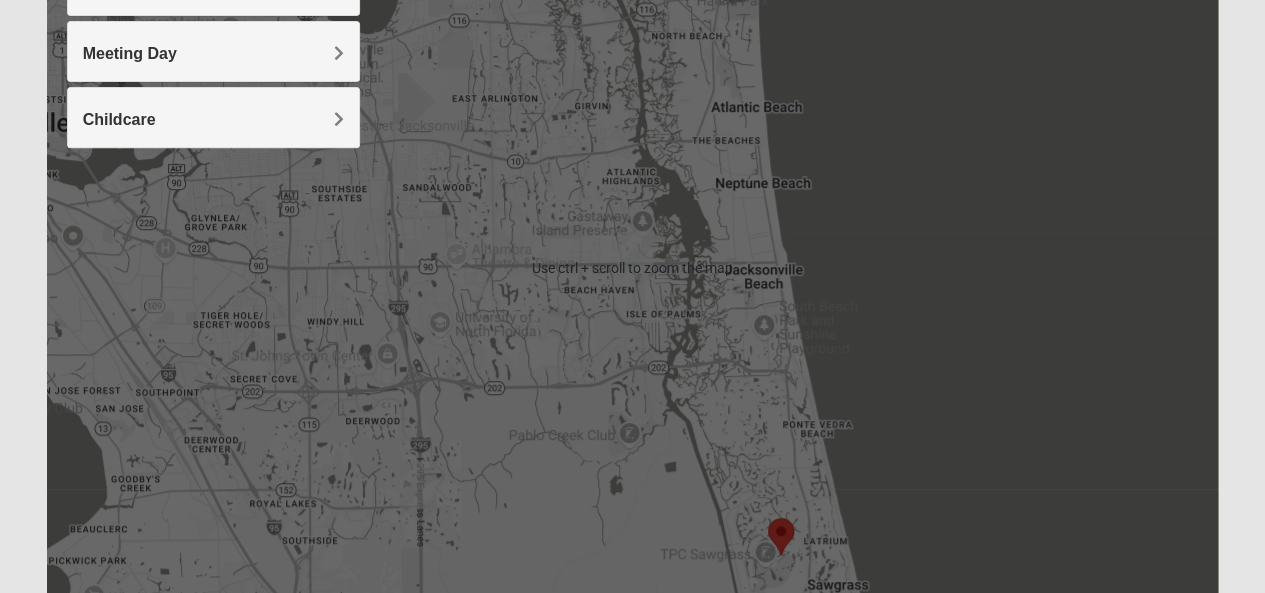 scroll, scrollTop: 512, scrollLeft: 0, axis: vertical 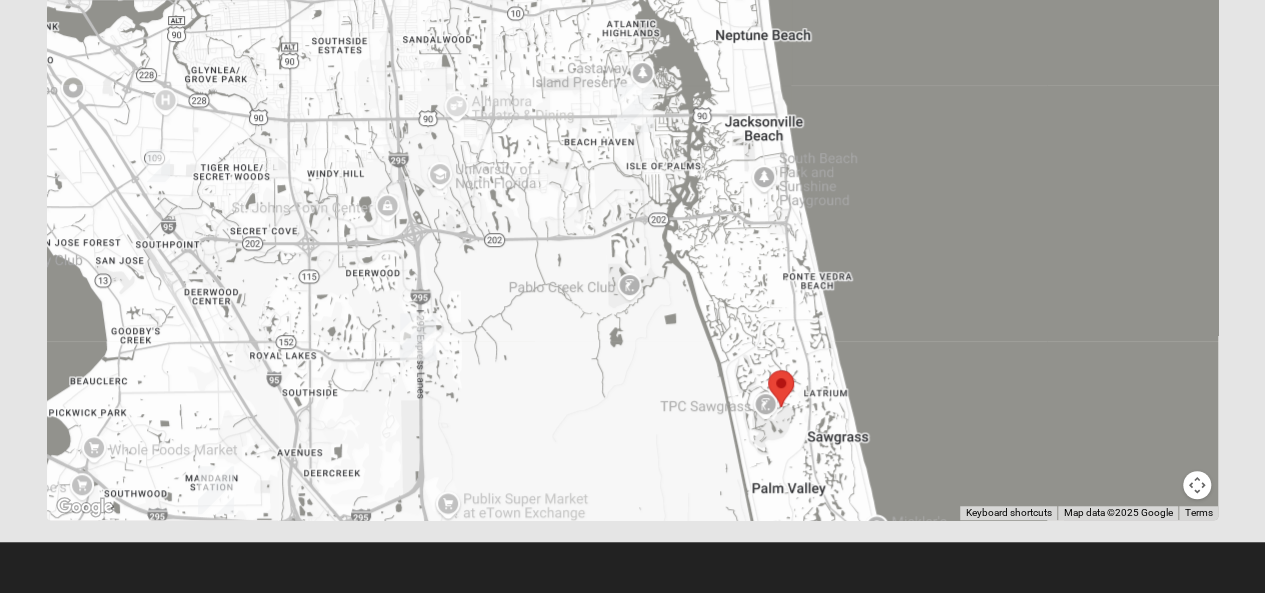 click at bounding box center (781, 388) 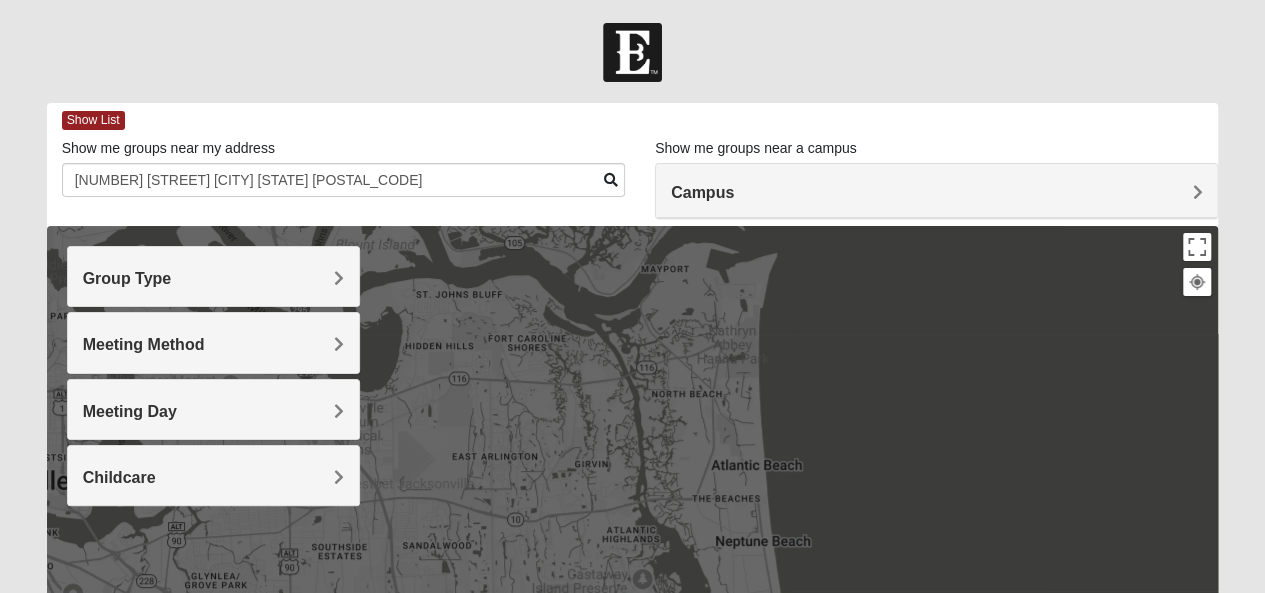 scroll, scrollTop: 0, scrollLeft: 0, axis: both 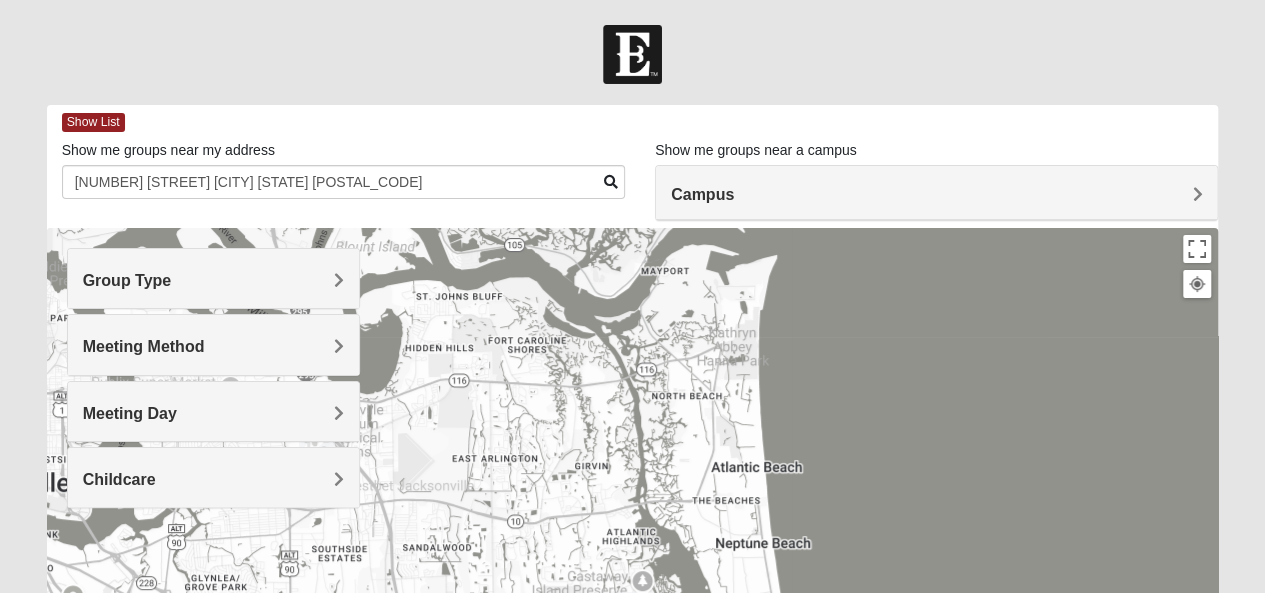 click on "Campus" at bounding box center (702, 194) 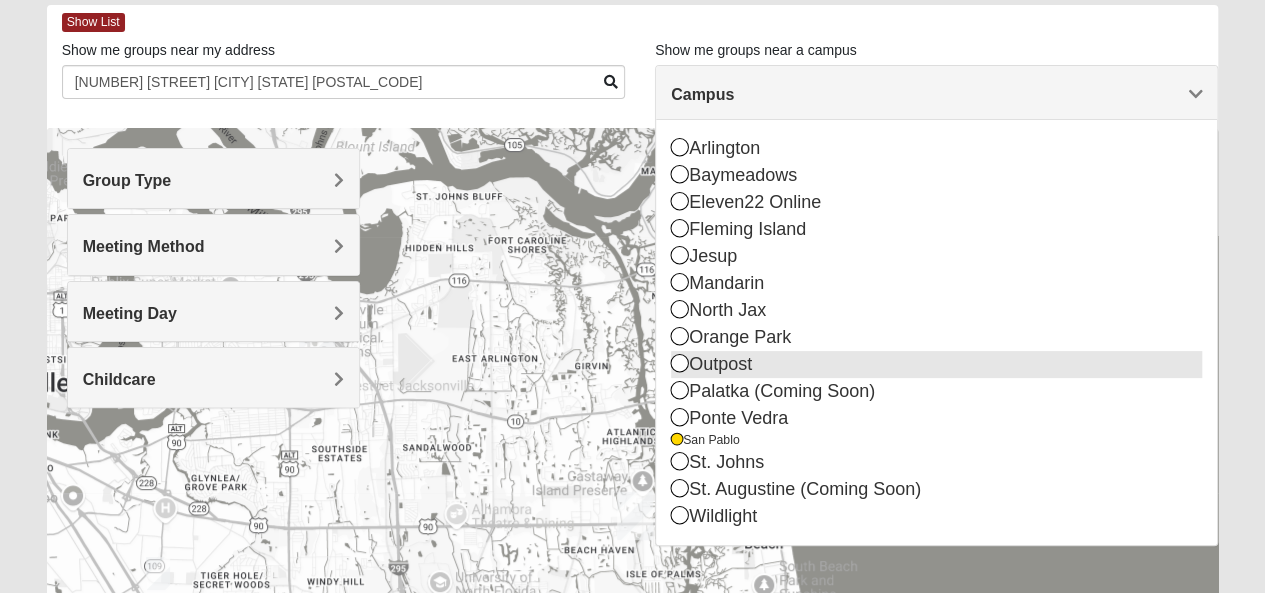scroll, scrollTop: 200, scrollLeft: 0, axis: vertical 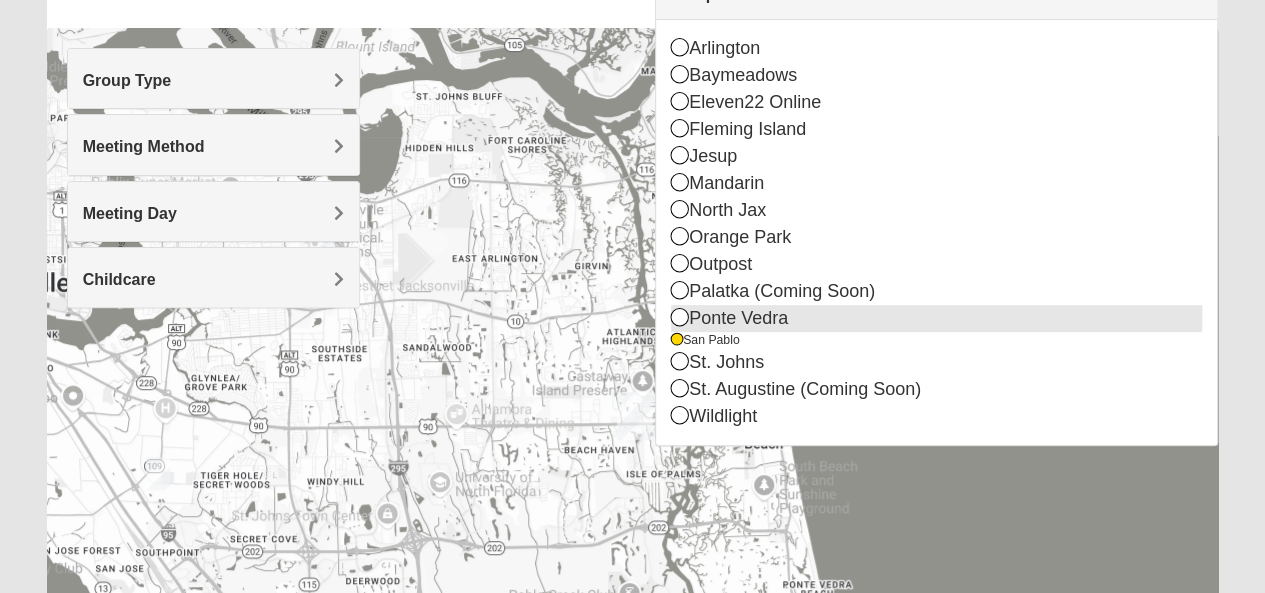 click at bounding box center (680, 317) 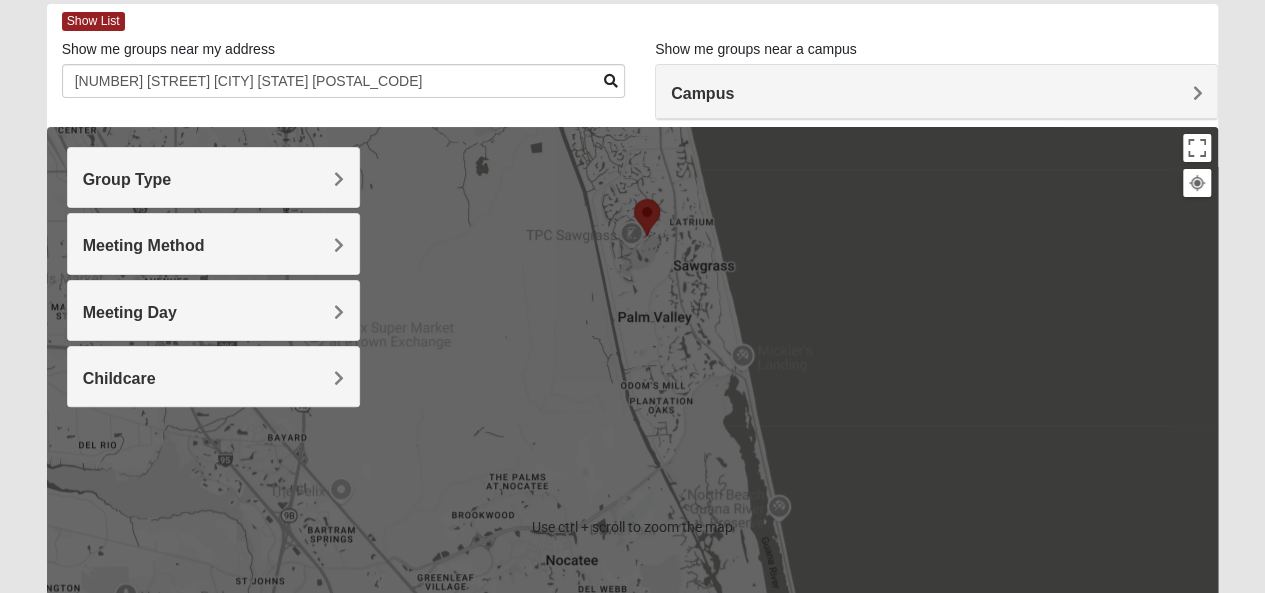 scroll, scrollTop: 0, scrollLeft: 0, axis: both 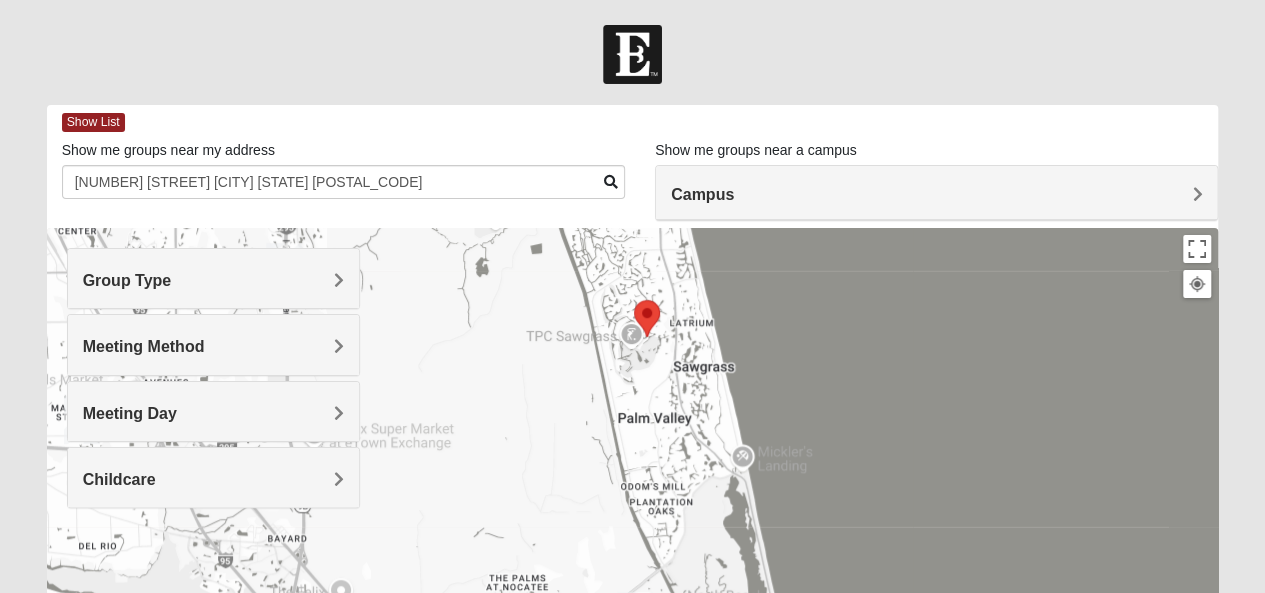 click on "Campus" at bounding box center [936, 194] 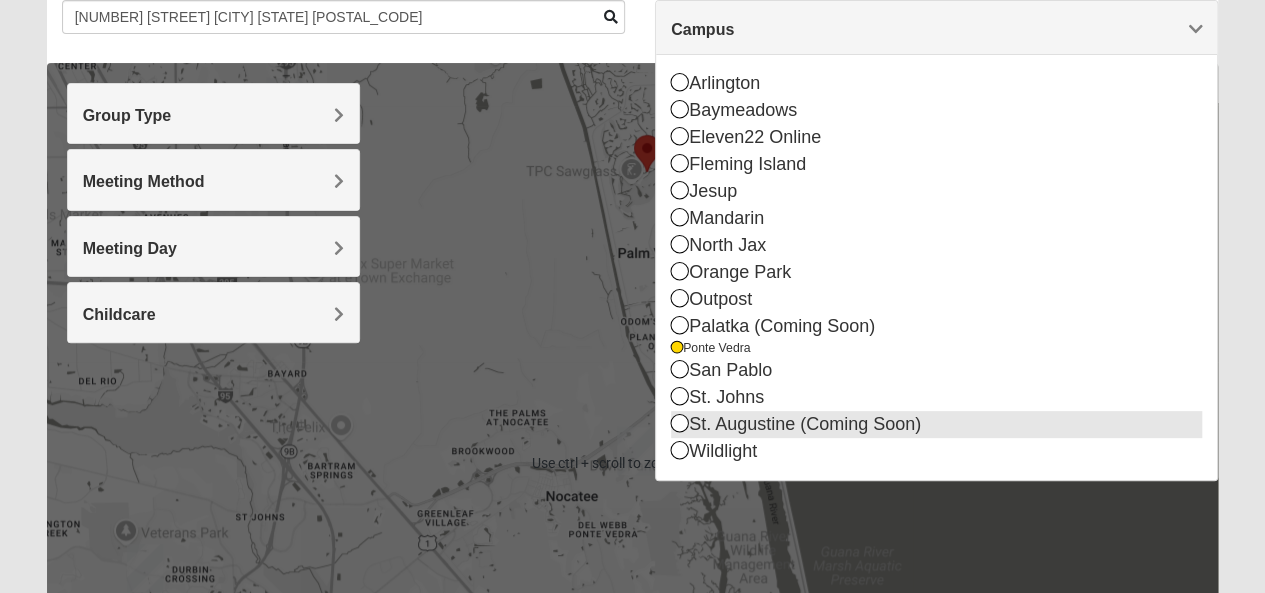 scroll, scrollTop: 0, scrollLeft: 0, axis: both 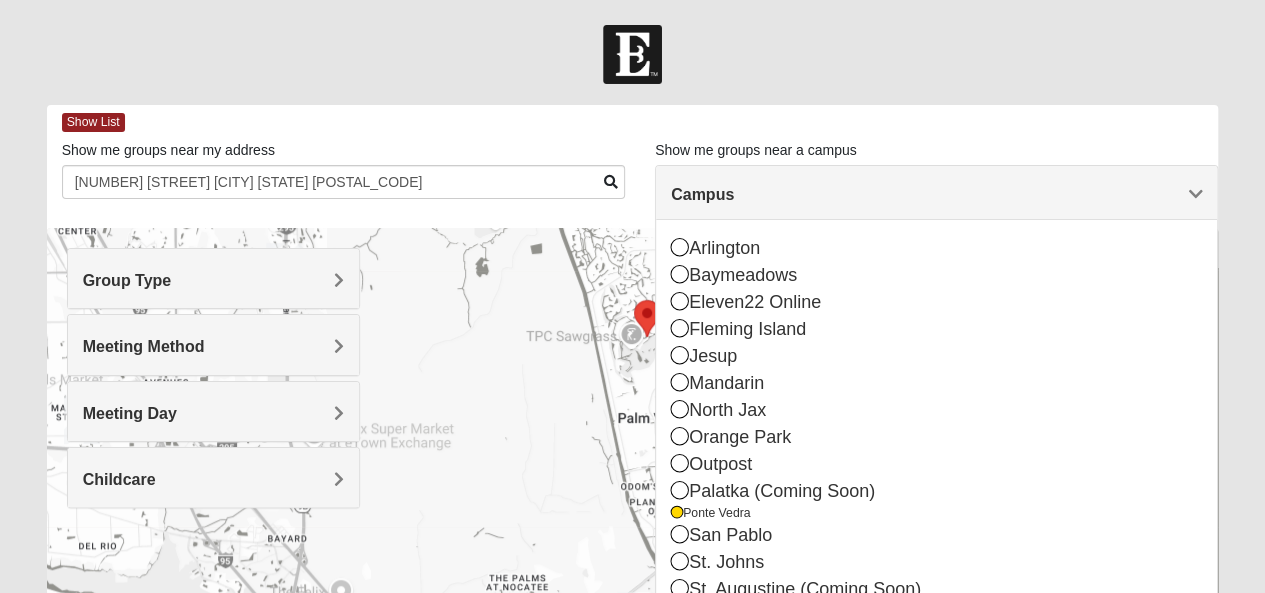 click on "Group Type" at bounding box center (213, 278) 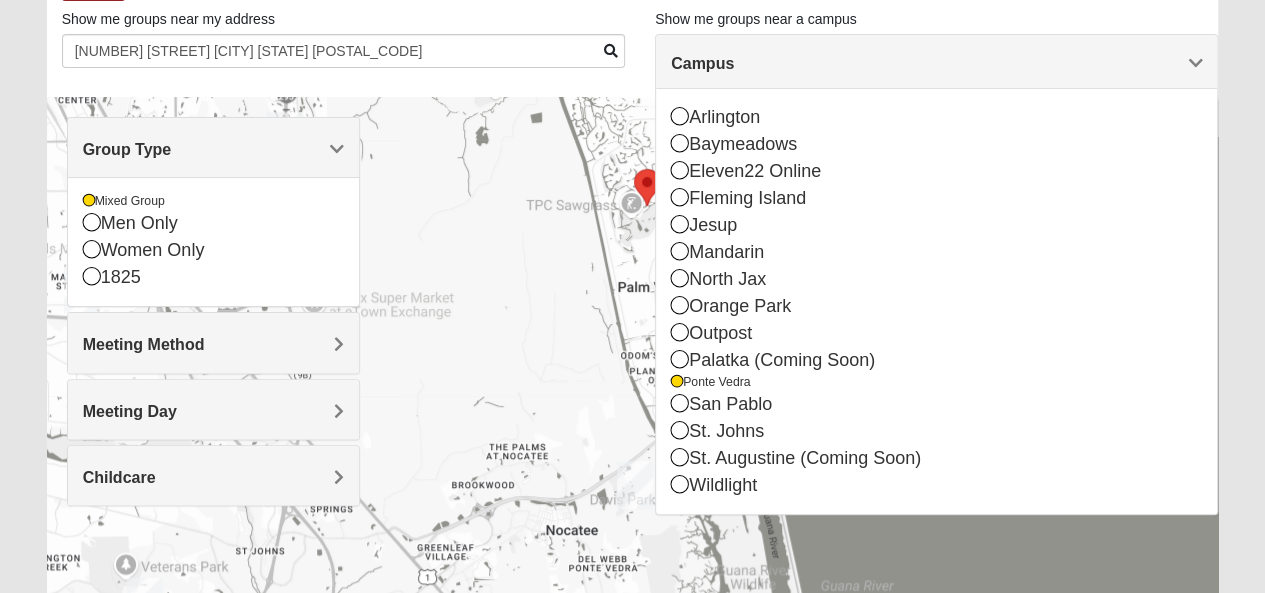scroll, scrollTop: 200, scrollLeft: 0, axis: vertical 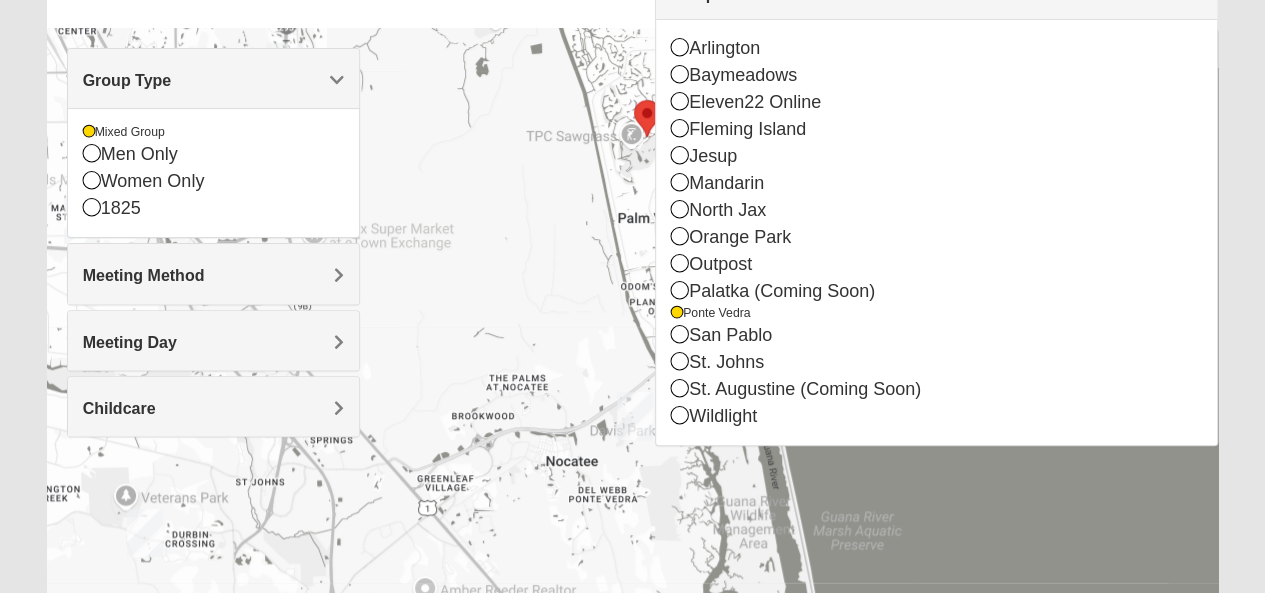 click on "Meeting Method" at bounding box center [213, 275] 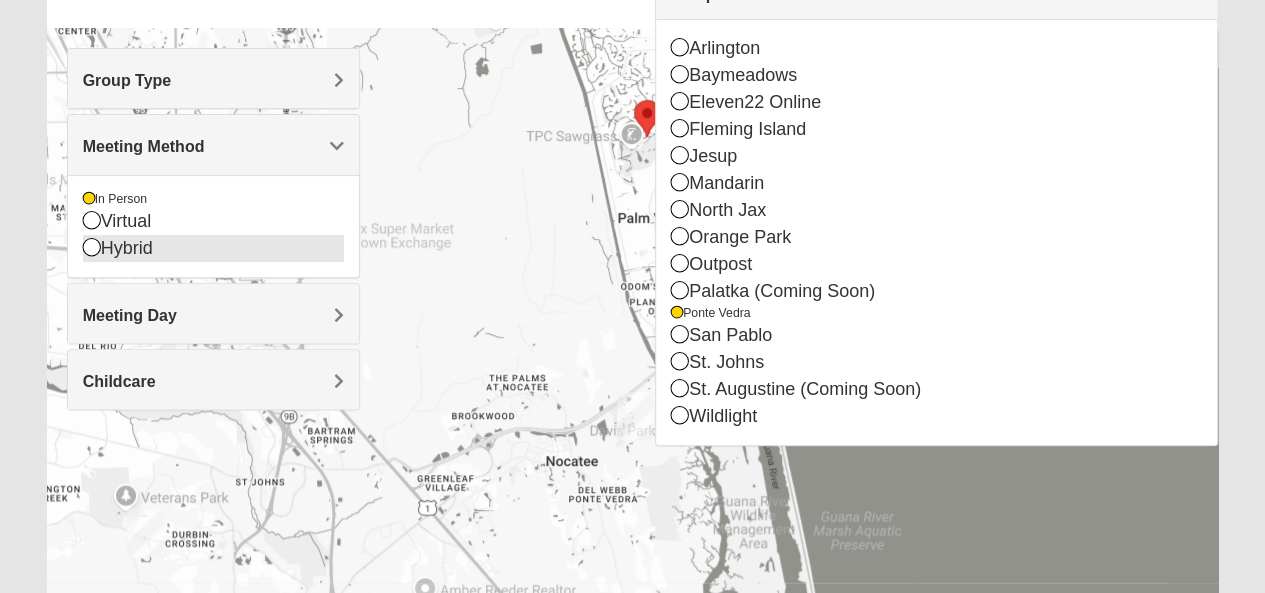 click at bounding box center (92, 247) 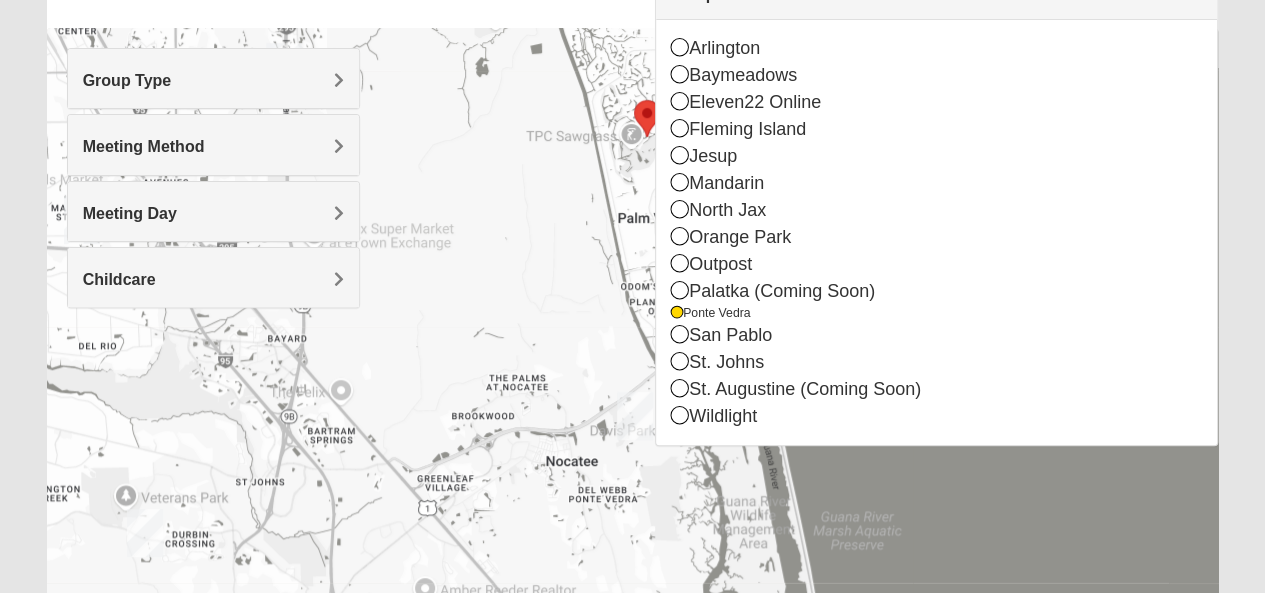 click on "Meeting Day" at bounding box center (213, 211) 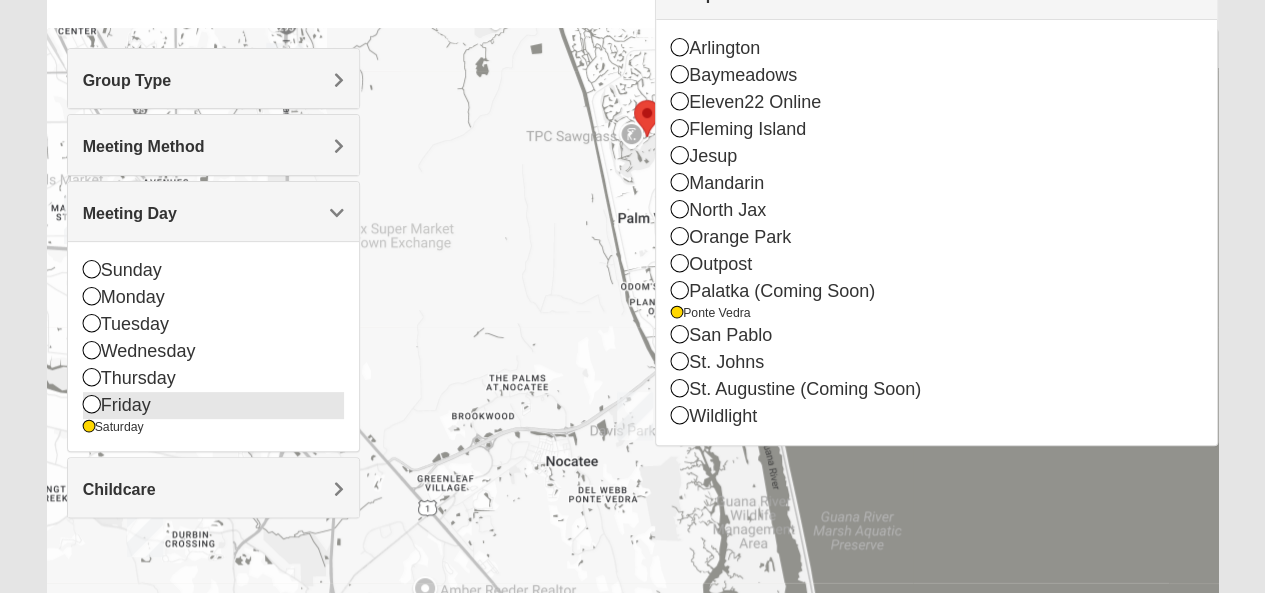 click at bounding box center [92, 404] 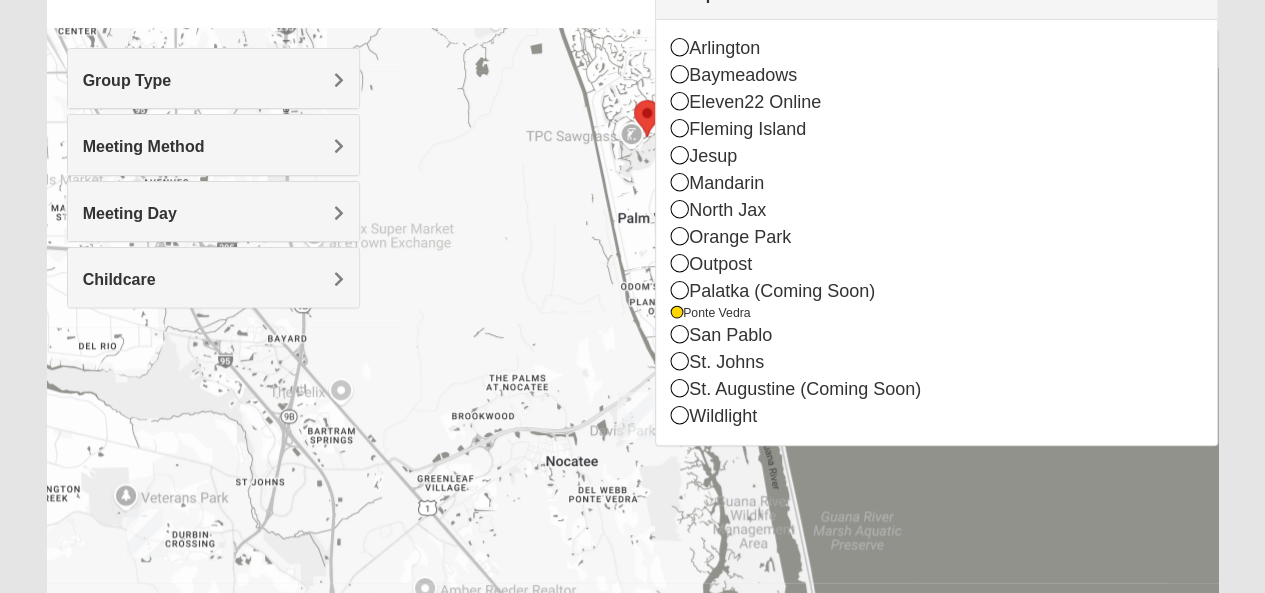 click on "Childcare" at bounding box center (213, 277) 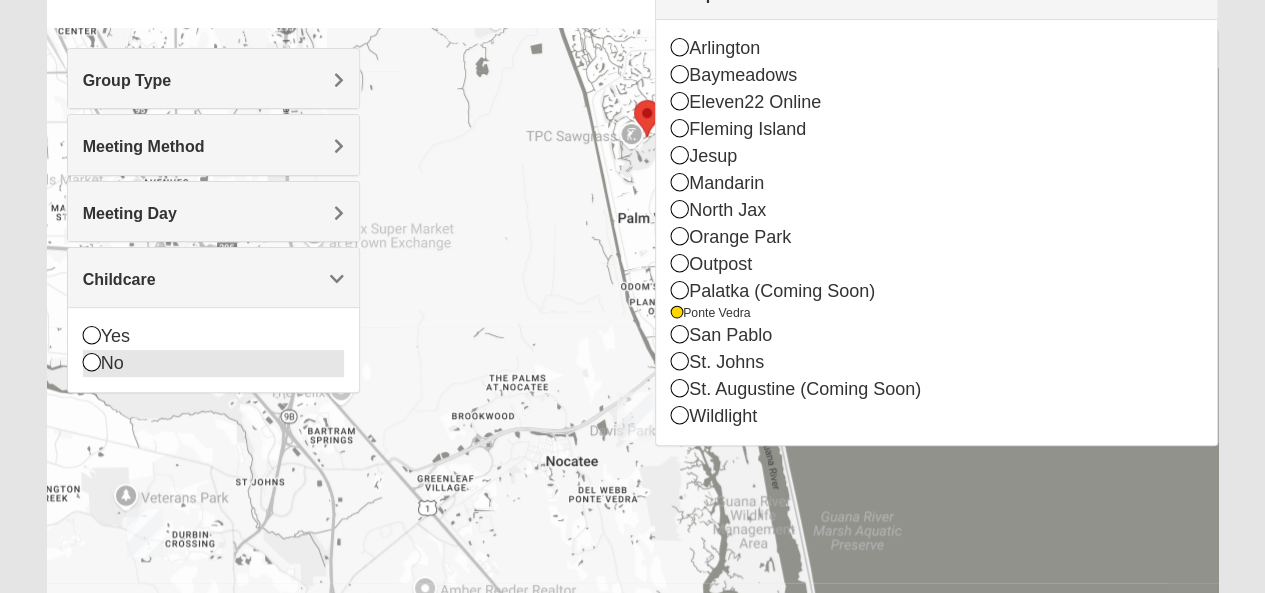 click at bounding box center (92, 362) 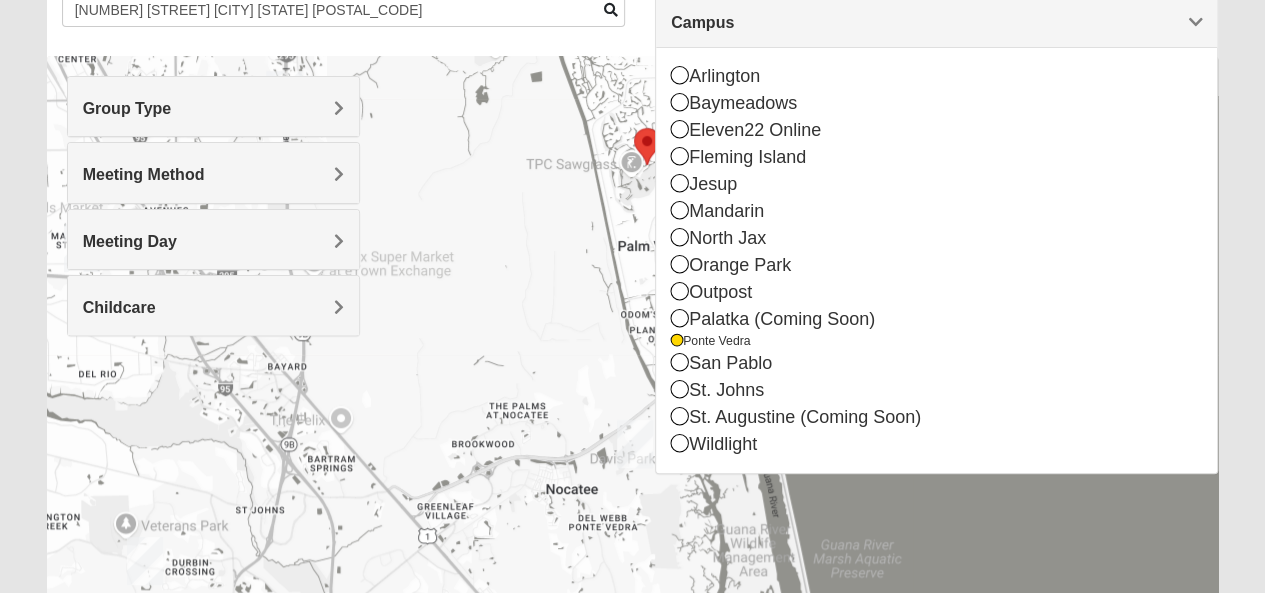 scroll, scrollTop: 300, scrollLeft: 0, axis: vertical 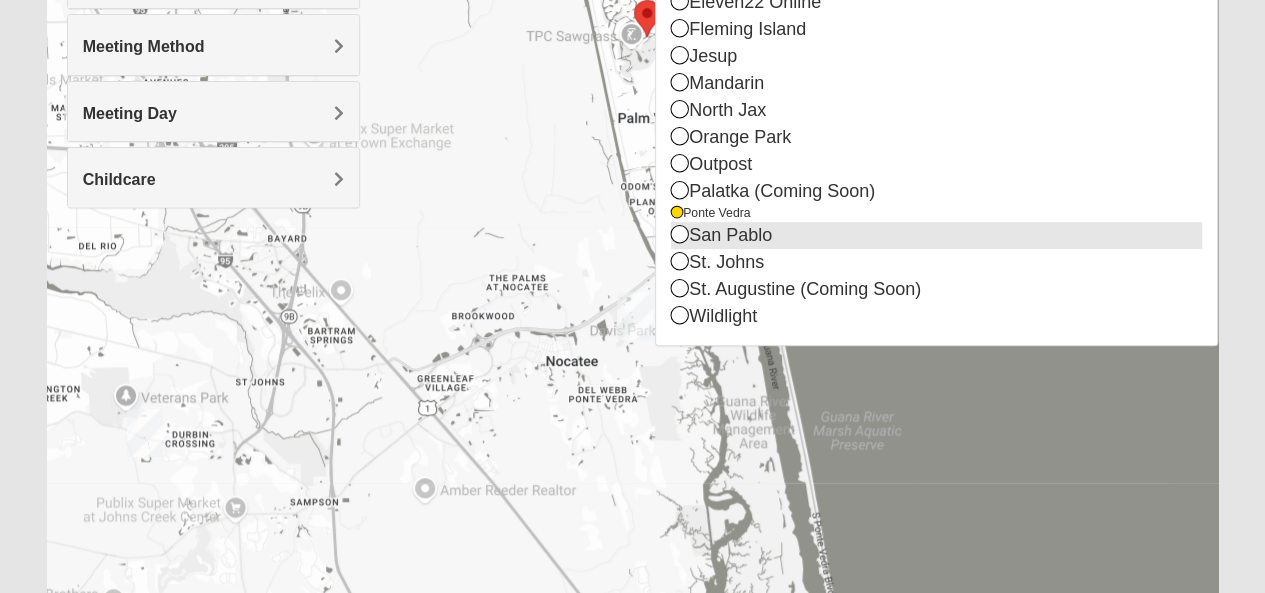 click at bounding box center (680, 234) 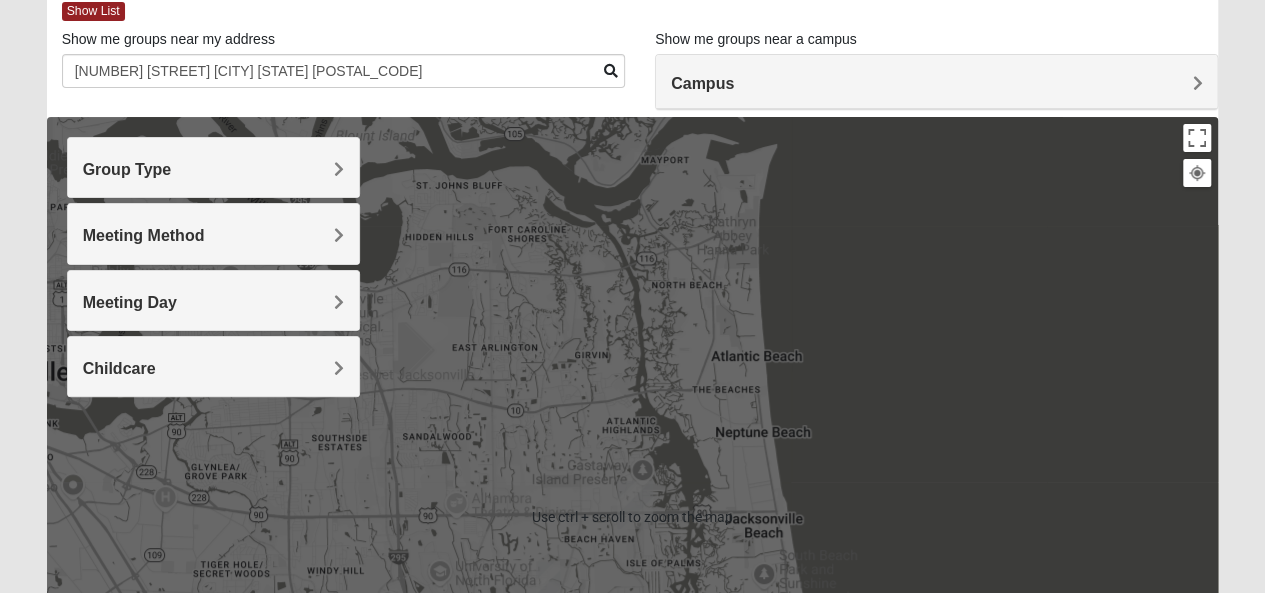 scroll, scrollTop: 0, scrollLeft: 0, axis: both 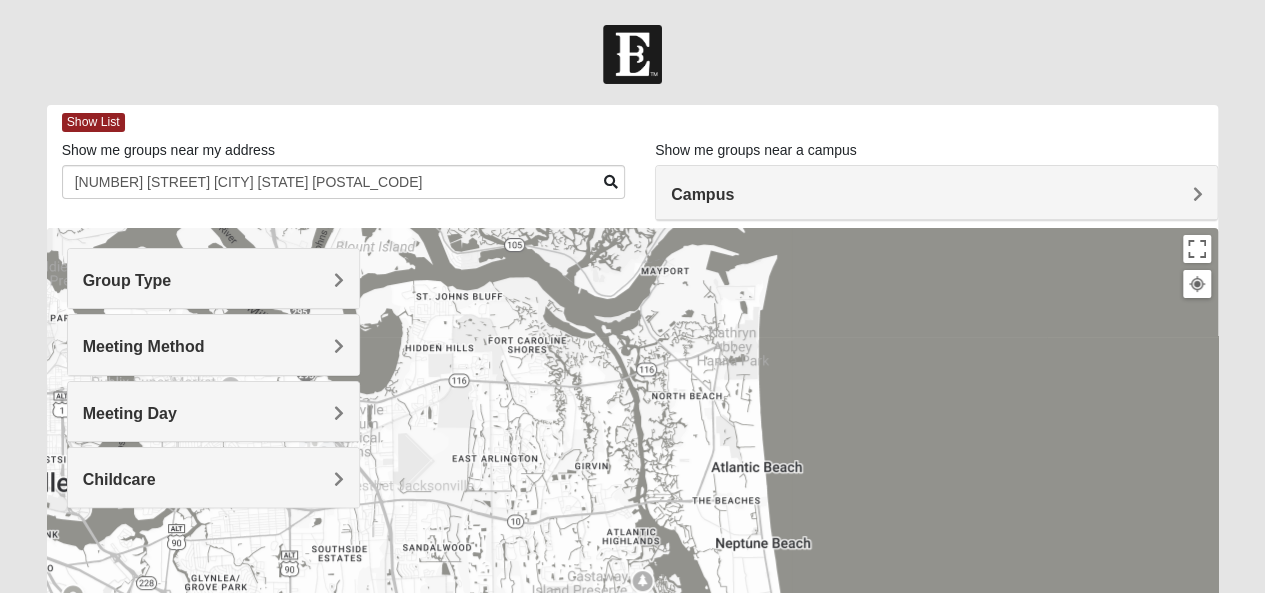 click on "Meeting Method" at bounding box center (144, 346) 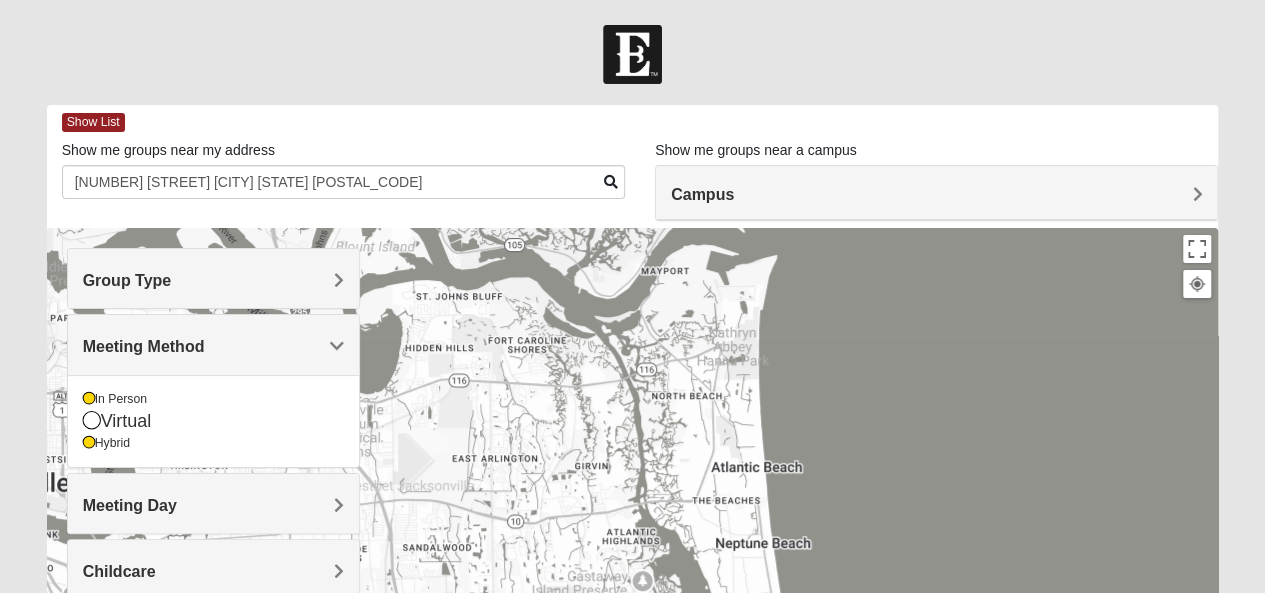 click on "Meeting Method" at bounding box center [144, 346] 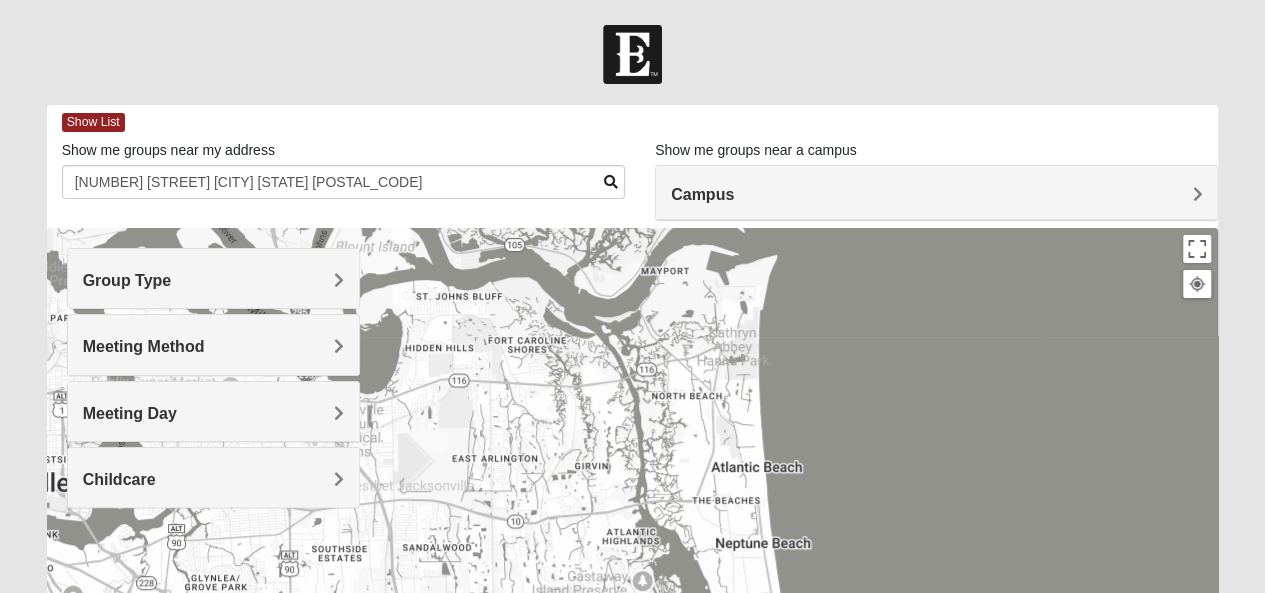 click on "Meeting Method" at bounding box center [144, 346] 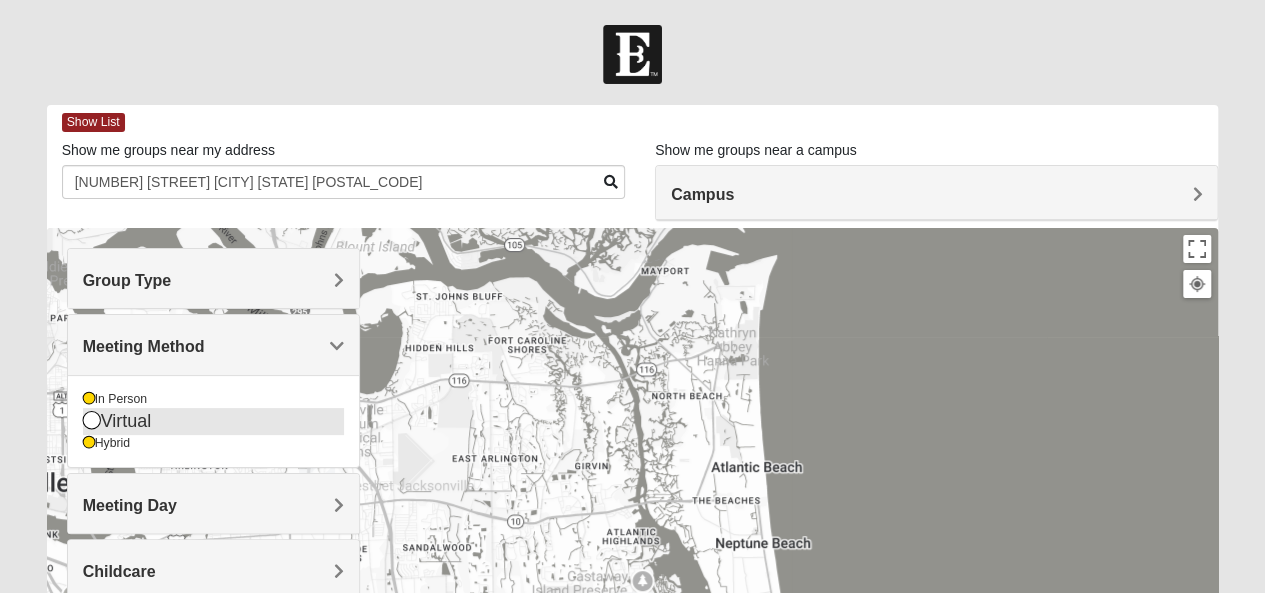 click at bounding box center [92, 420] 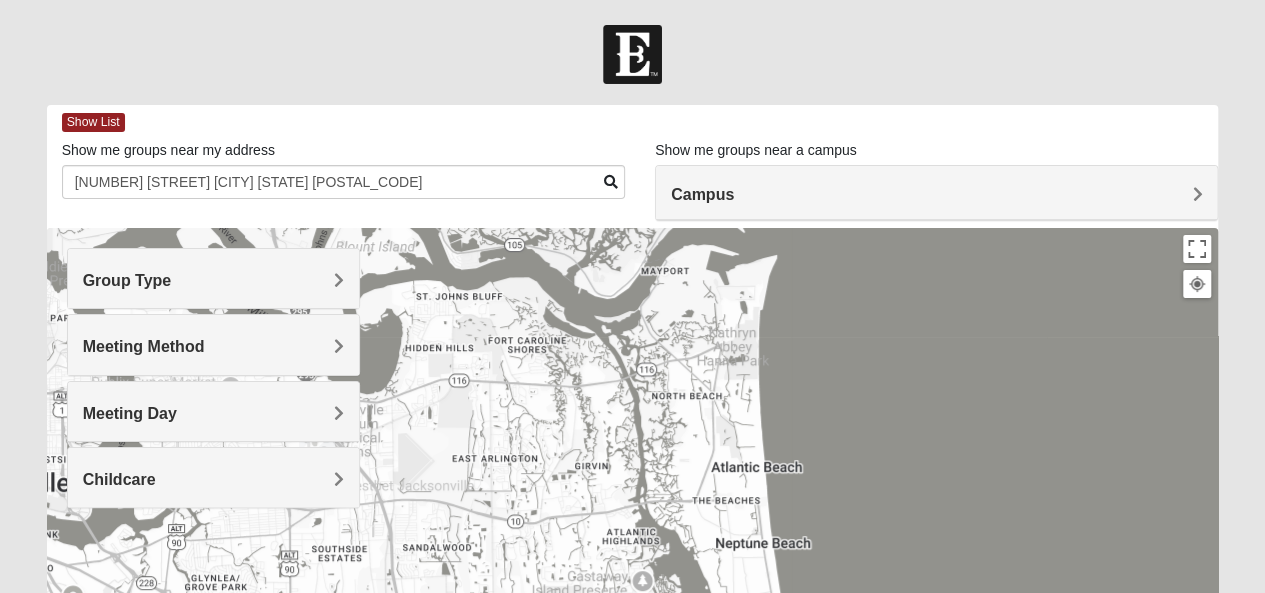 click on "Meeting Day" at bounding box center [130, 413] 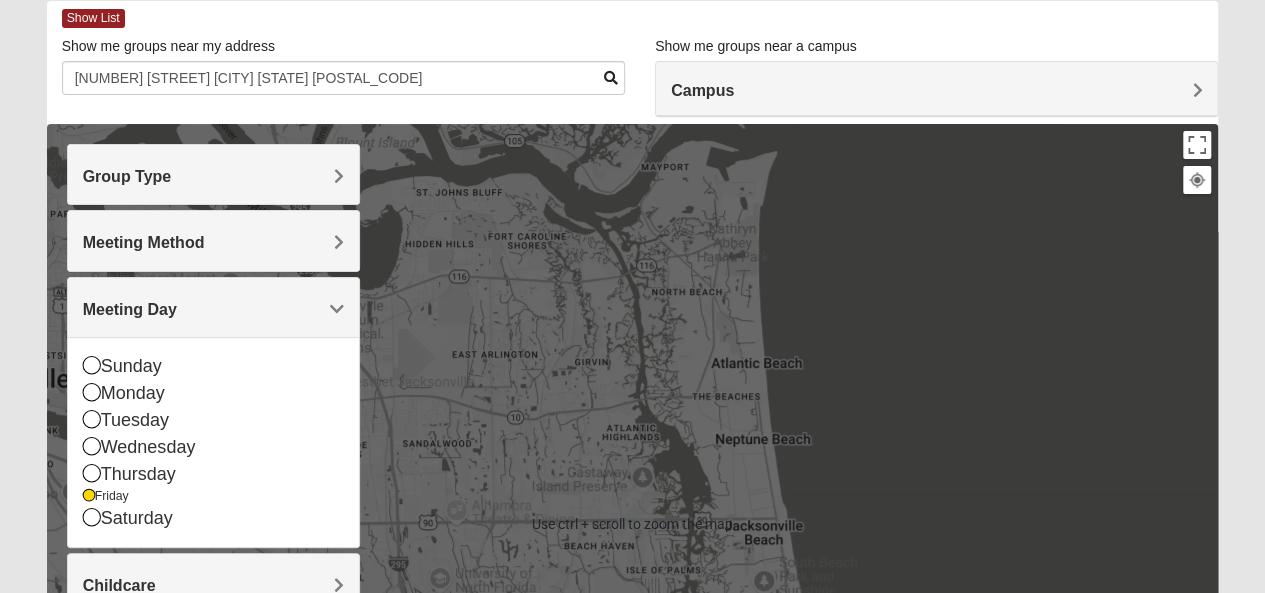 scroll, scrollTop: 0, scrollLeft: 0, axis: both 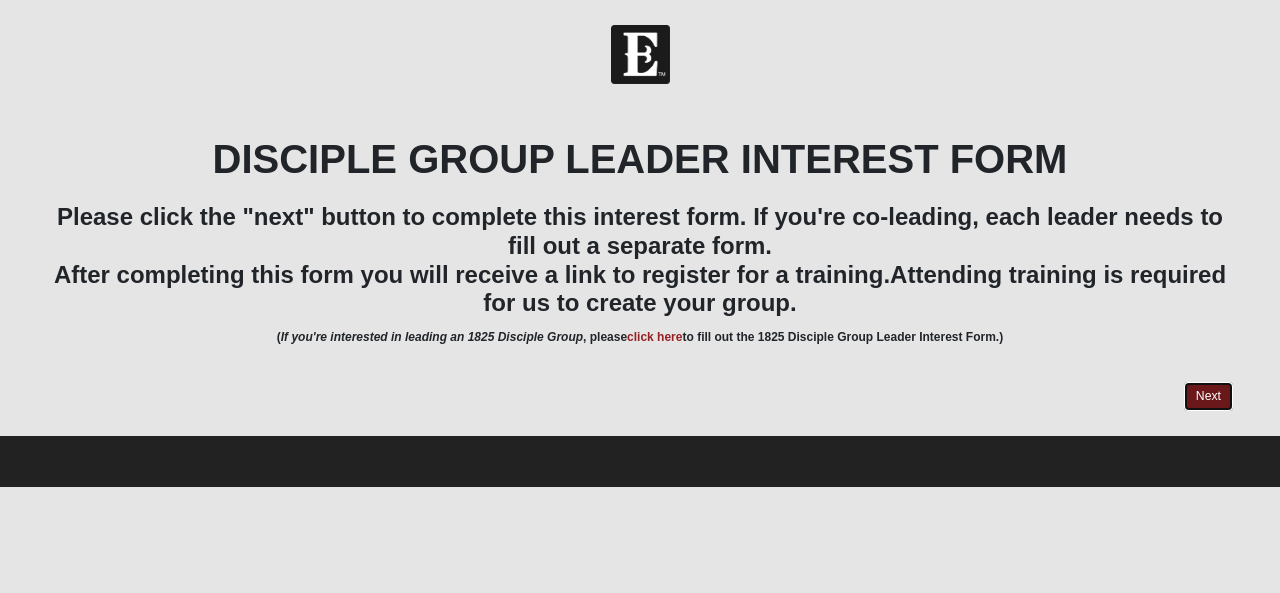 click on "Next" at bounding box center (1208, 396) 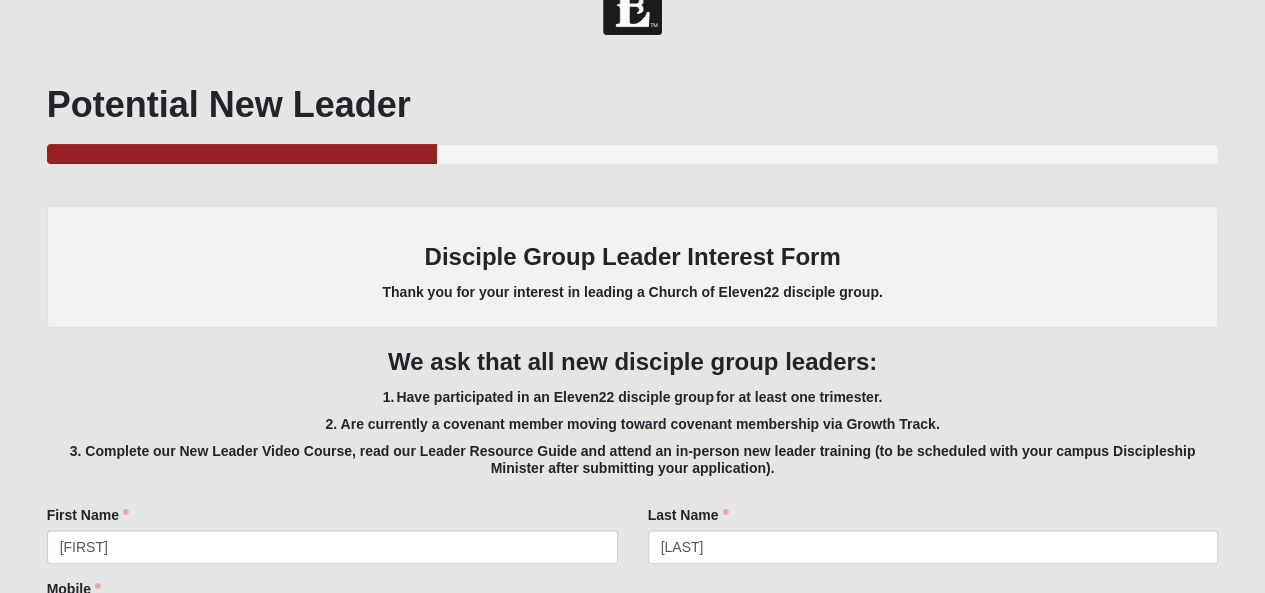 scroll, scrollTop: 0, scrollLeft: 0, axis: both 